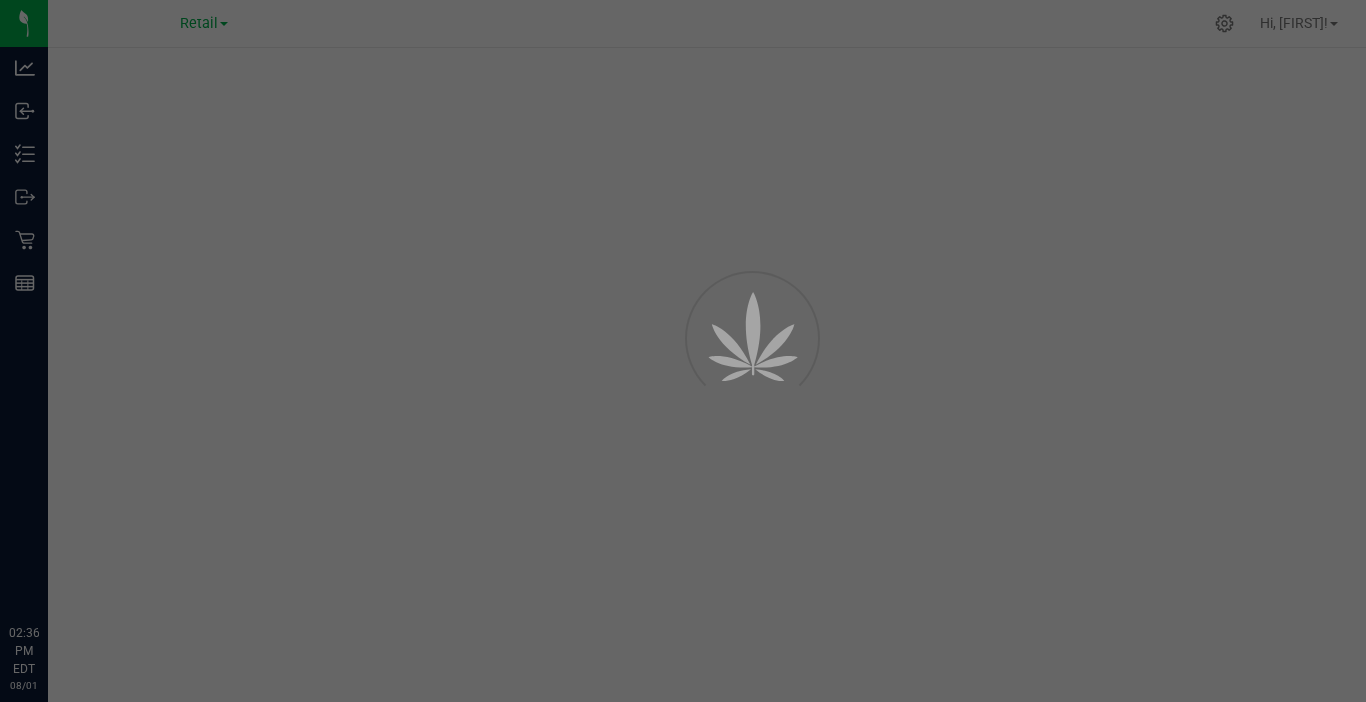 scroll, scrollTop: 0, scrollLeft: 0, axis: both 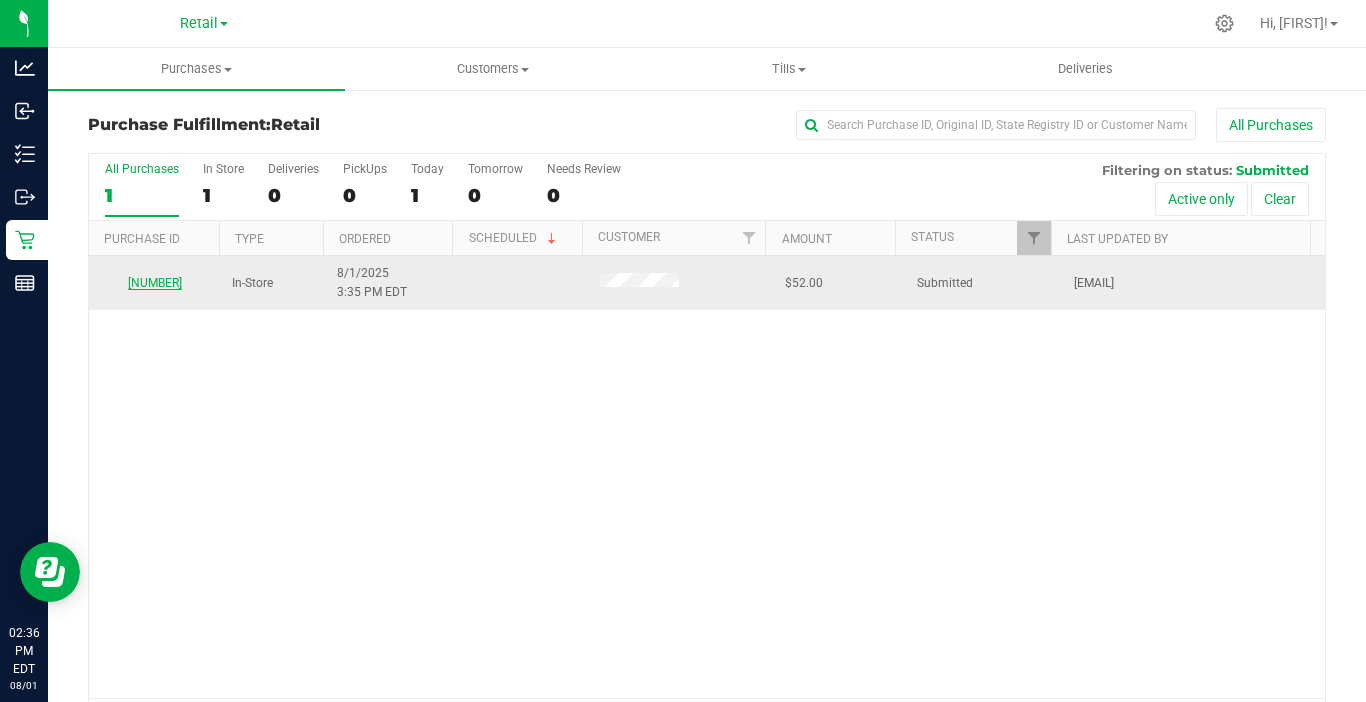 click on "[NUMBER]" at bounding box center (155, 283) 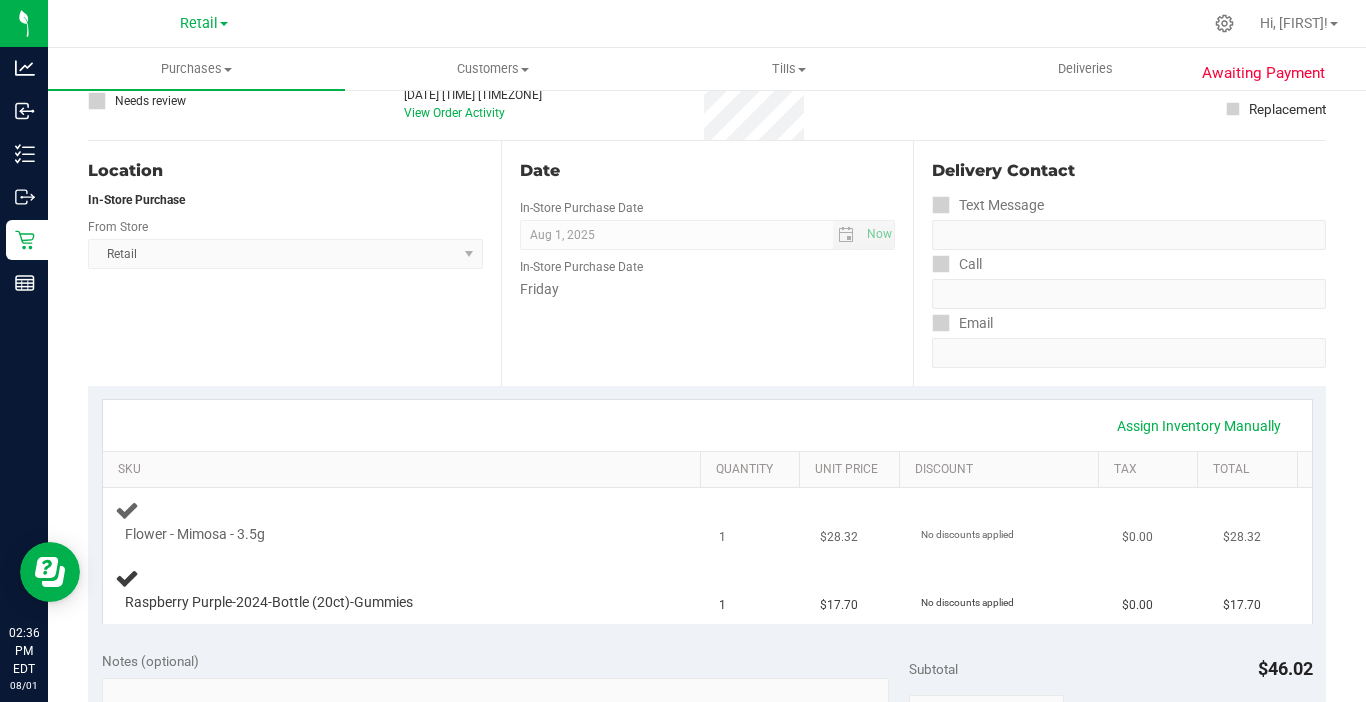 scroll, scrollTop: 200, scrollLeft: 0, axis: vertical 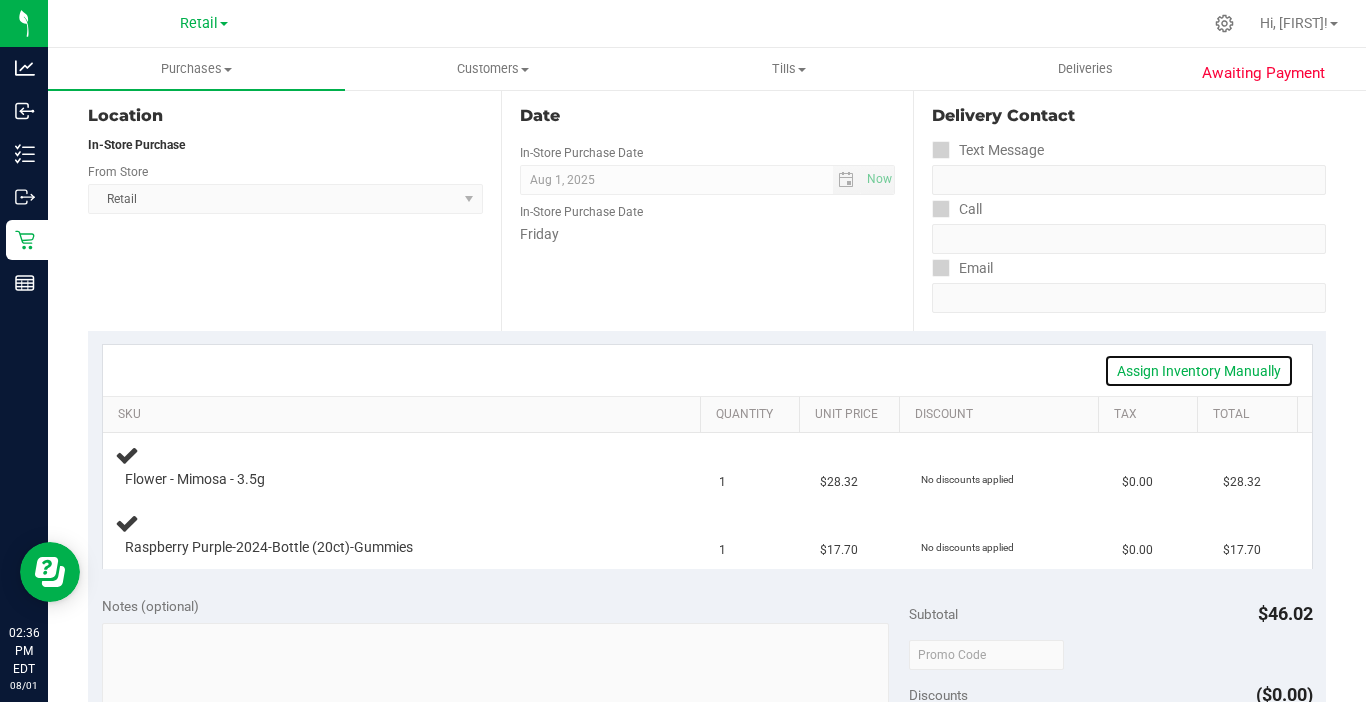 click on "Assign Inventory Manually" at bounding box center (1199, 371) 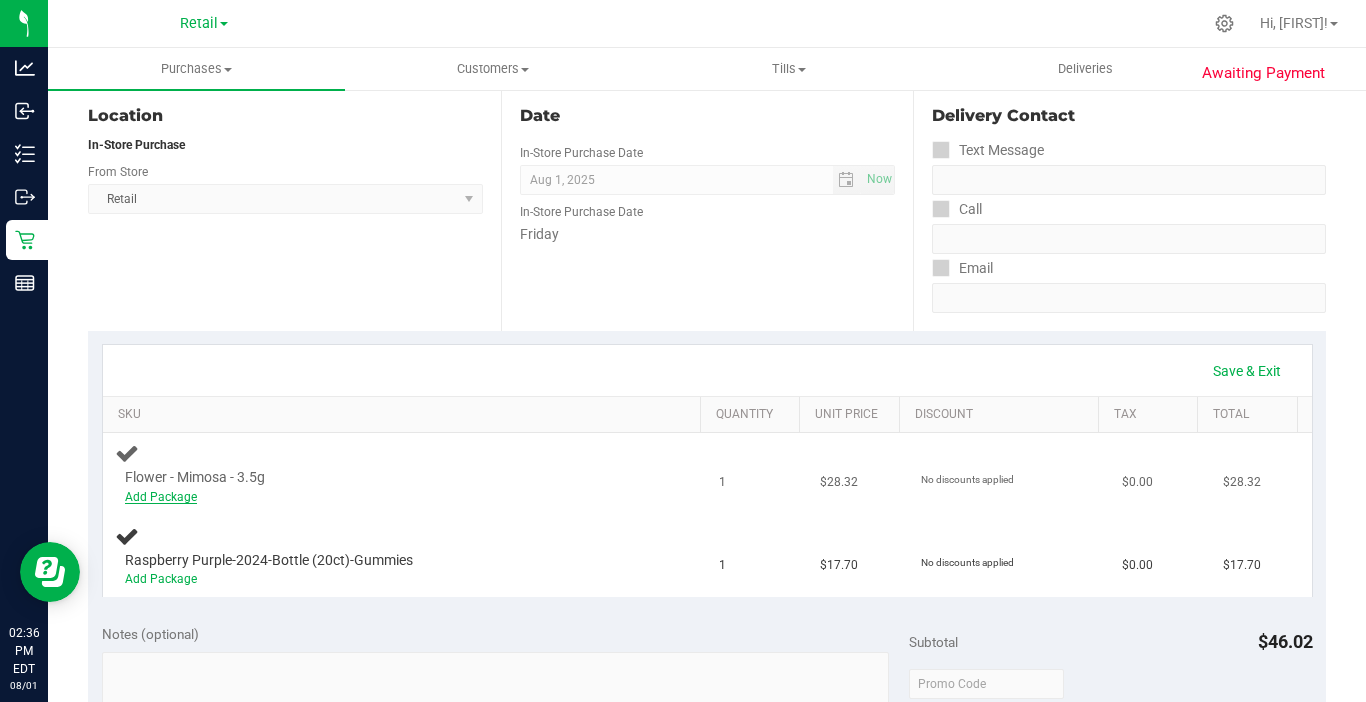 click on "Add Package" at bounding box center (161, 497) 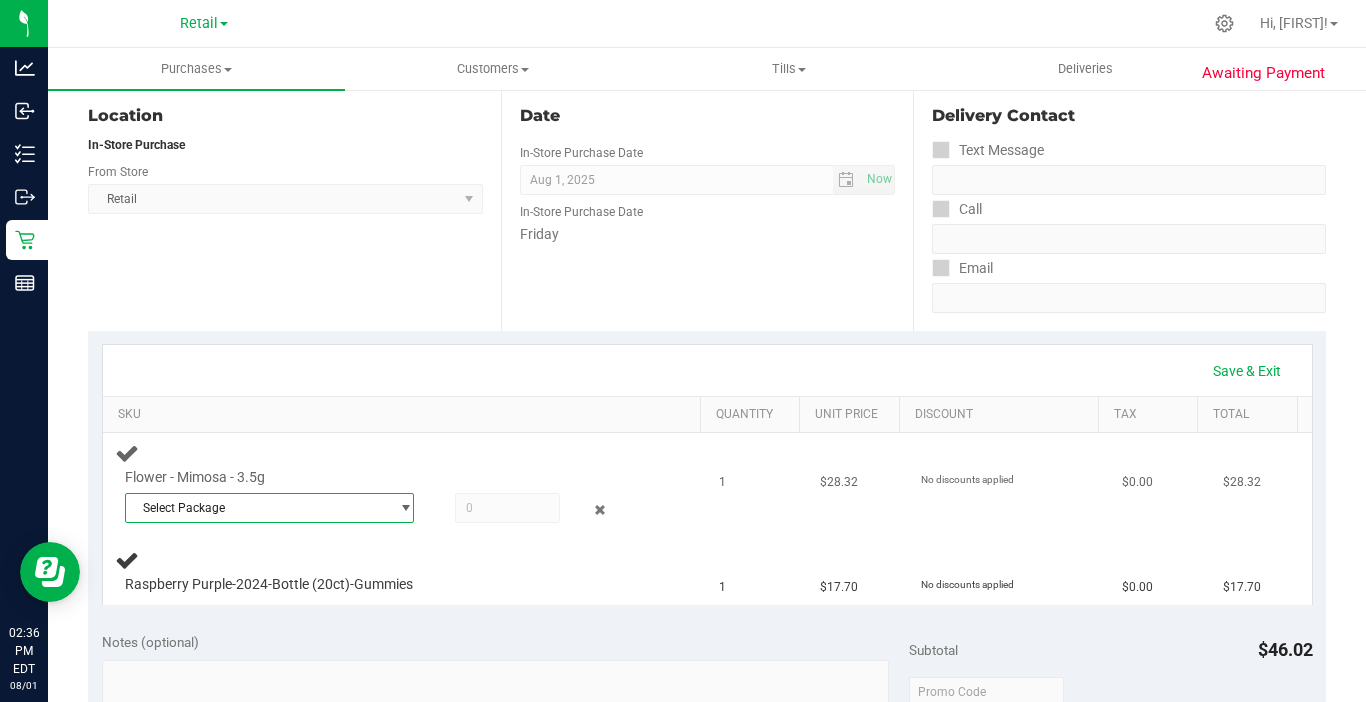 click on "Select Package" at bounding box center (257, 508) 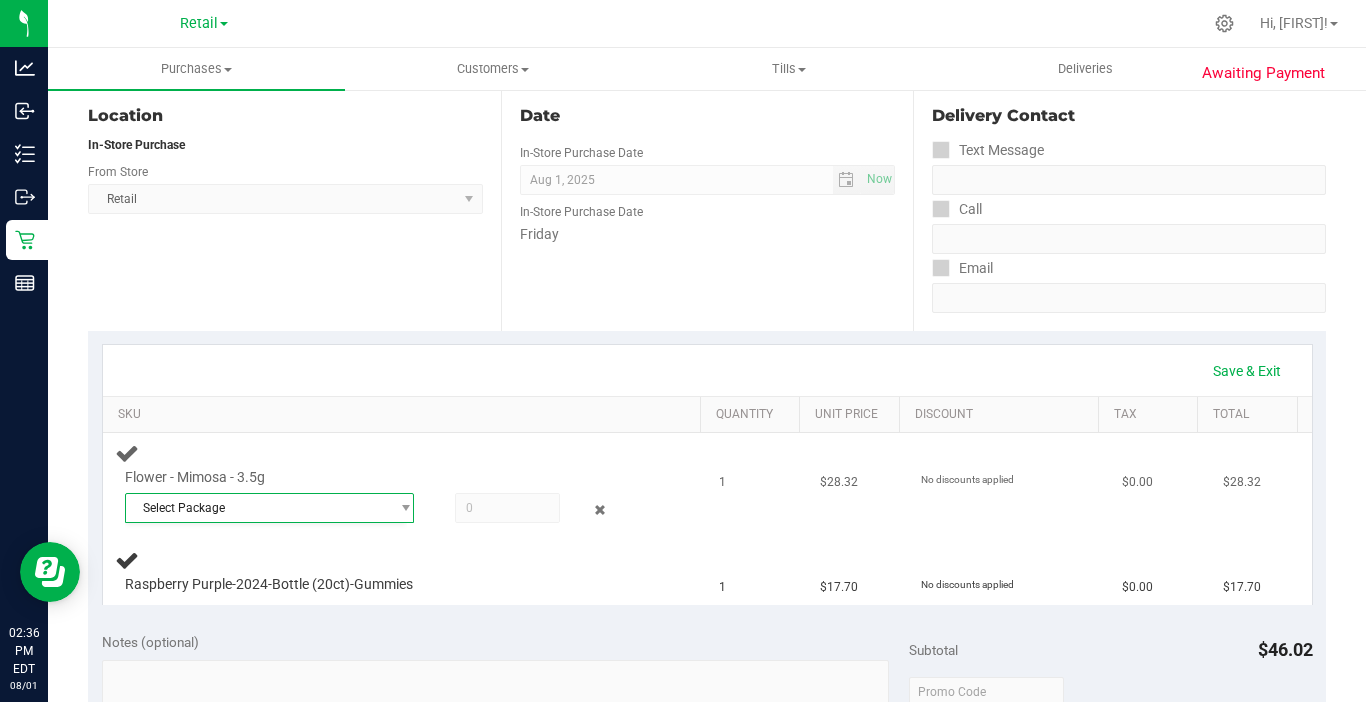 click at bounding box center [507, 508] 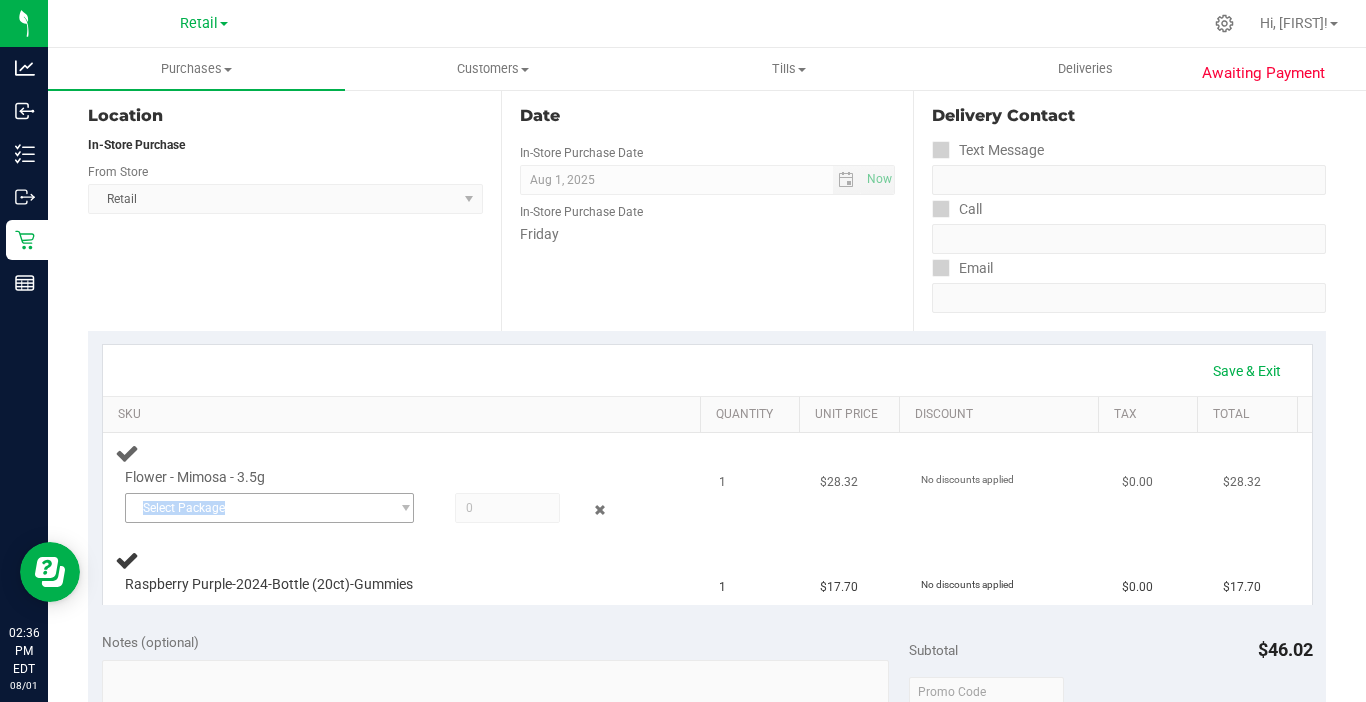 click on "Flower - Mimosa - 3.5g
Select Package [ALPHANUMERIC]" at bounding box center [381, 498] 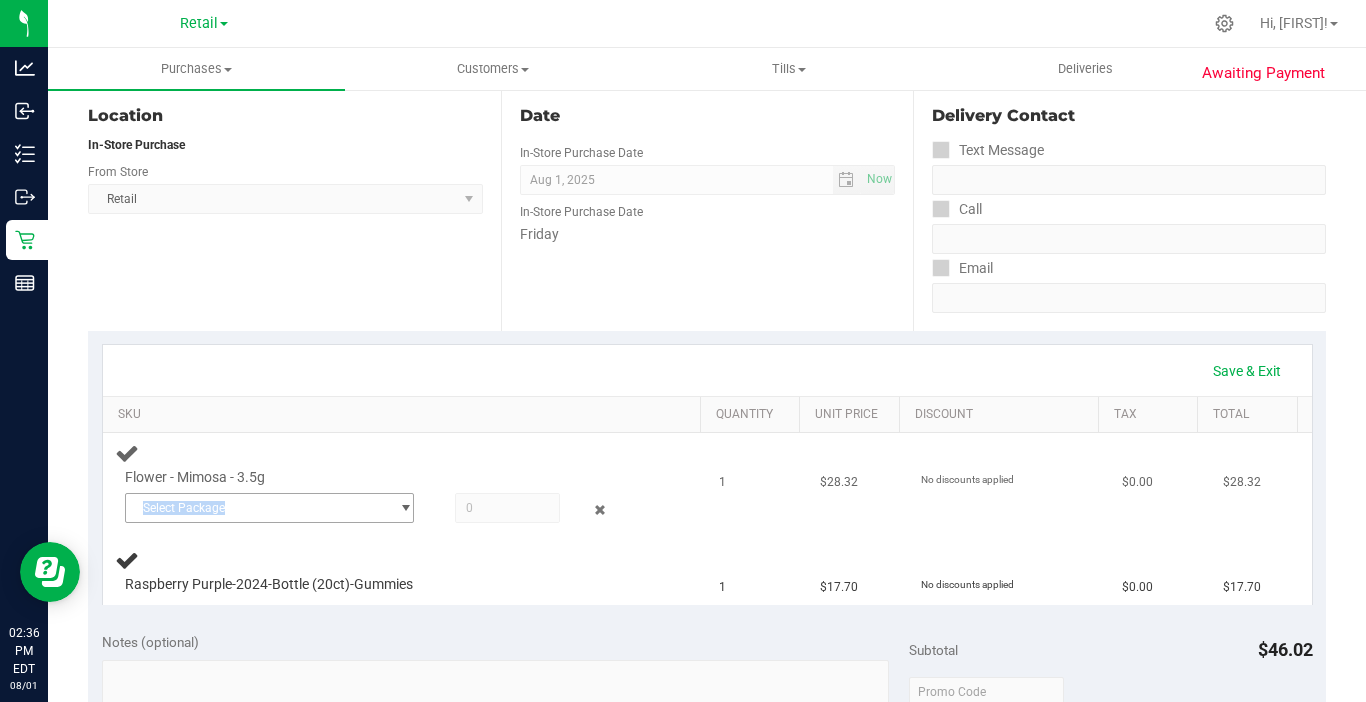 click on "Select Package" at bounding box center [257, 508] 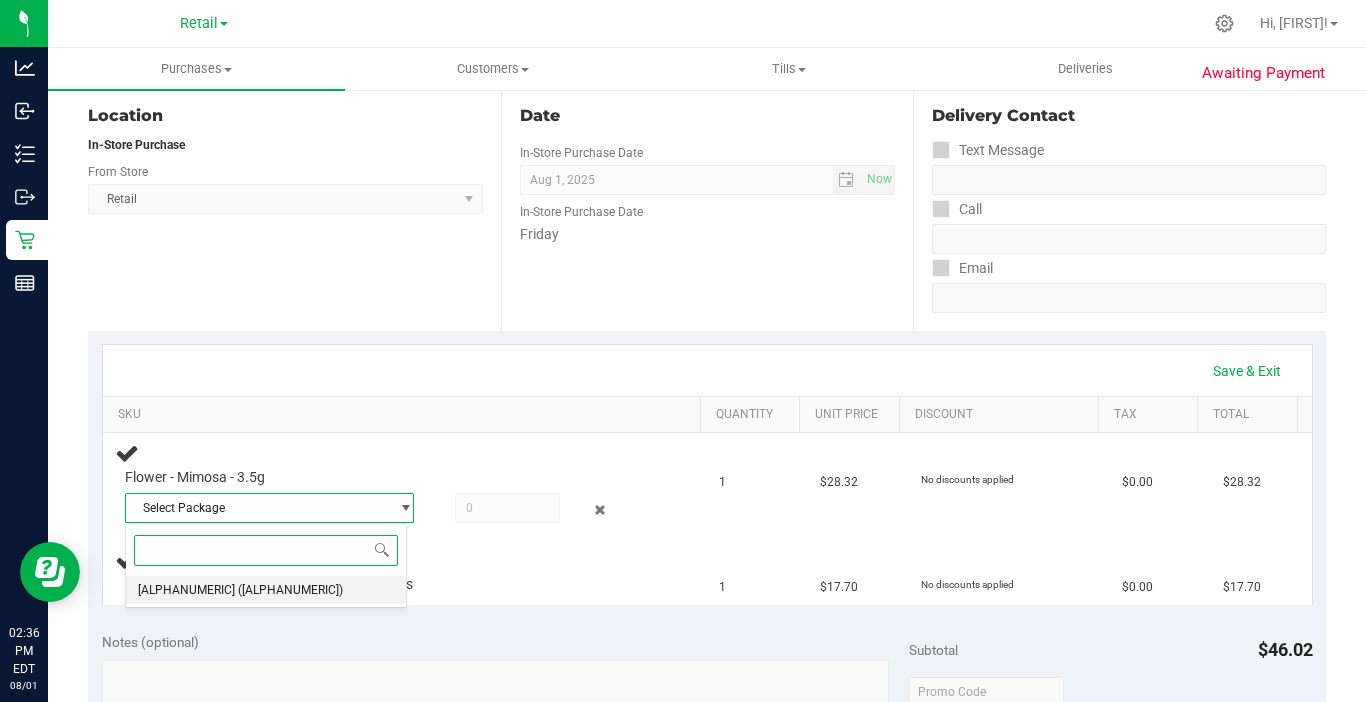 drag, startPoint x: 358, startPoint y: 593, endPoint x: 393, endPoint y: 579, distance: 37.696156 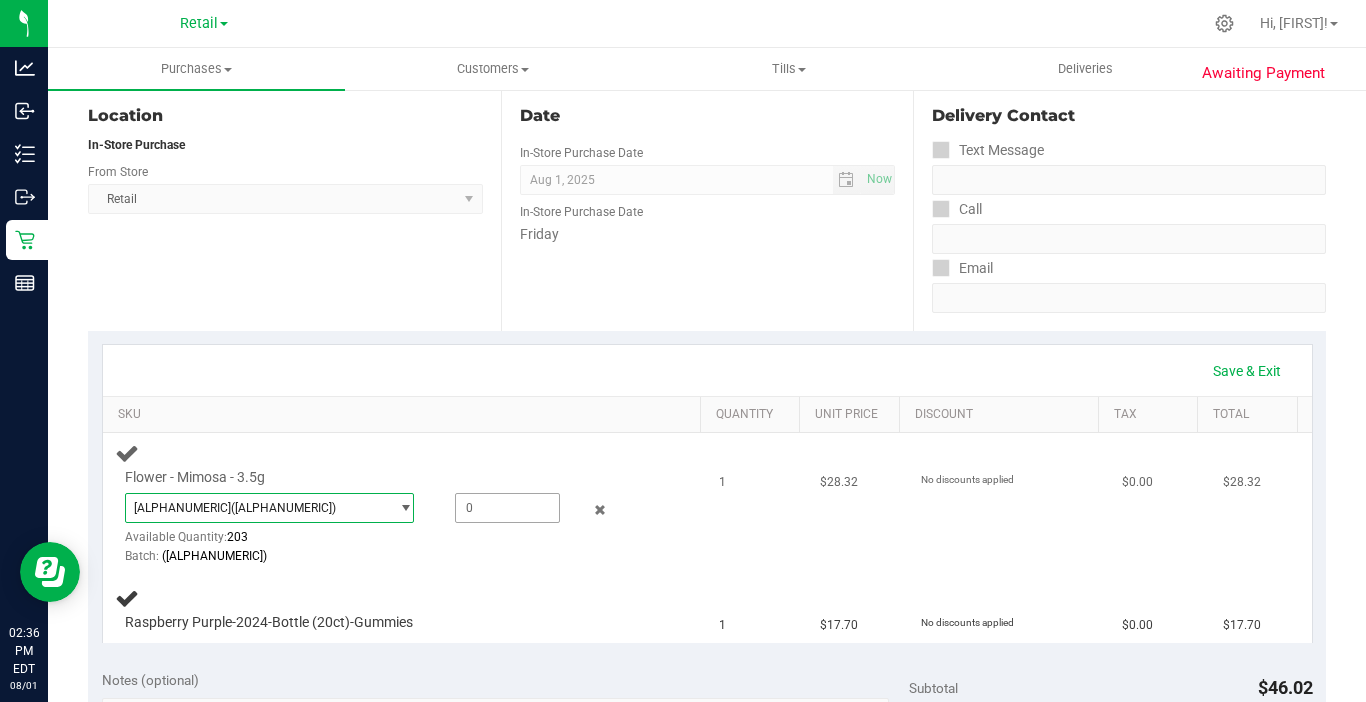 click at bounding box center [507, 508] 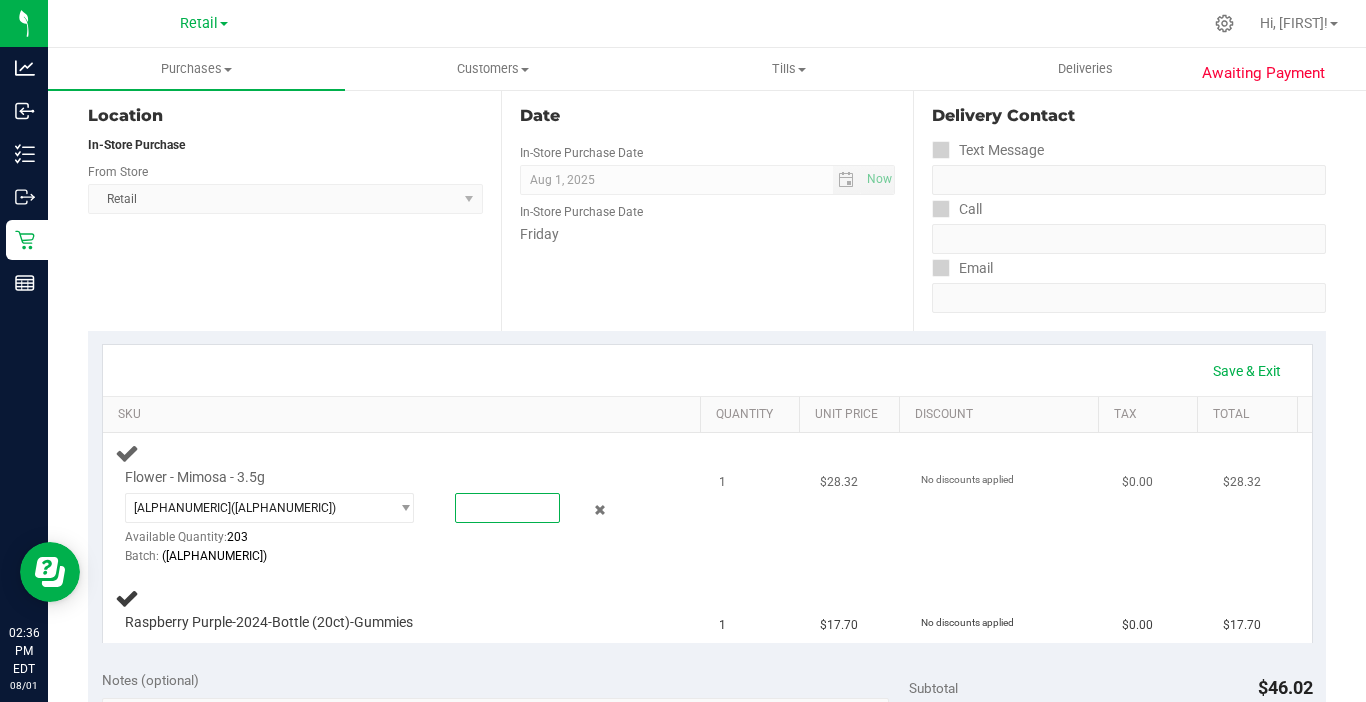 type on "1" 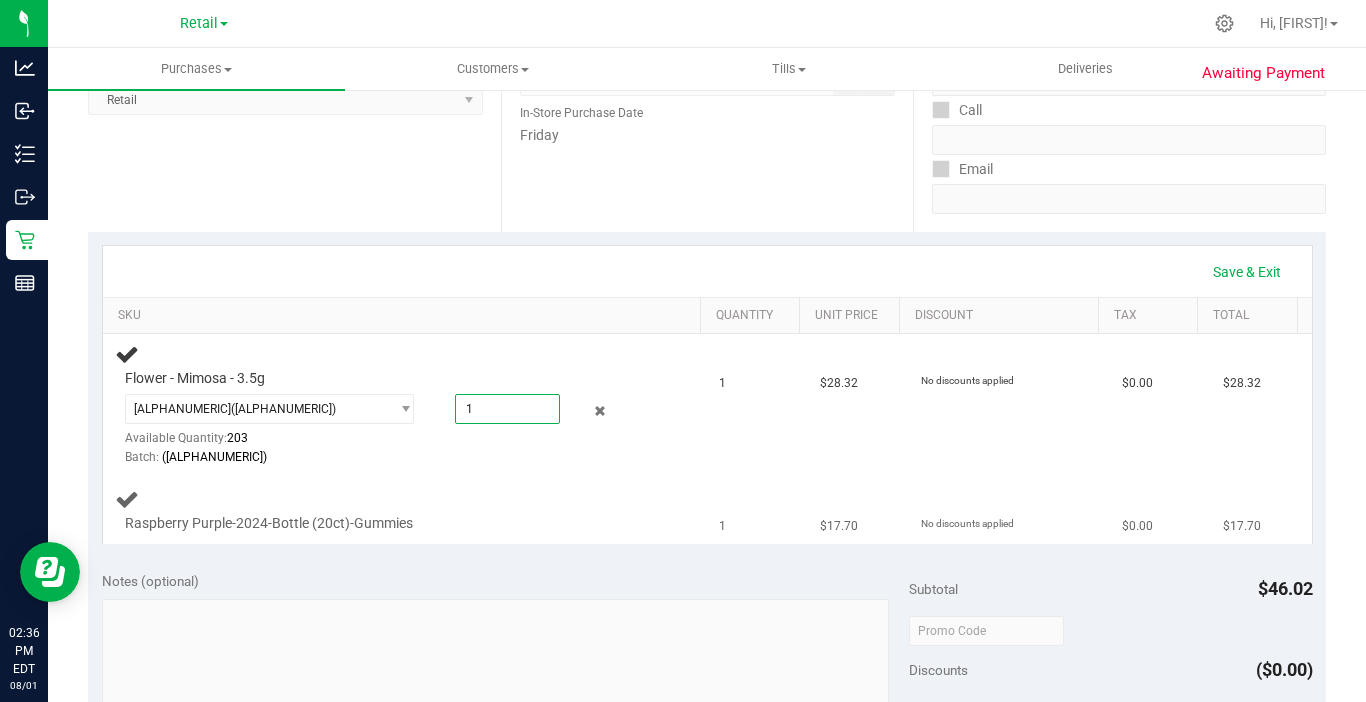 scroll, scrollTop: 300, scrollLeft: 0, axis: vertical 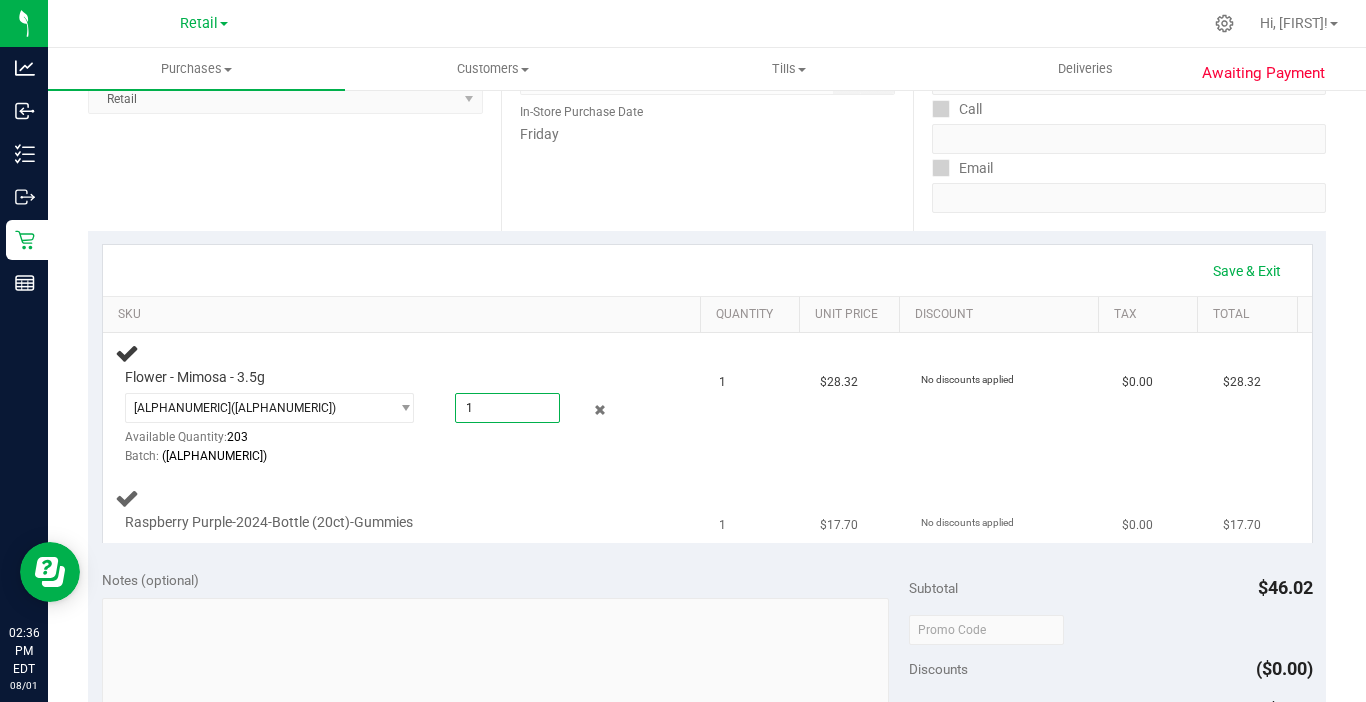 type on "1.0000" 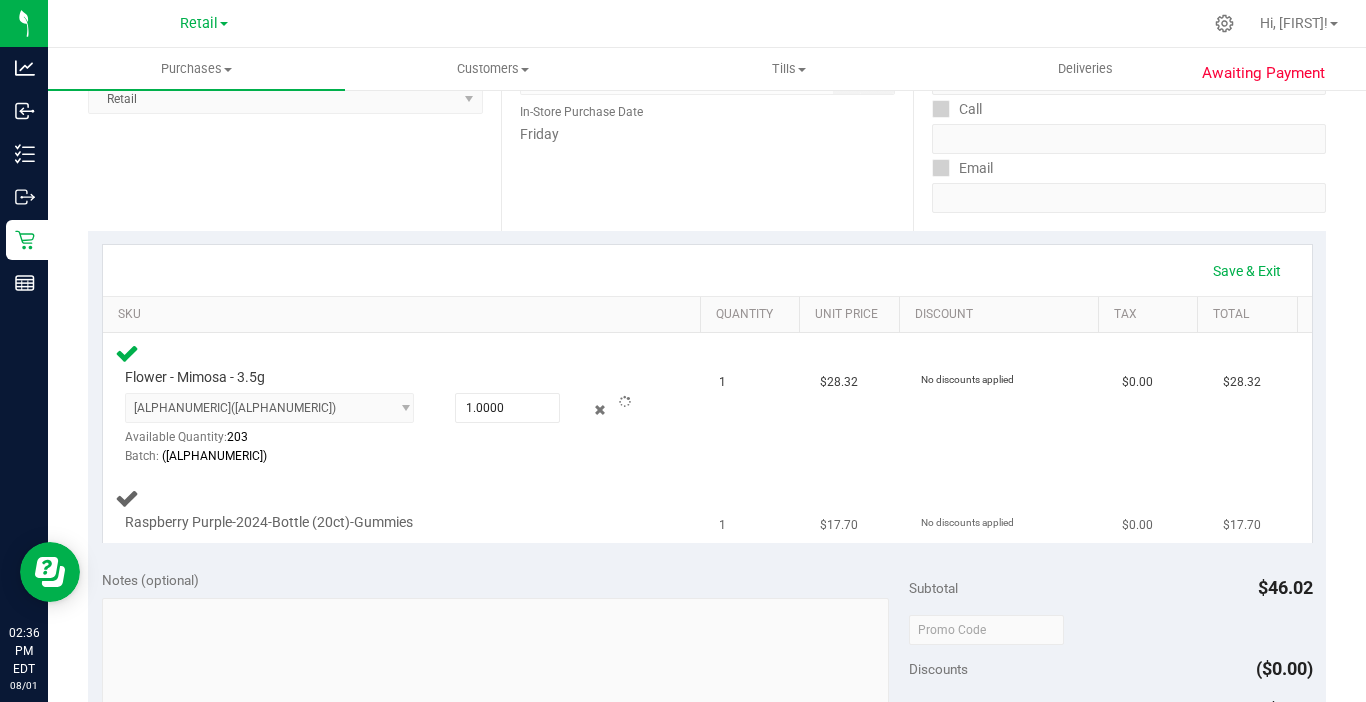 click on "Raspberry Purple-2024-Bottle (20ct)-Gummies" at bounding box center [269, 522] 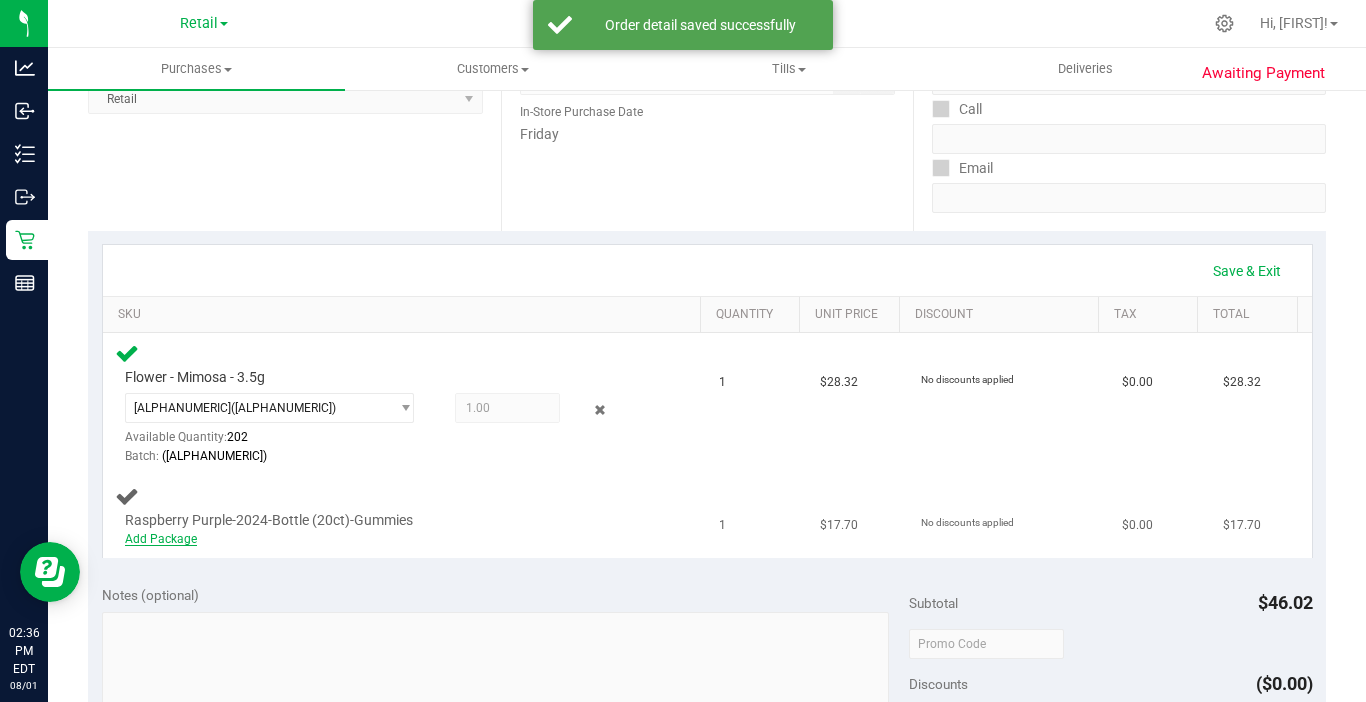 click on "Add Package" at bounding box center (161, 539) 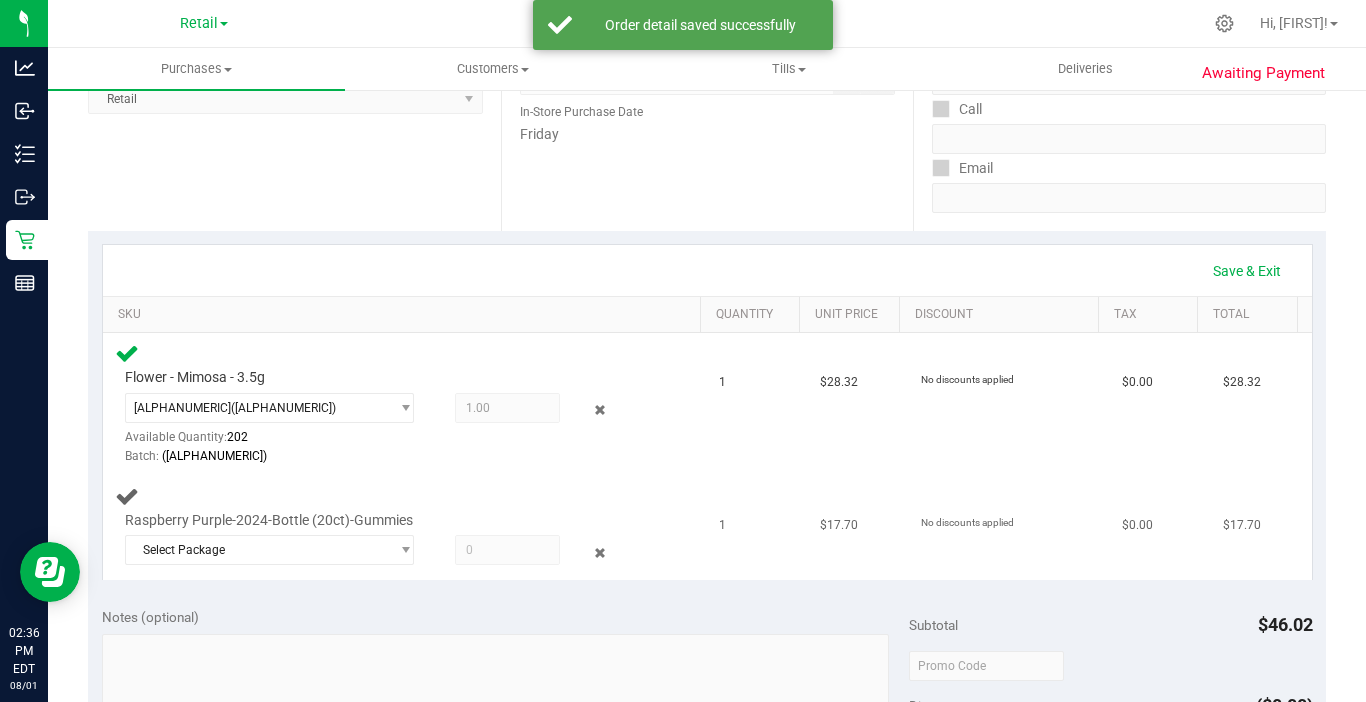 click at bounding box center (507, 550) 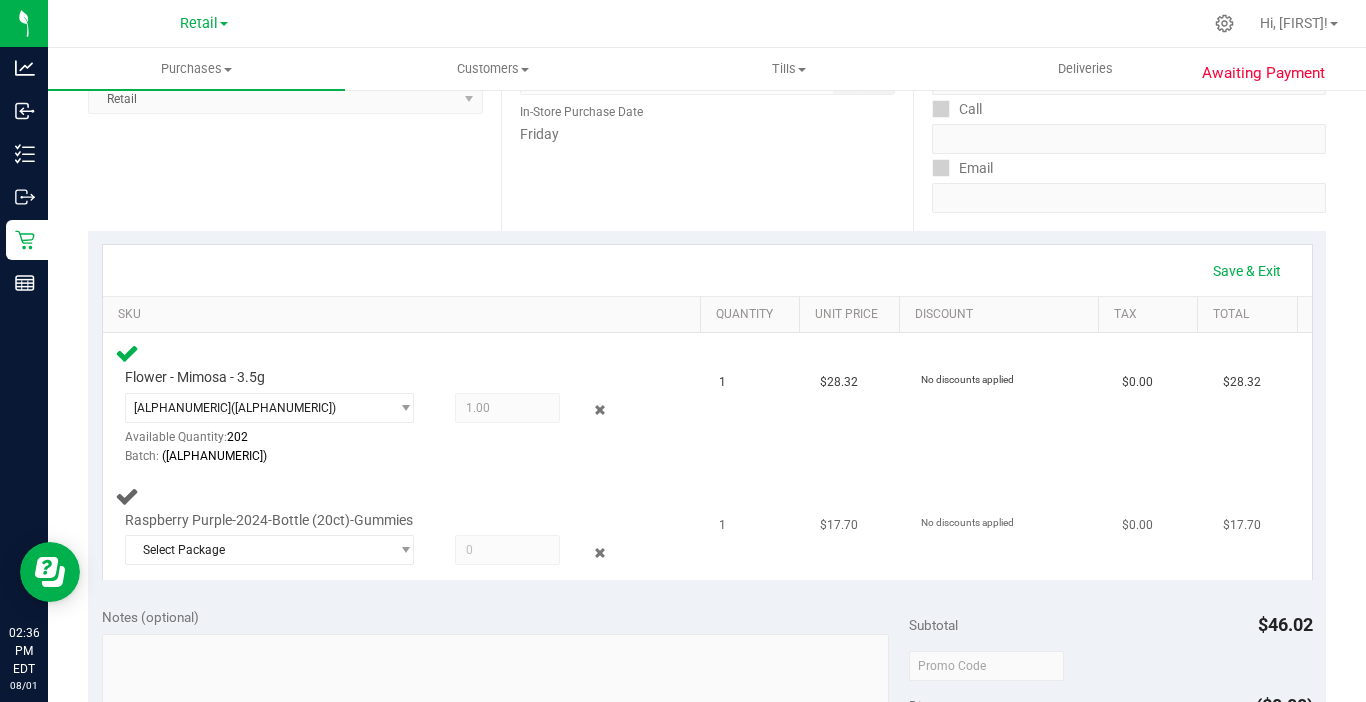 click at bounding box center [507, 550] 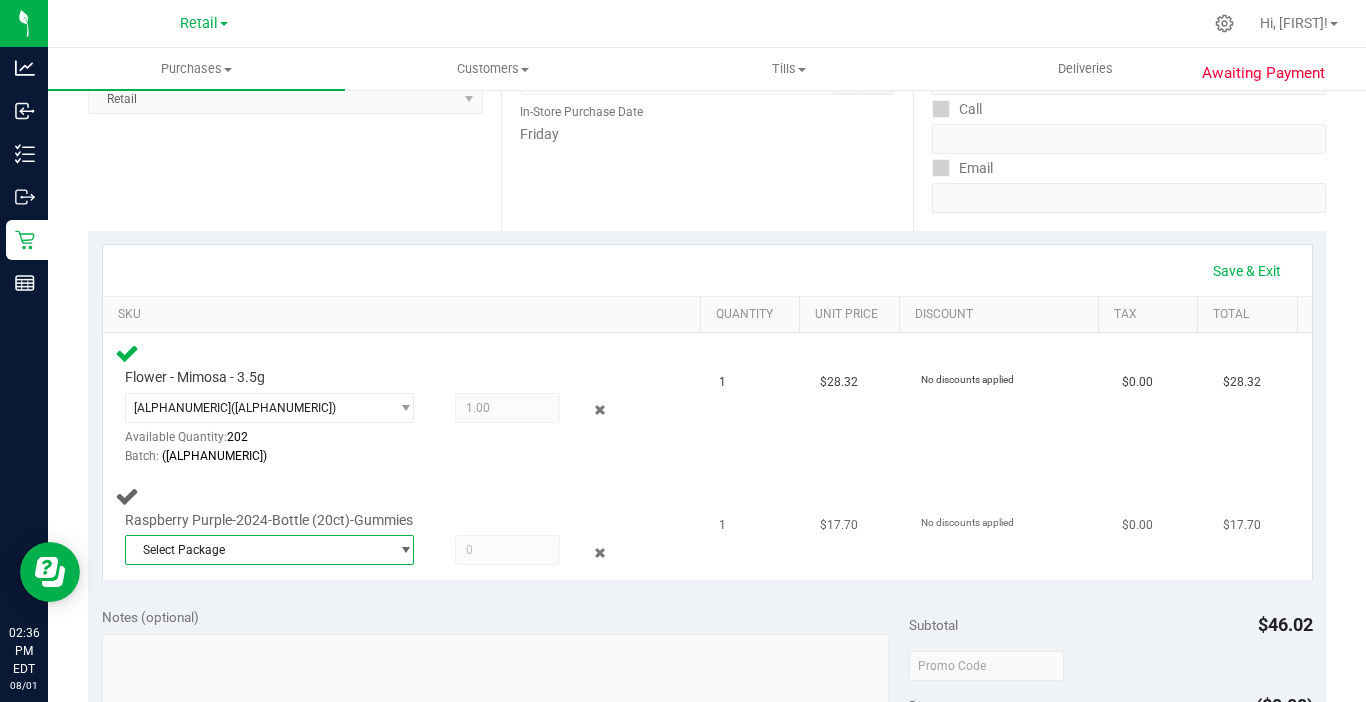 click on "Select Package" at bounding box center (257, 550) 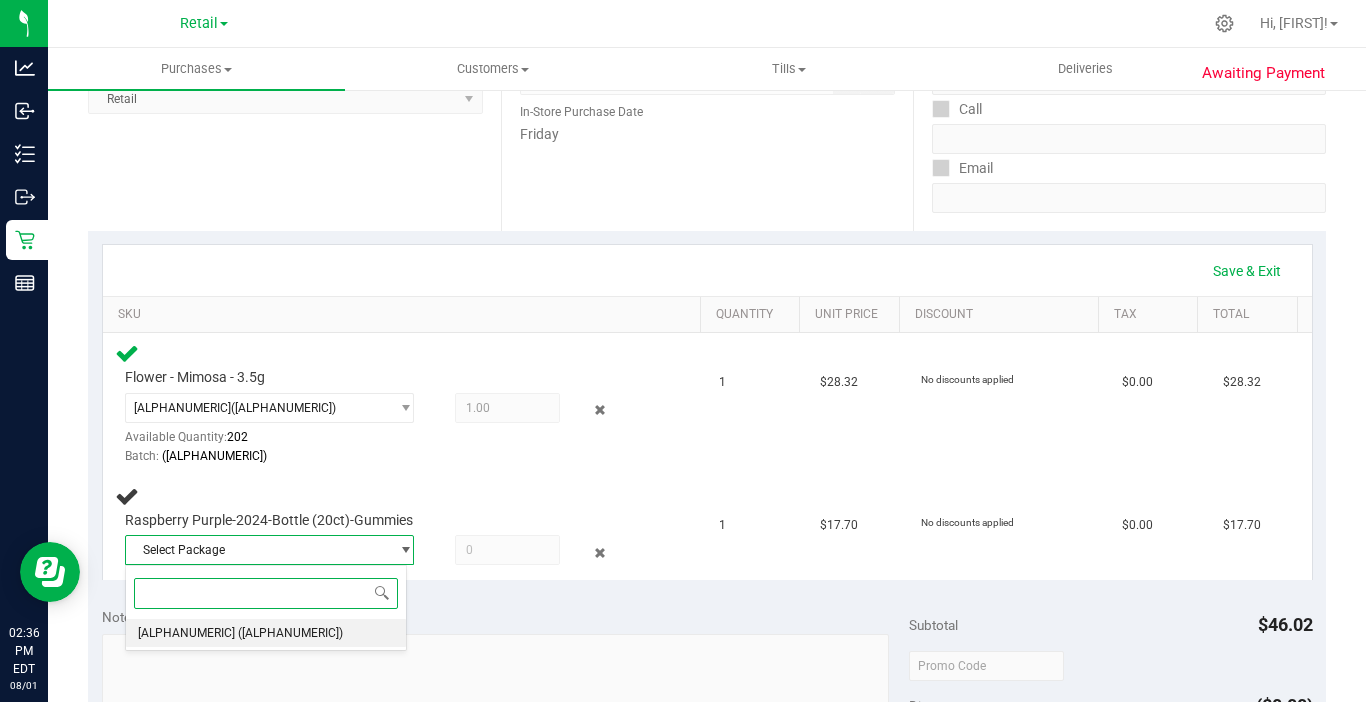 click on "([ALPHANUMERIC])" at bounding box center [290, 633] 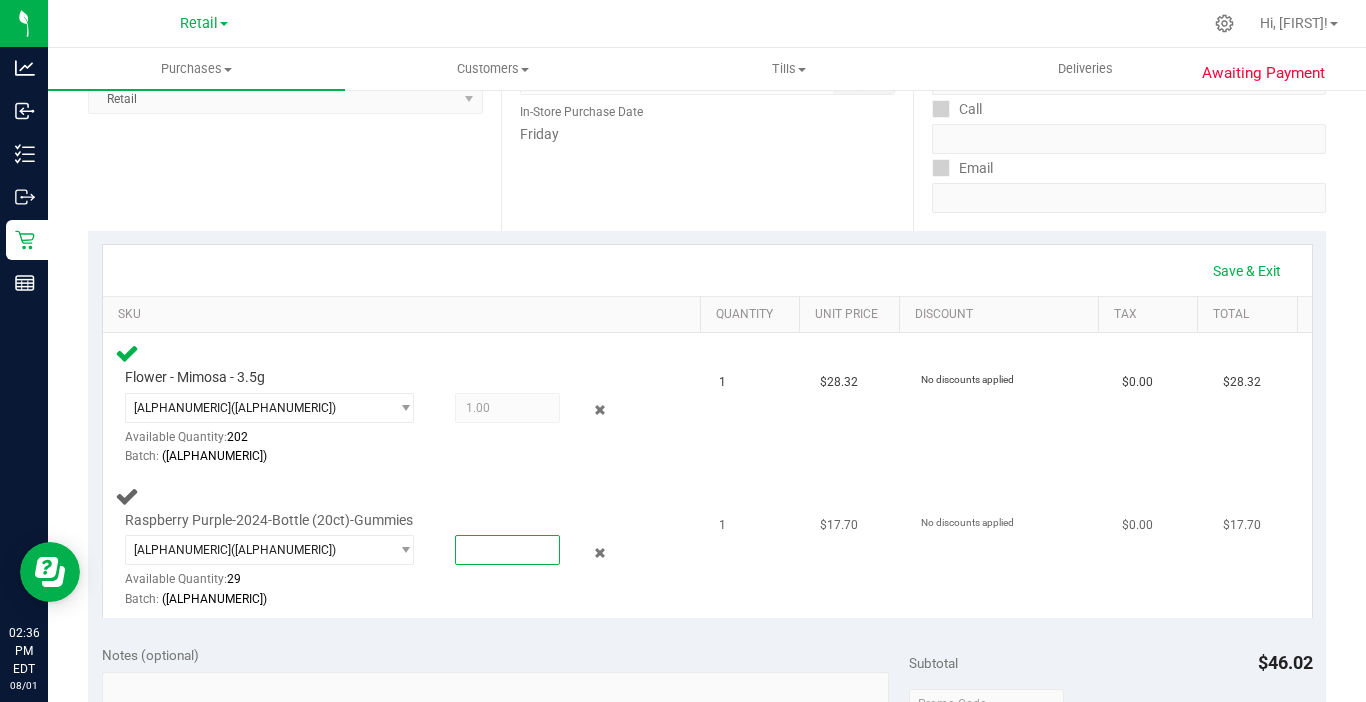 click at bounding box center (507, 550) 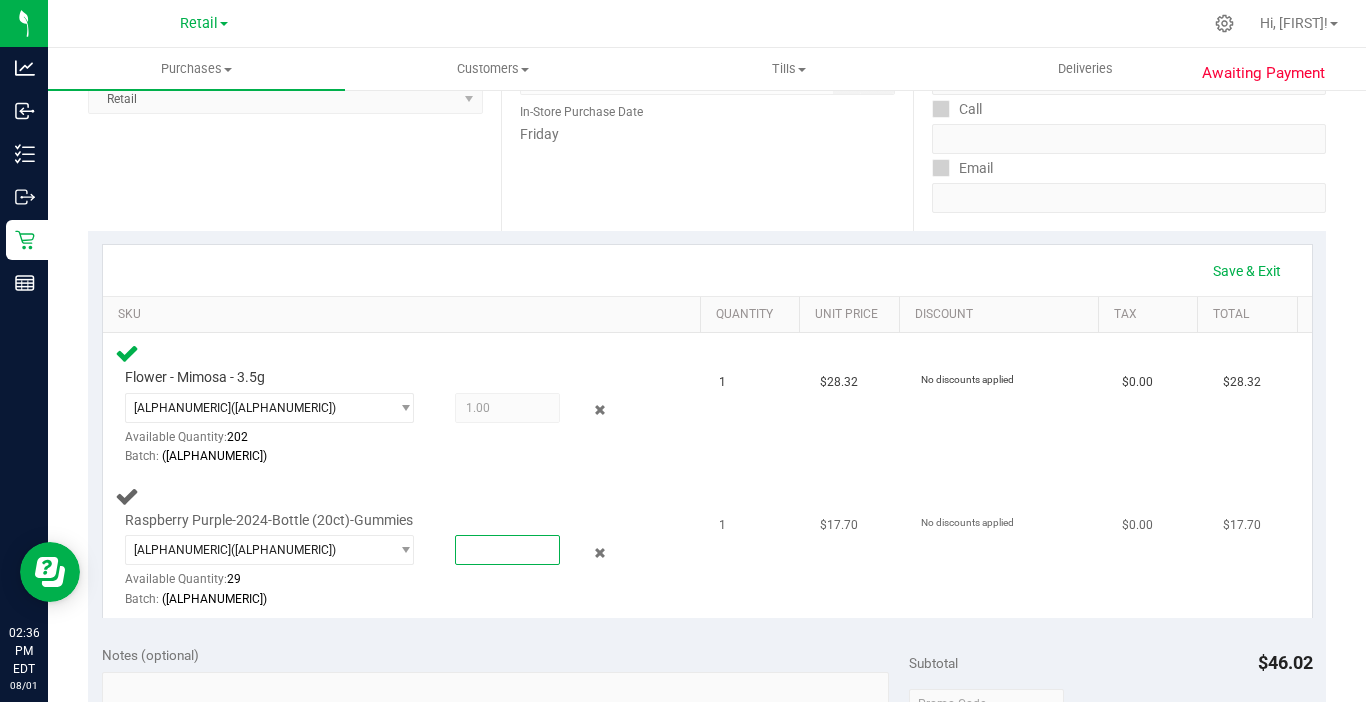 type on "1" 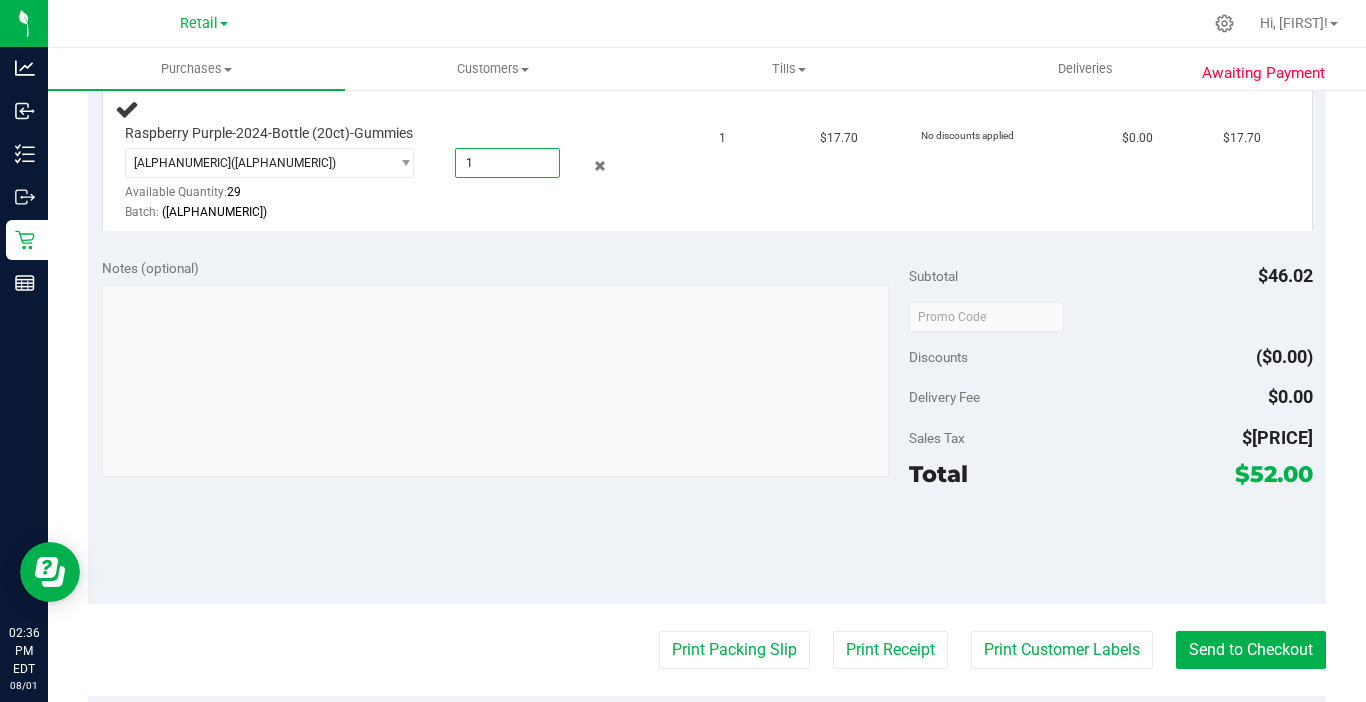 scroll, scrollTop: 700, scrollLeft: 0, axis: vertical 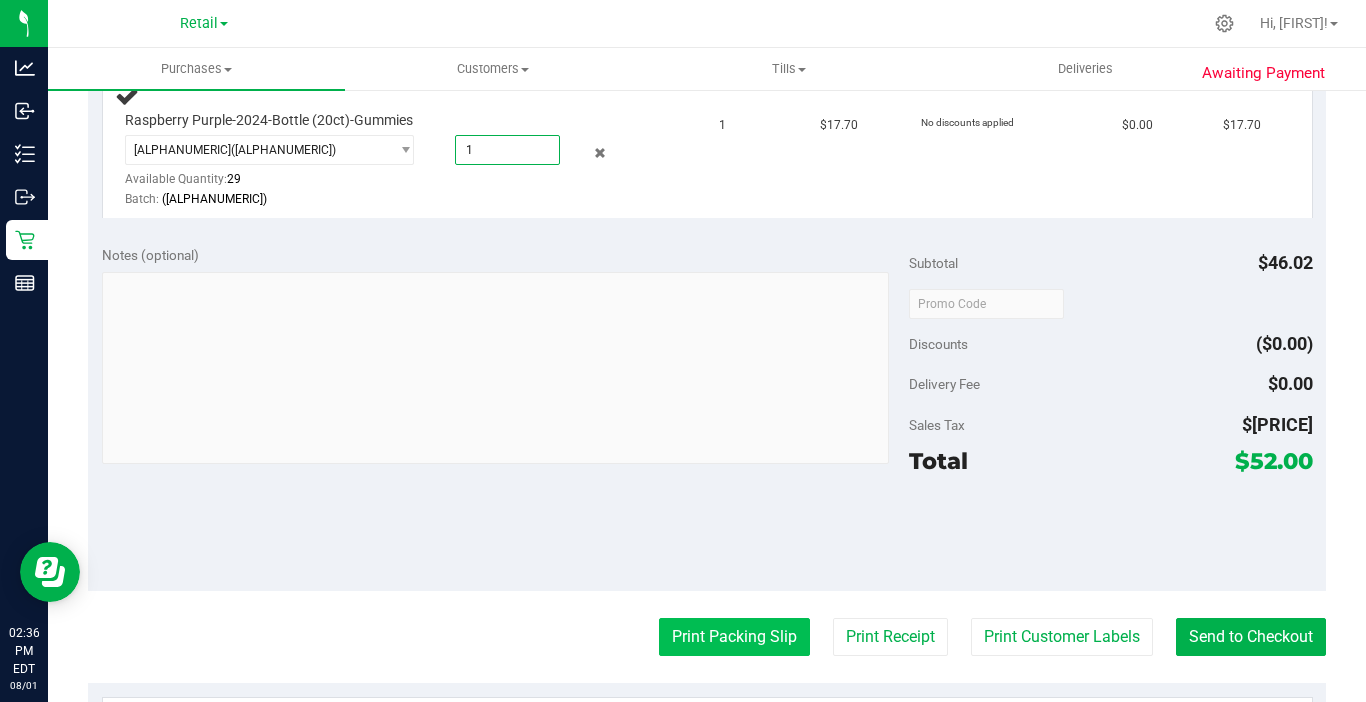 type on "1.0000" 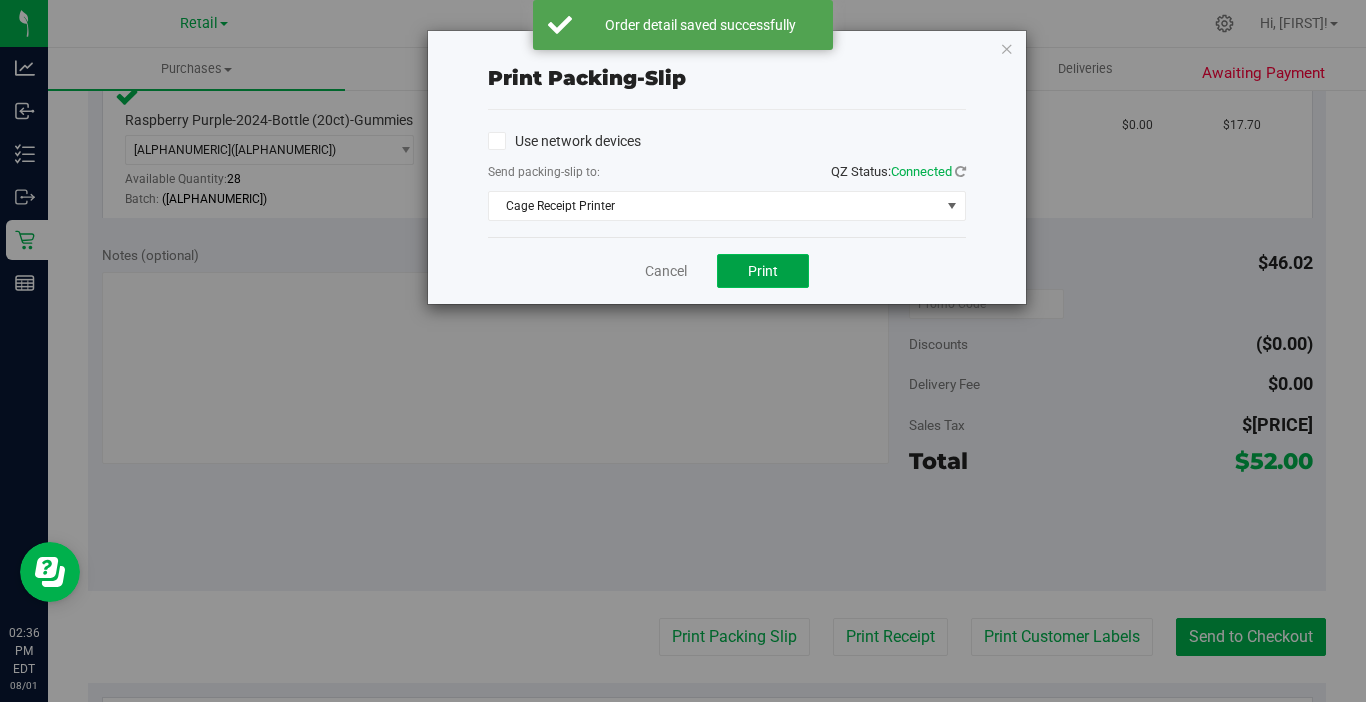 click on "Print" at bounding box center (763, 271) 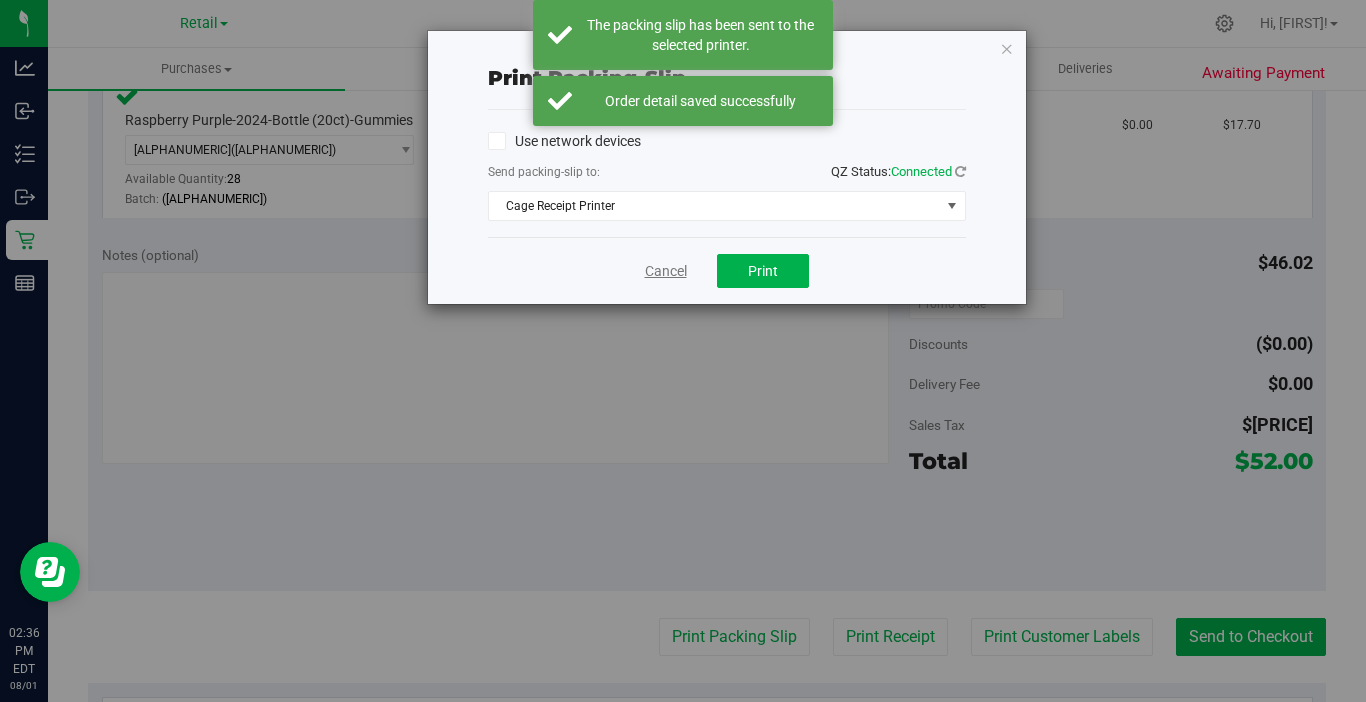 click on "Cancel" at bounding box center [666, 271] 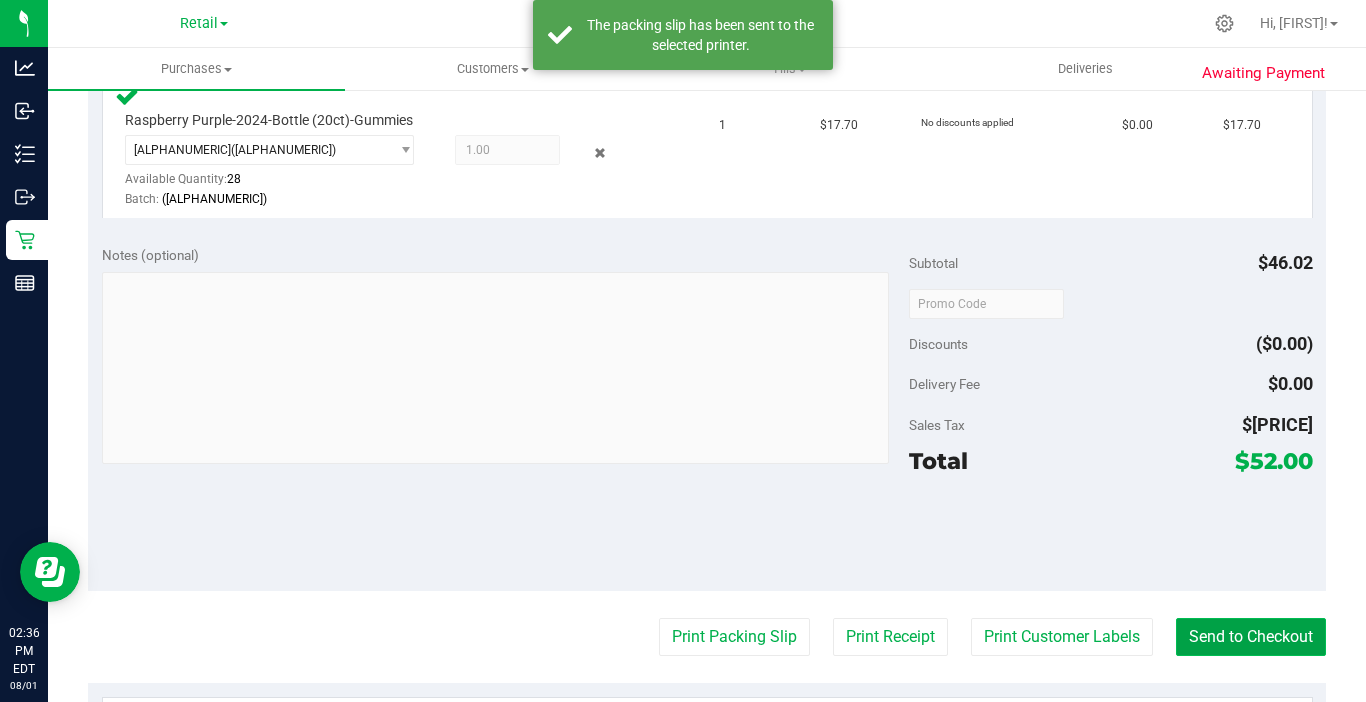click on "Send to Checkout" at bounding box center (1251, 637) 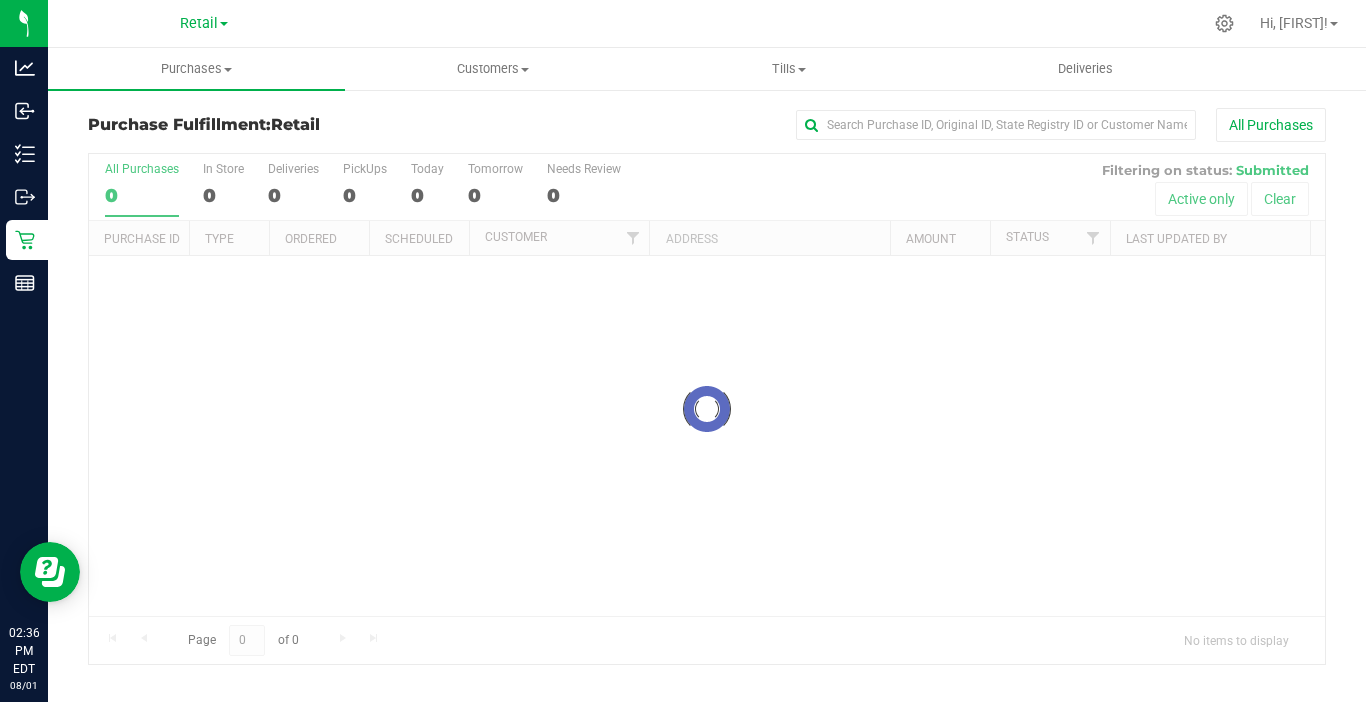 scroll, scrollTop: 0, scrollLeft: 0, axis: both 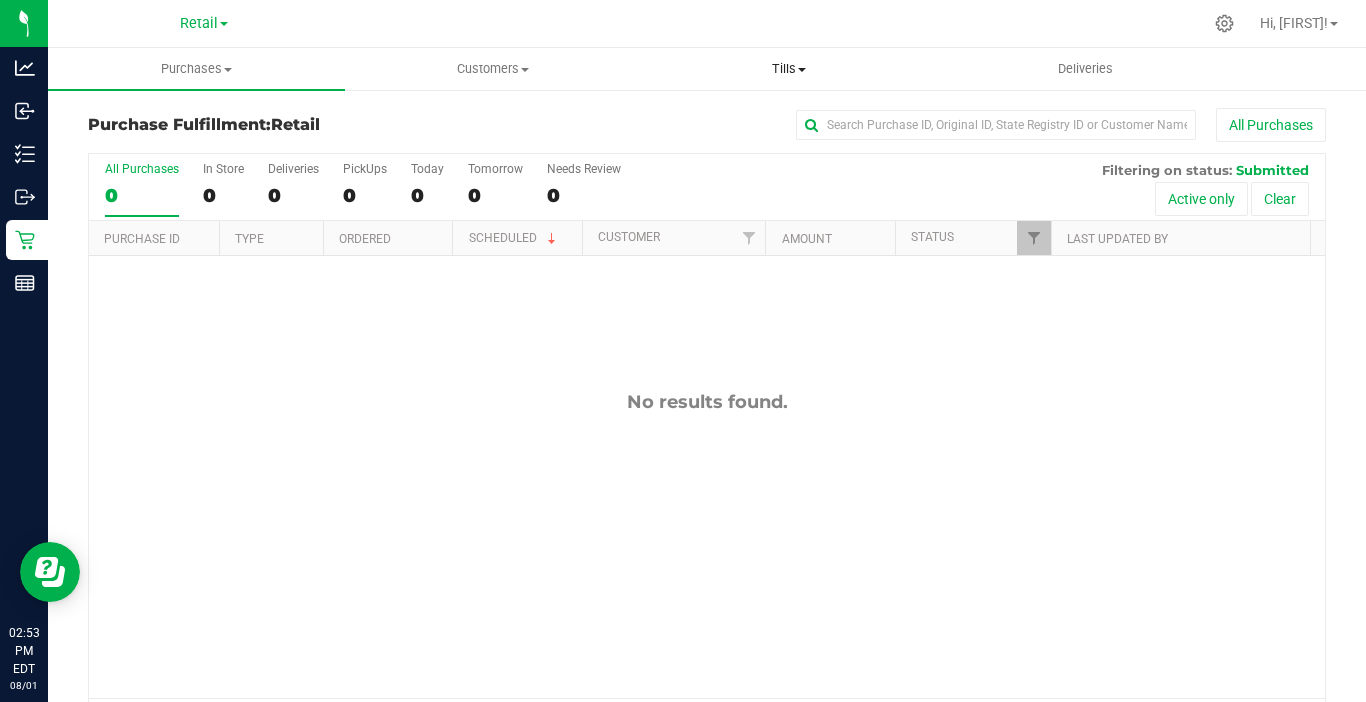 click on "Tills" at bounding box center (789, 69) 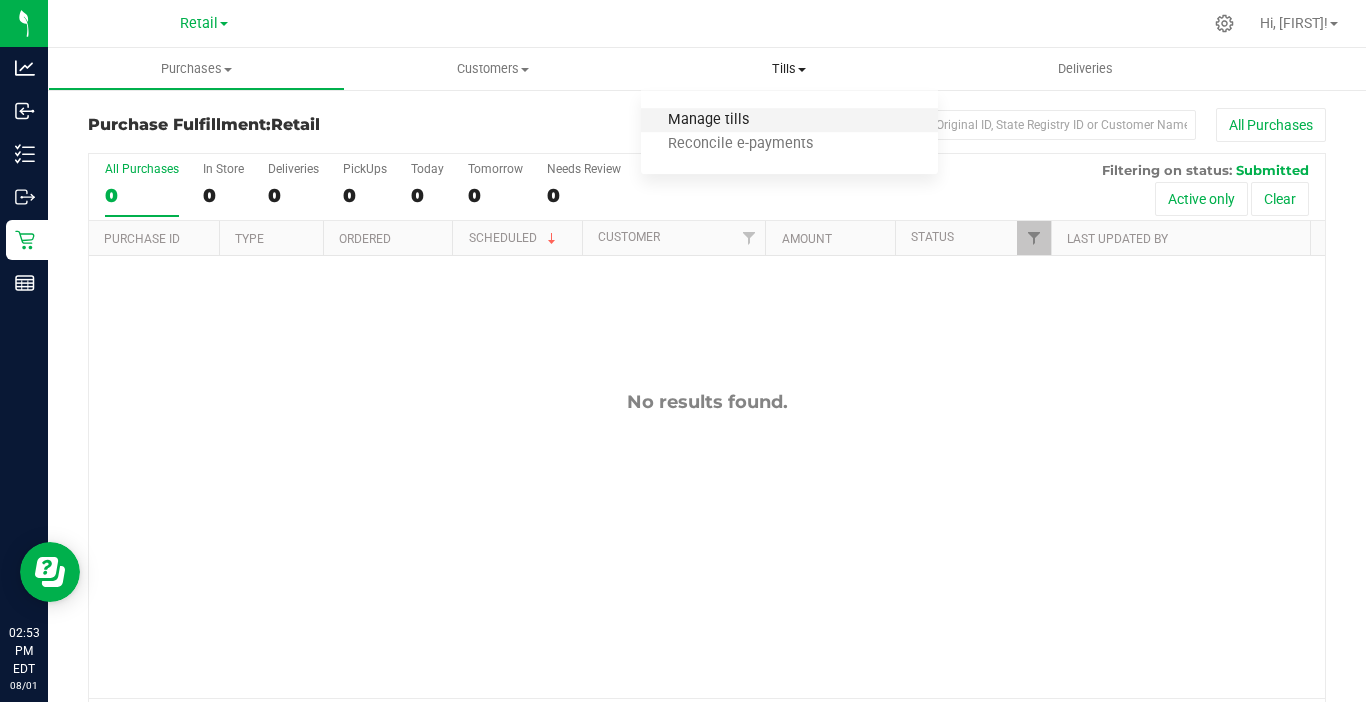 click on "Manage tills" at bounding box center (708, 120) 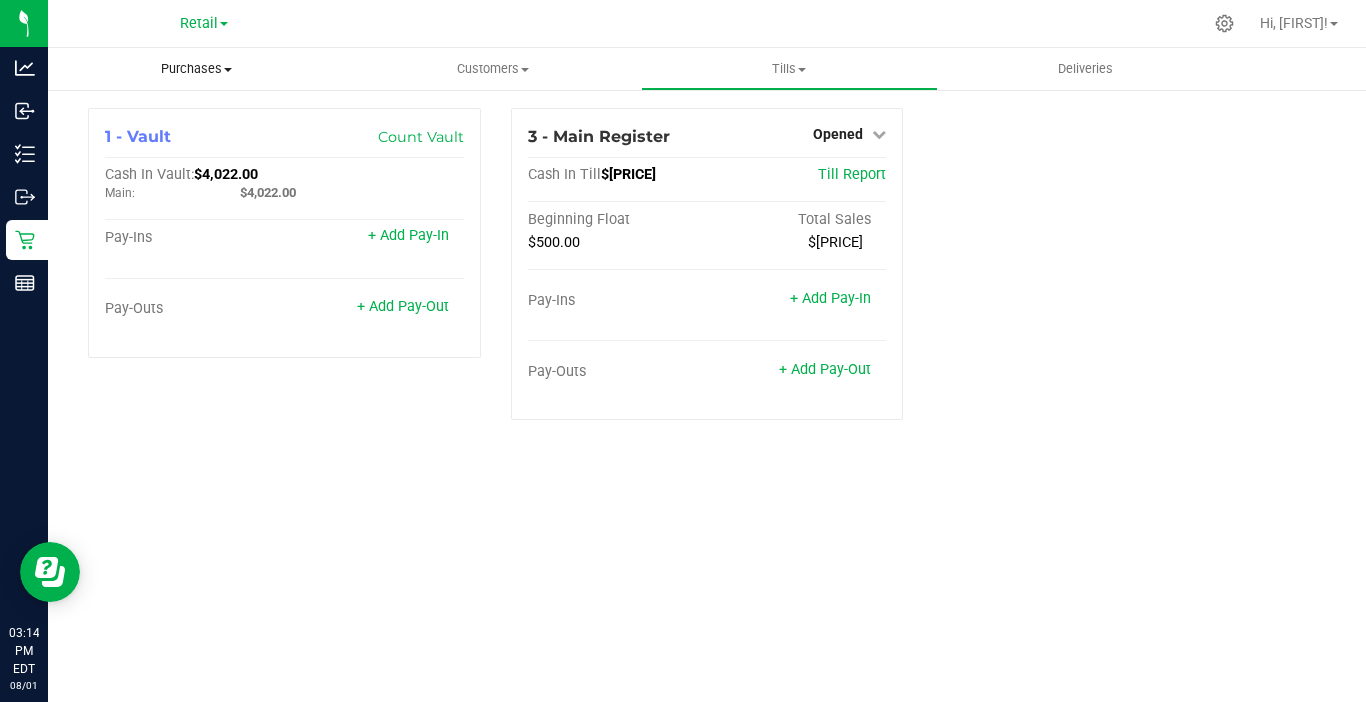 click on "Purchases" at bounding box center (196, 69) 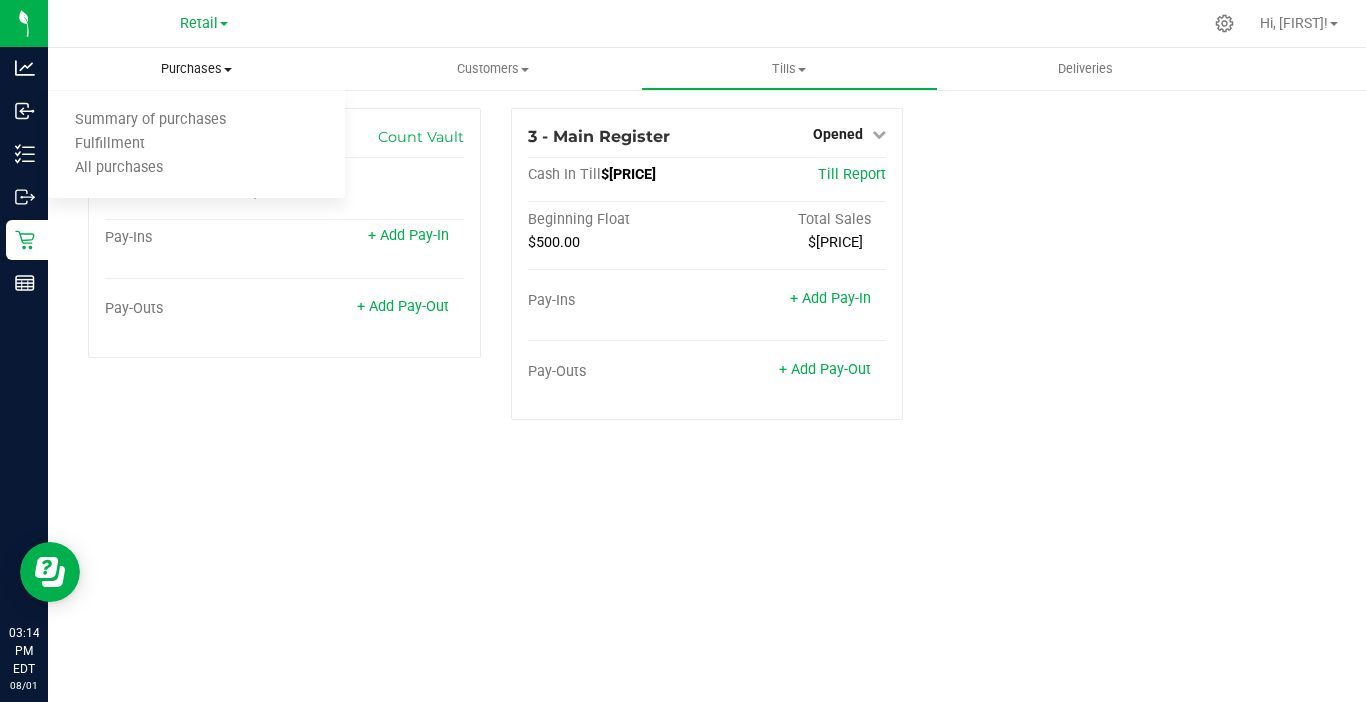 click on "Purchases" at bounding box center [196, 69] 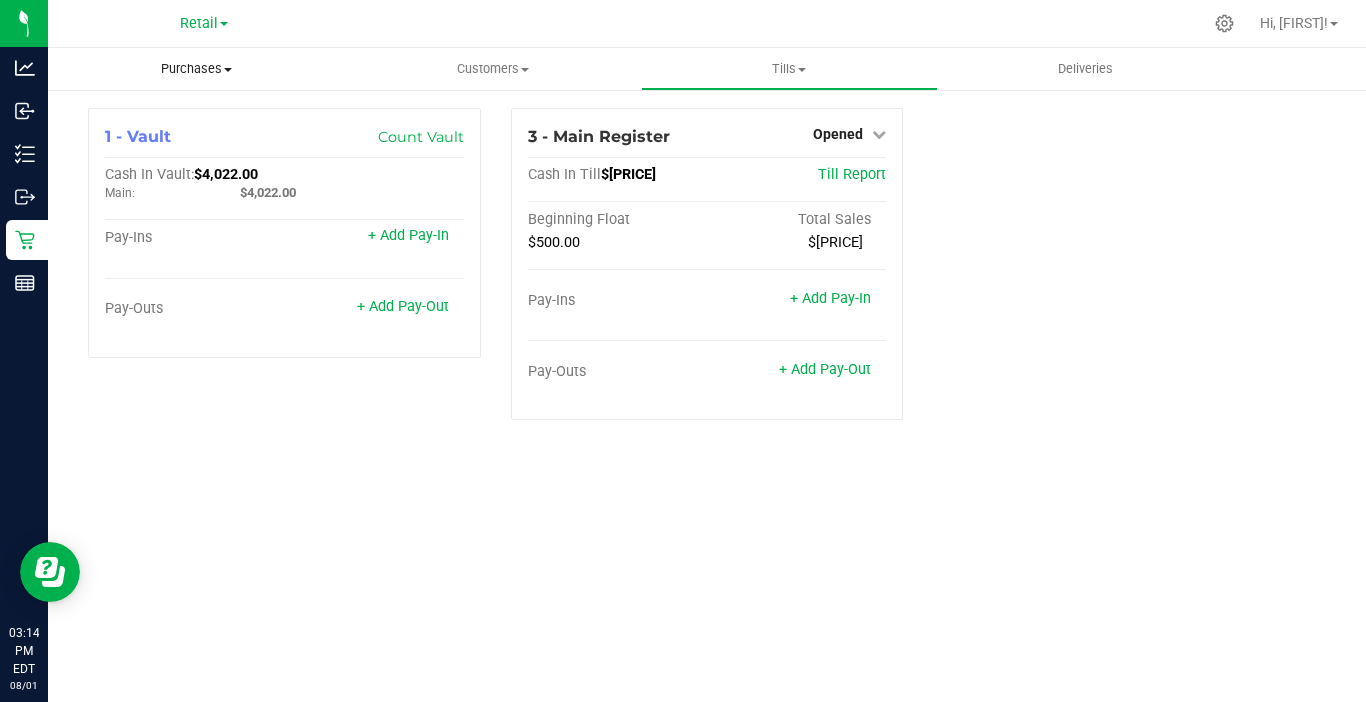 click on "Purchases" at bounding box center (196, 69) 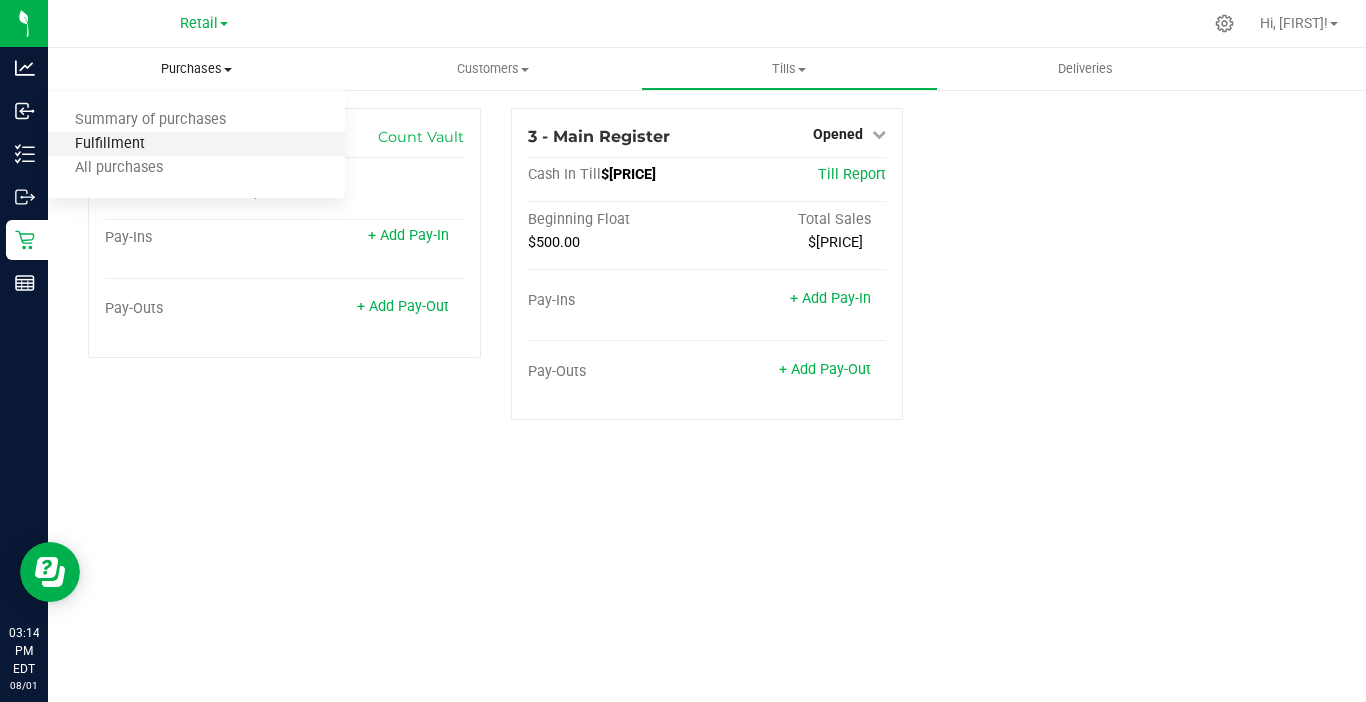 click on "Fulfillment" at bounding box center [110, 144] 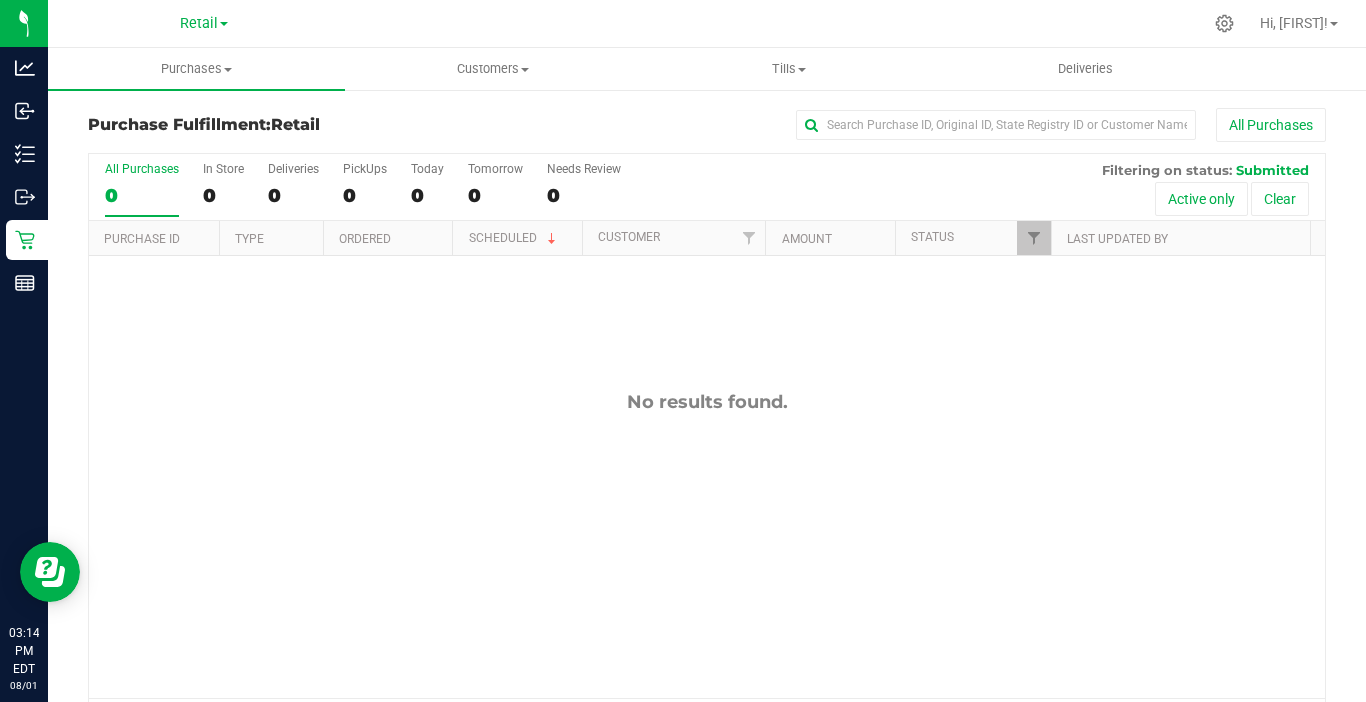 drag, startPoint x: 829, startPoint y: 346, endPoint x: 823, endPoint y: 378, distance: 32.55764 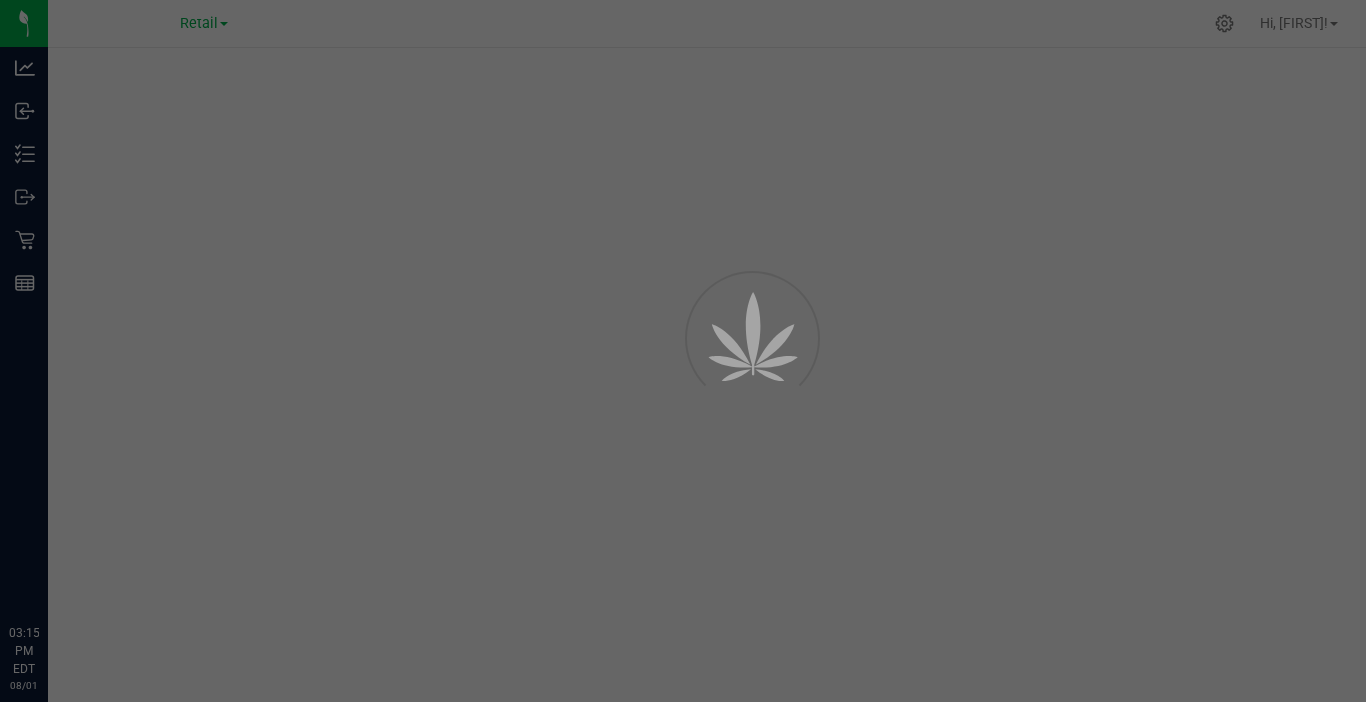 scroll, scrollTop: 0, scrollLeft: 0, axis: both 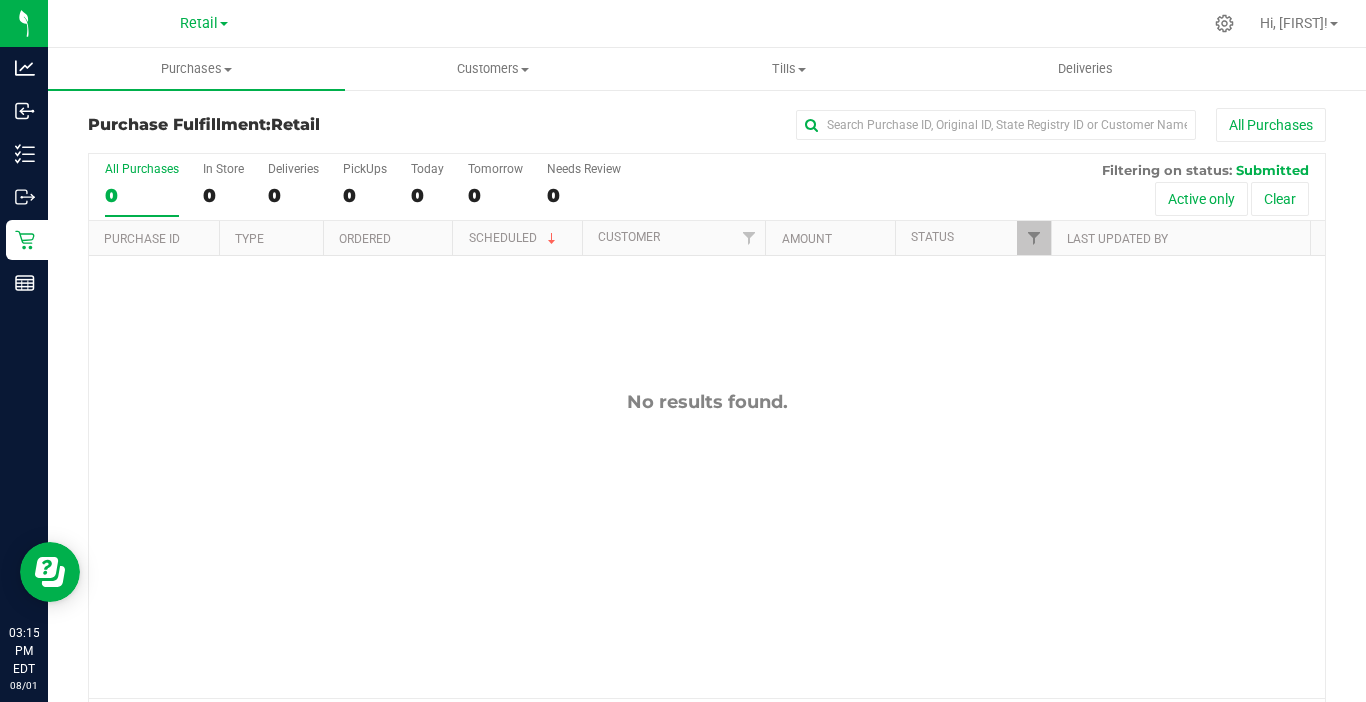 drag, startPoint x: 455, startPoint y: 269, endPoint x: 491, endPoint y: 396, distance: 132.00378 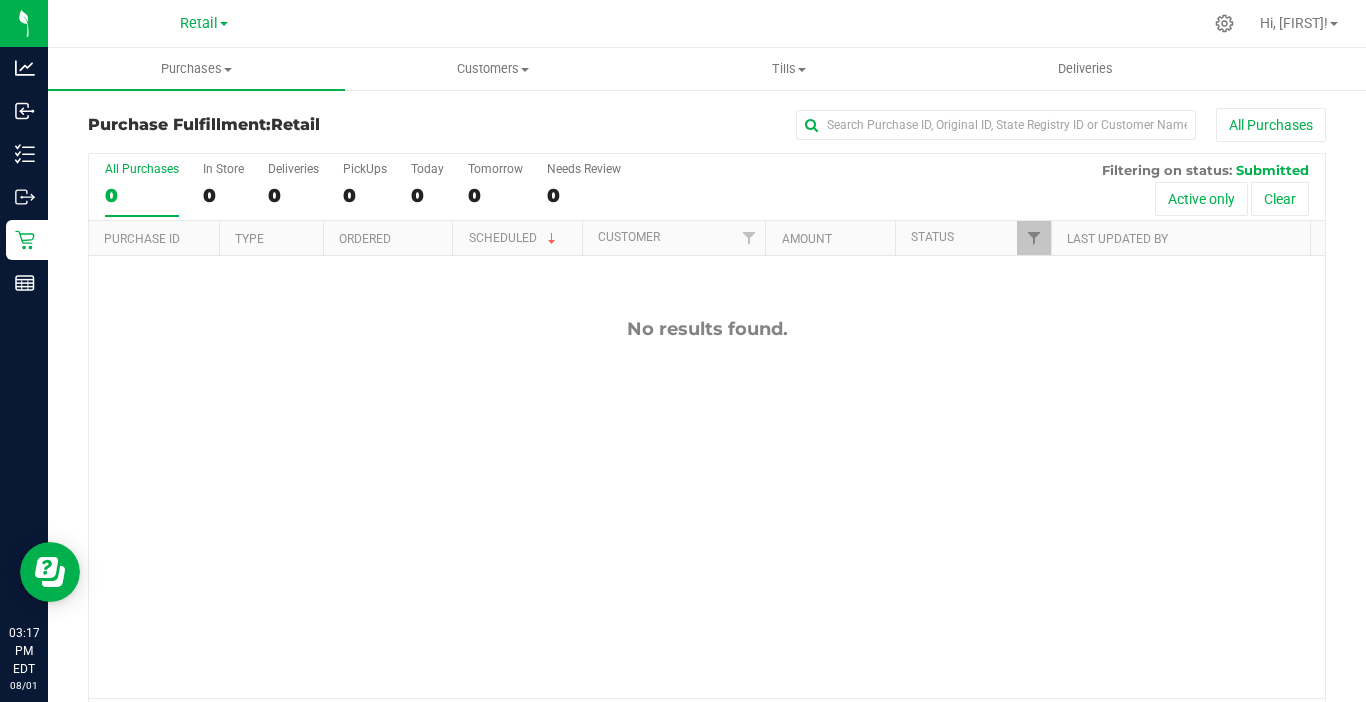 scroll, scrollTop: 0, scrollLeft: 0, axis: both 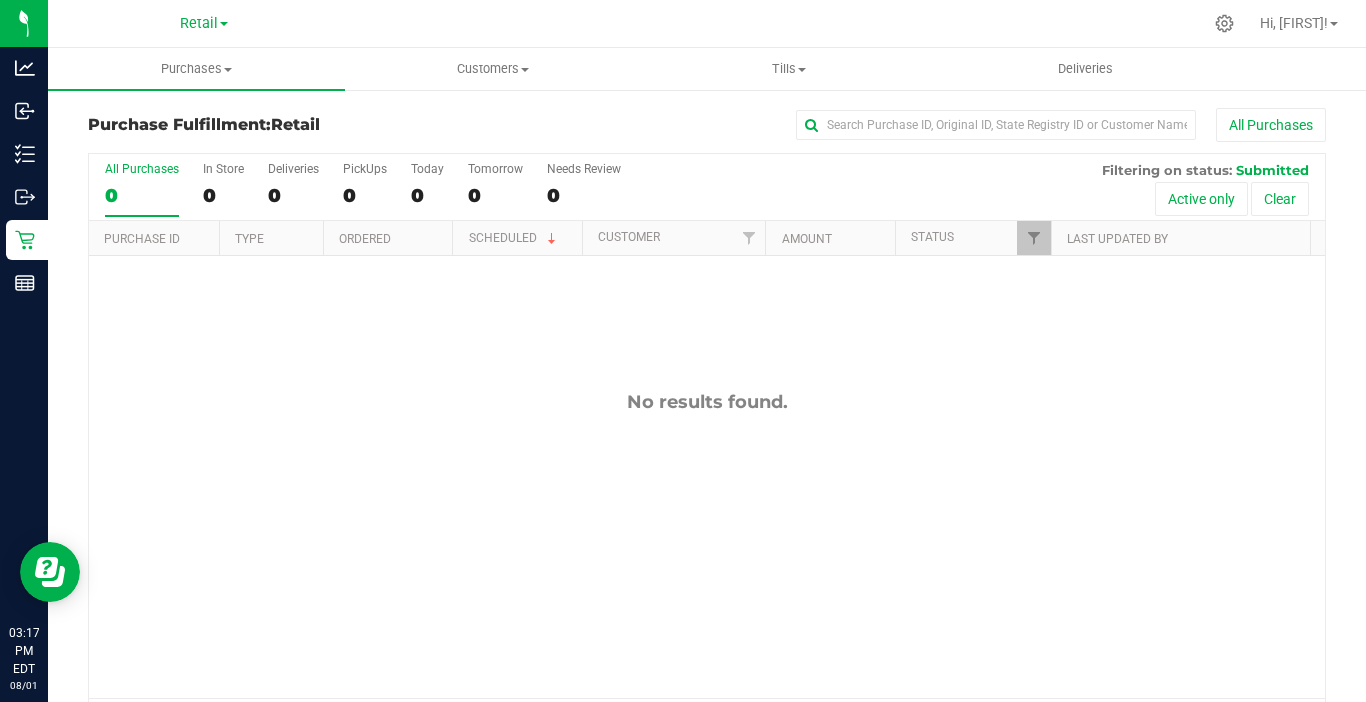 click on "No results found." at bounding box center (707, 544) 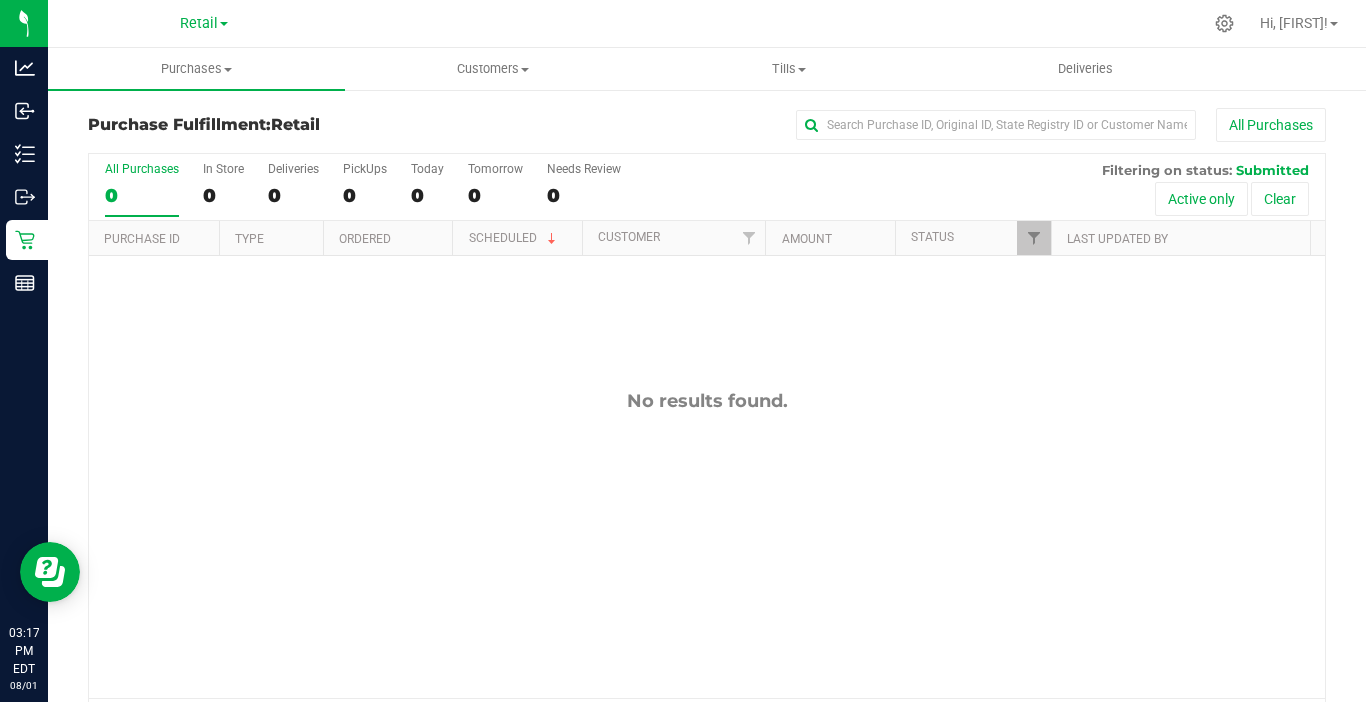 scroll, scrollTop: 0, scrollLeft: 0, axis: both 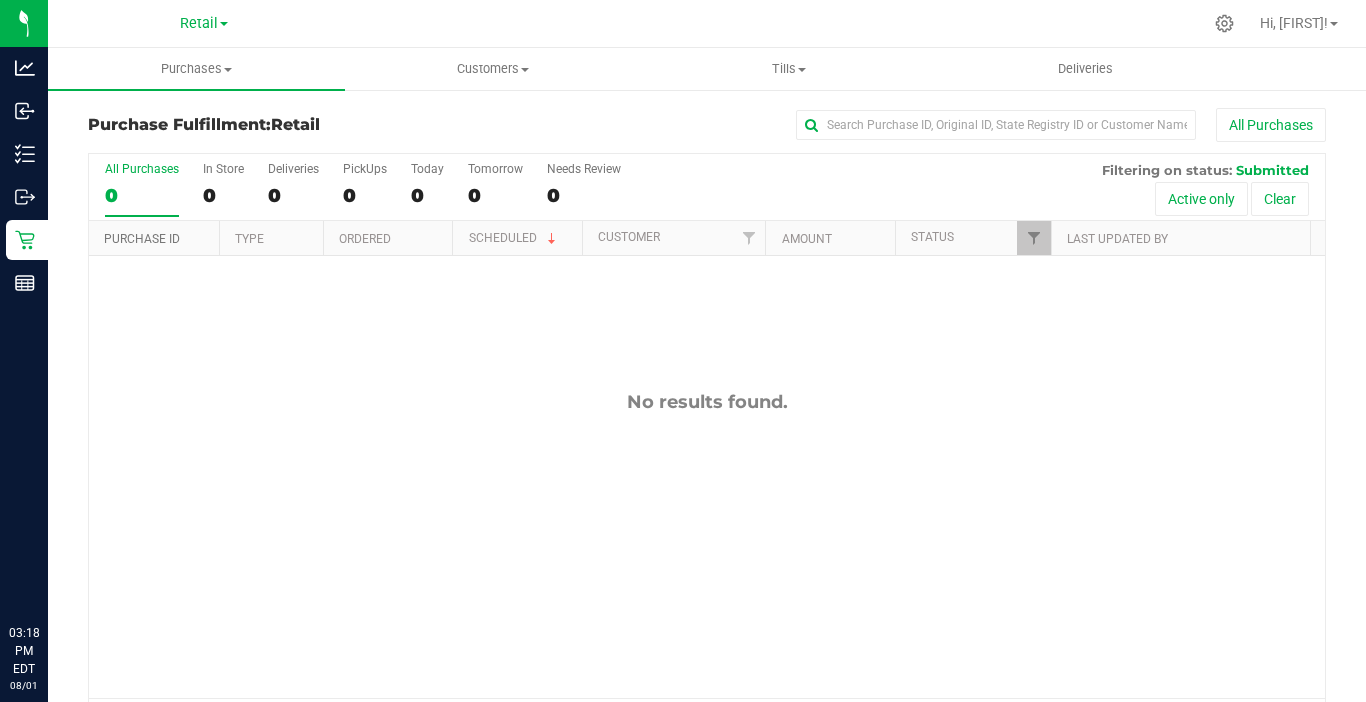 click on "Purchase ID" at bounding box center [142, 239] 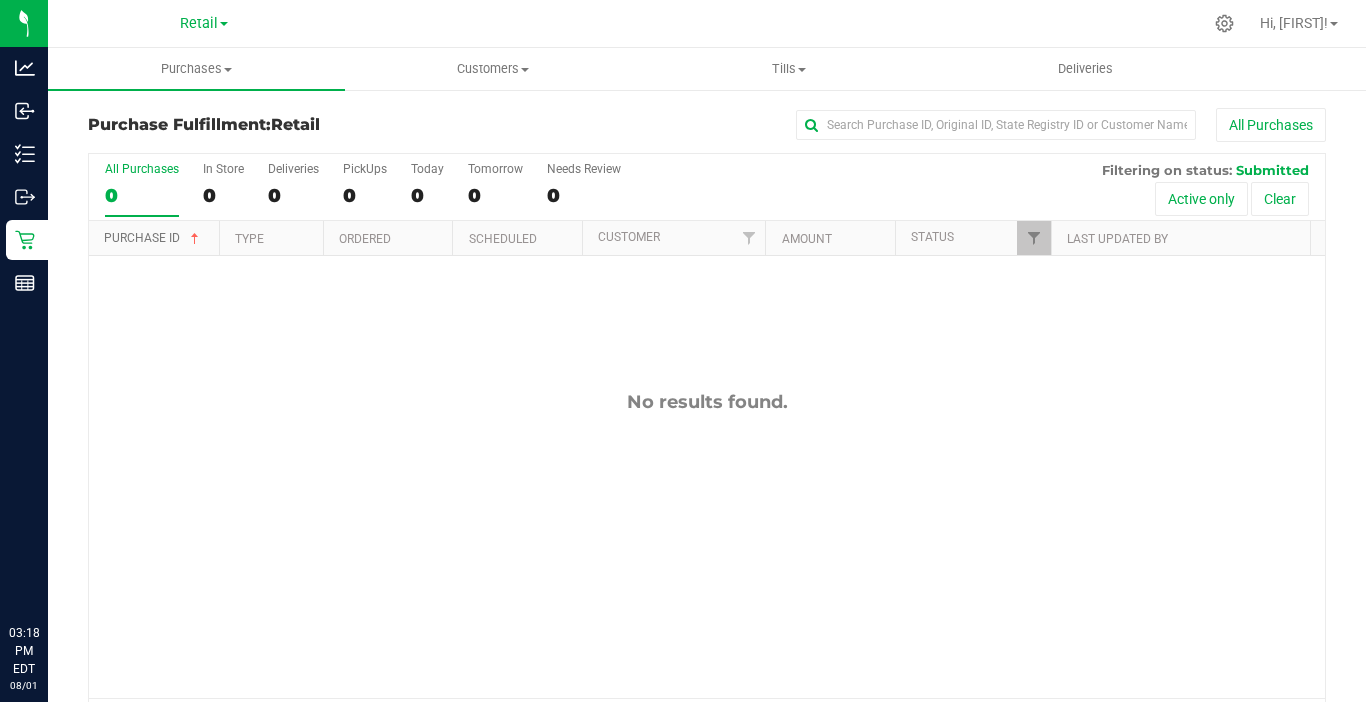 click on "Purchase ID" at bounding box center [153, 238] 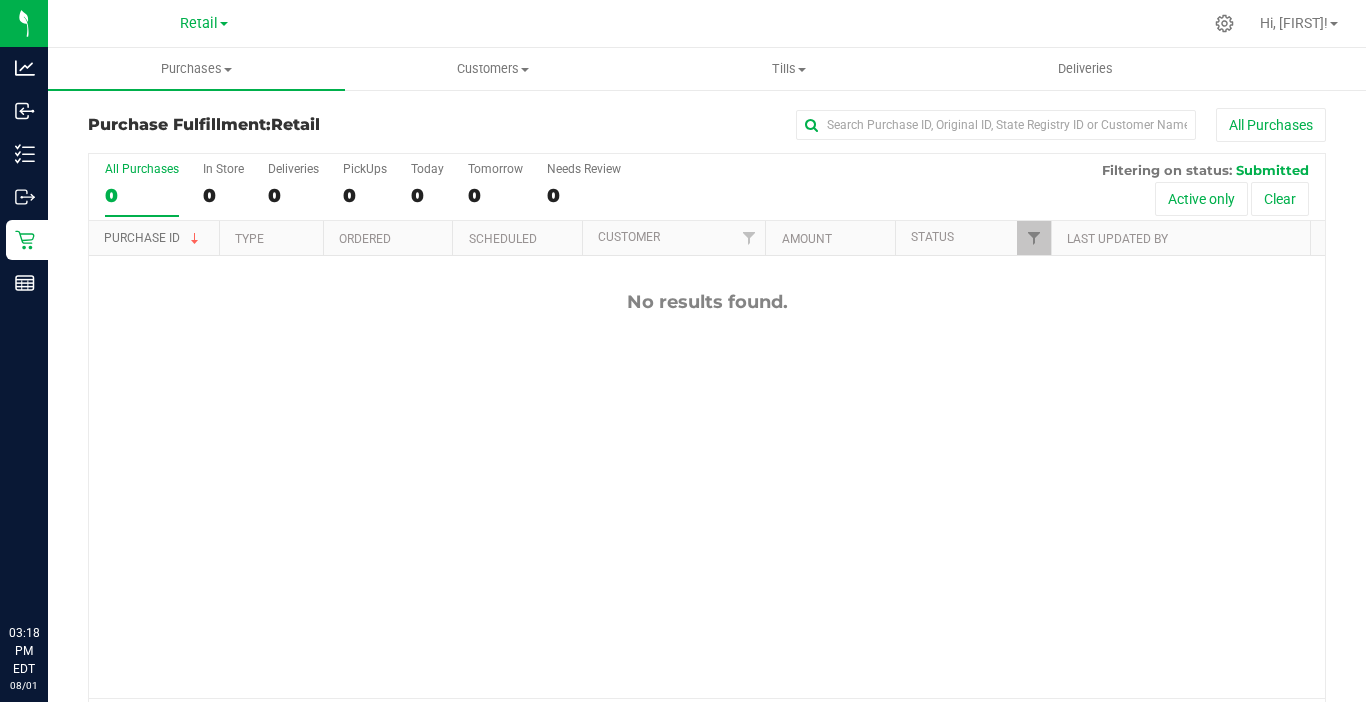 scroll, scrollTop: 0, scrollLeft: 0, axis: both 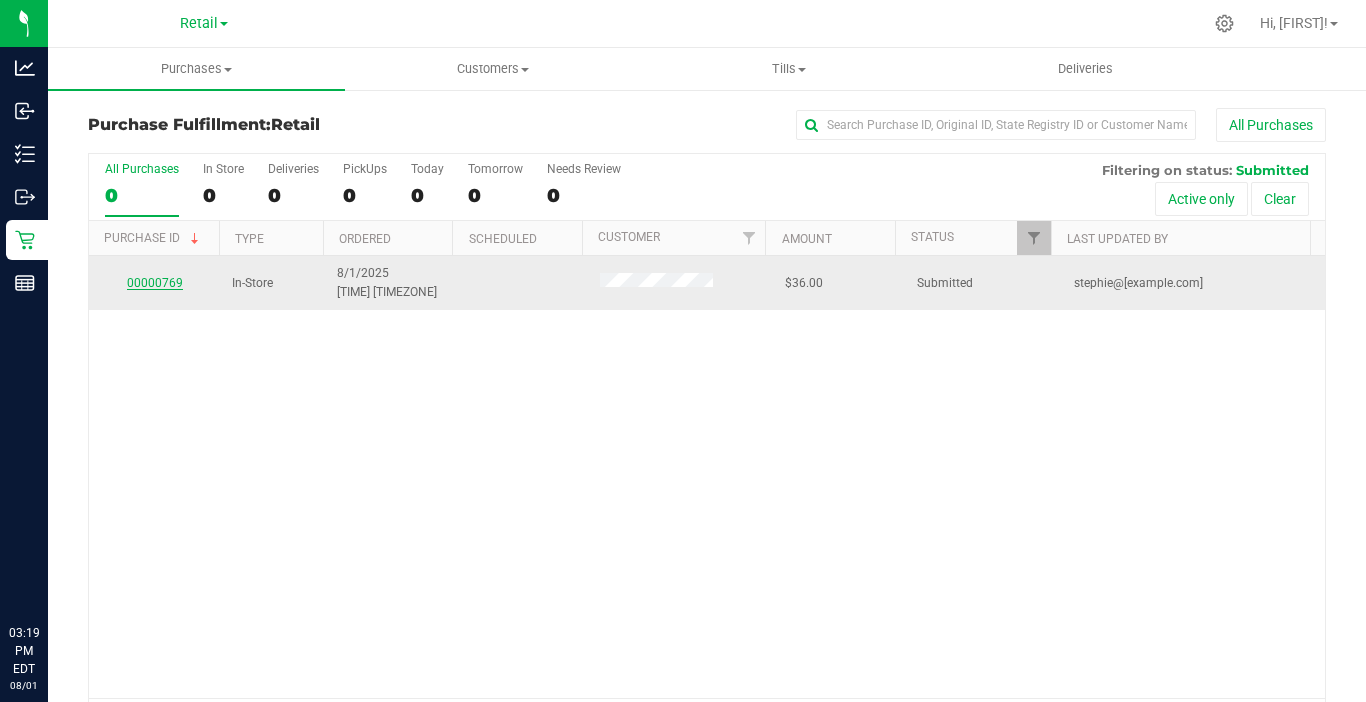 click on "00000769" at bounding box center [155, 283] 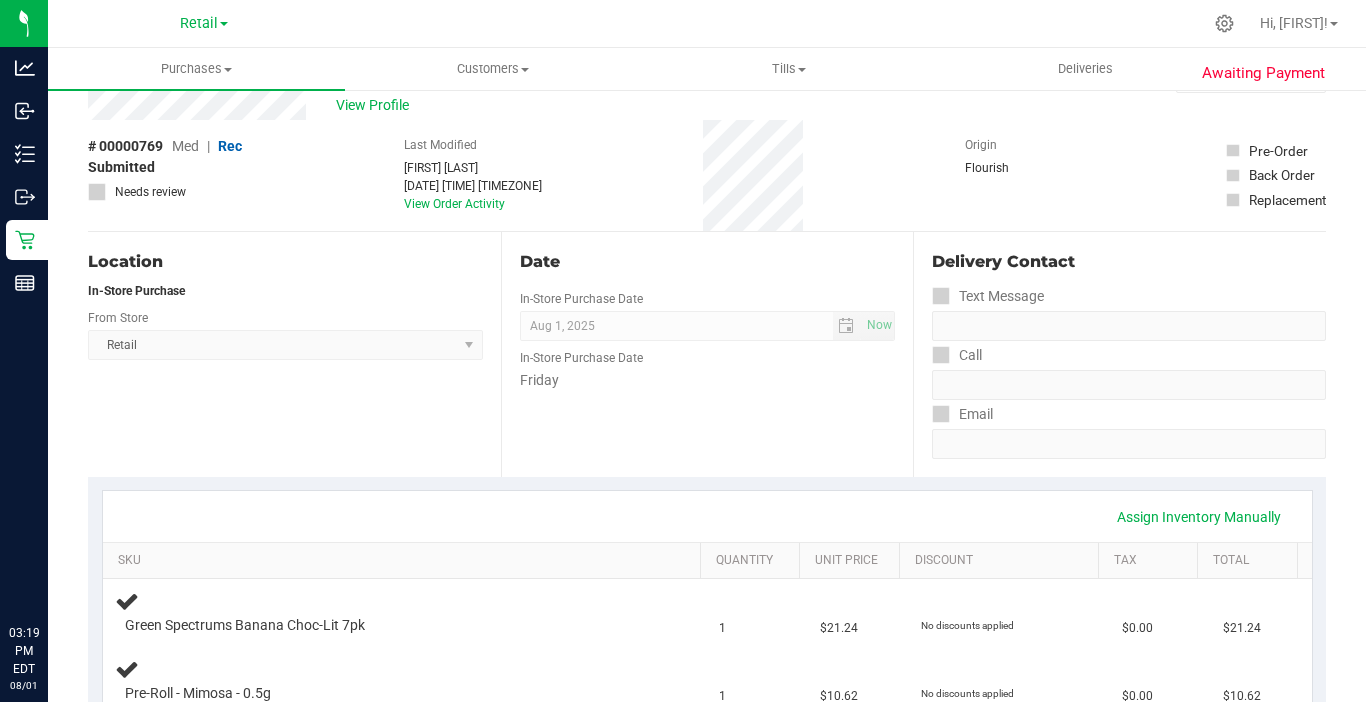 scroll, scrollTop: 100, scrollLeft: 0, axis: vertical 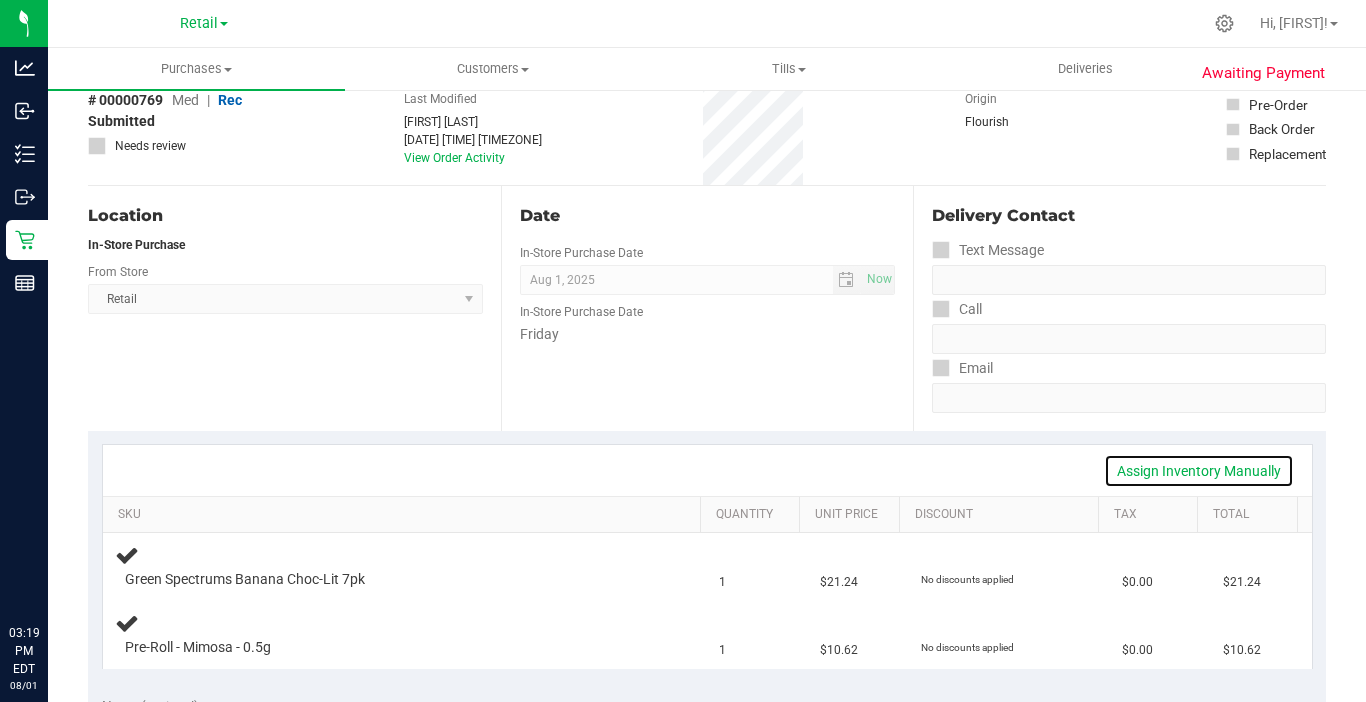 click on "Assign Inventory Manually" at bounding box center [1199, 471] 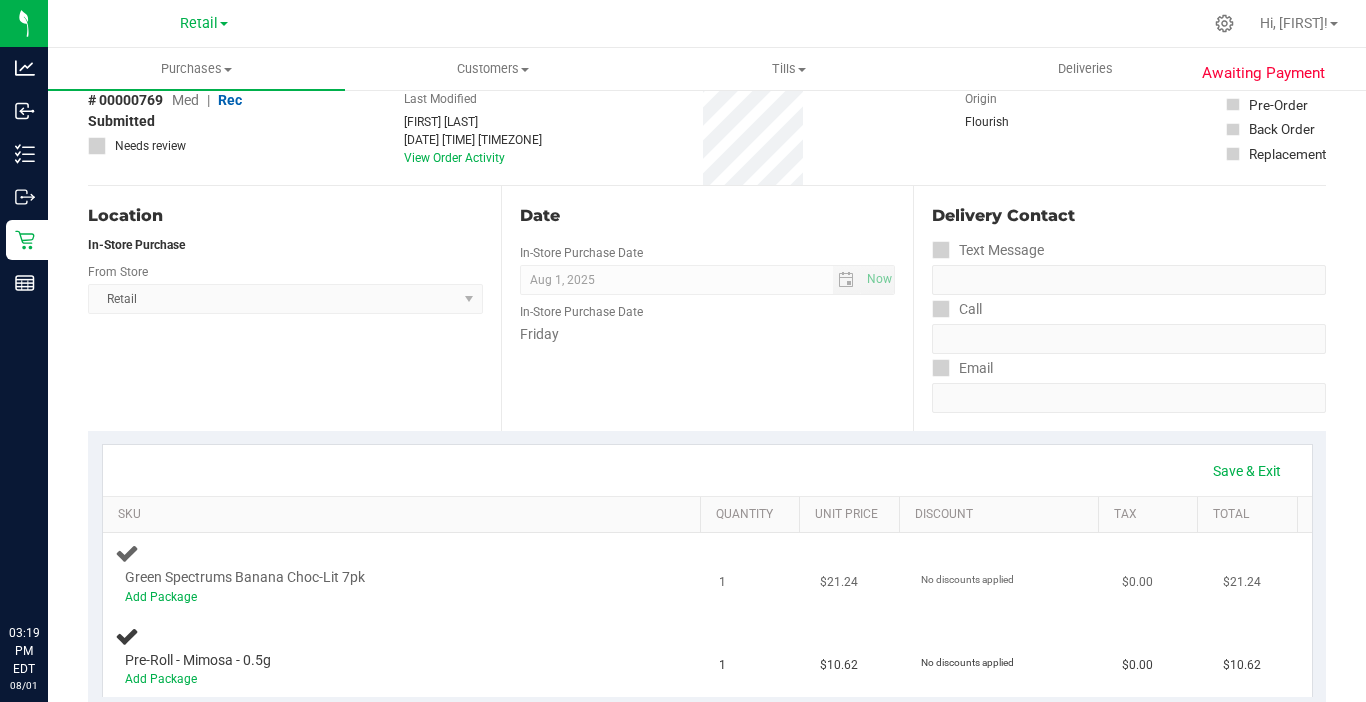 click on "Green Spectrums Banana Choc-Lit 7pk" at bounding box center [245, 577] 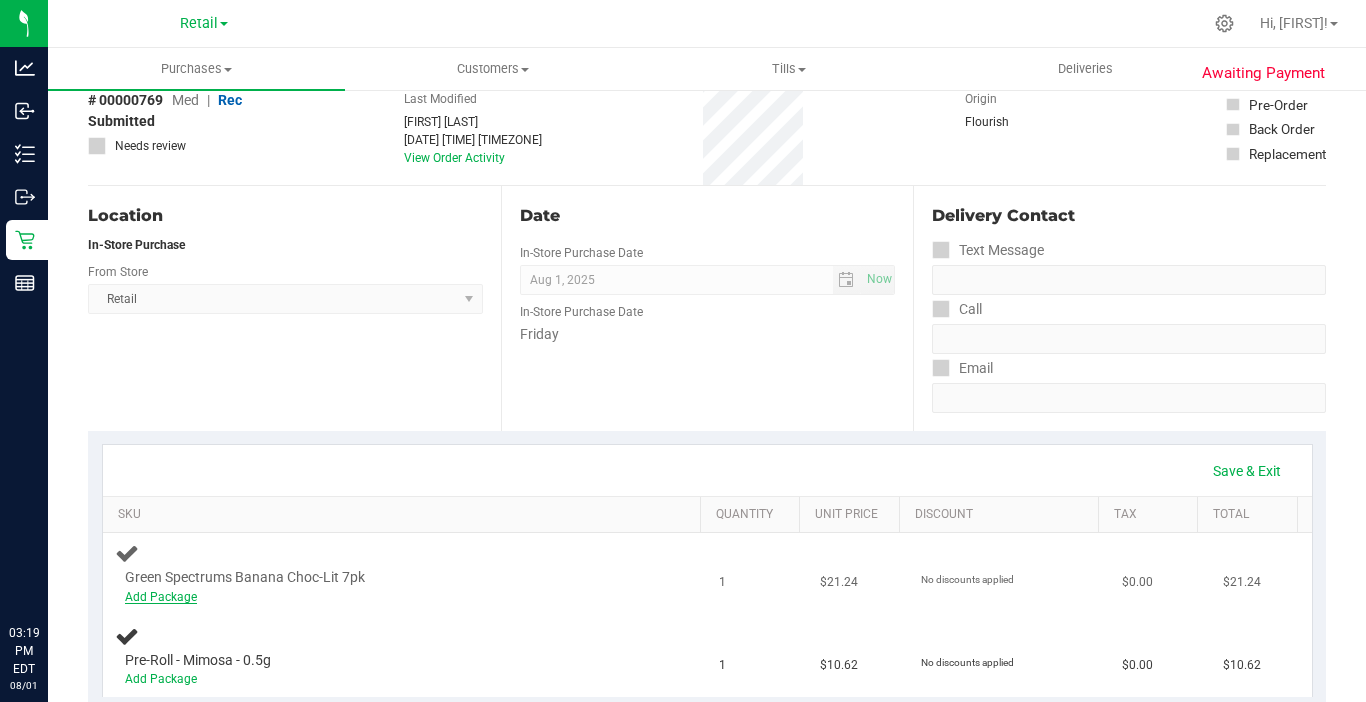 click on "Add Package" at bounding box center [161, 597] 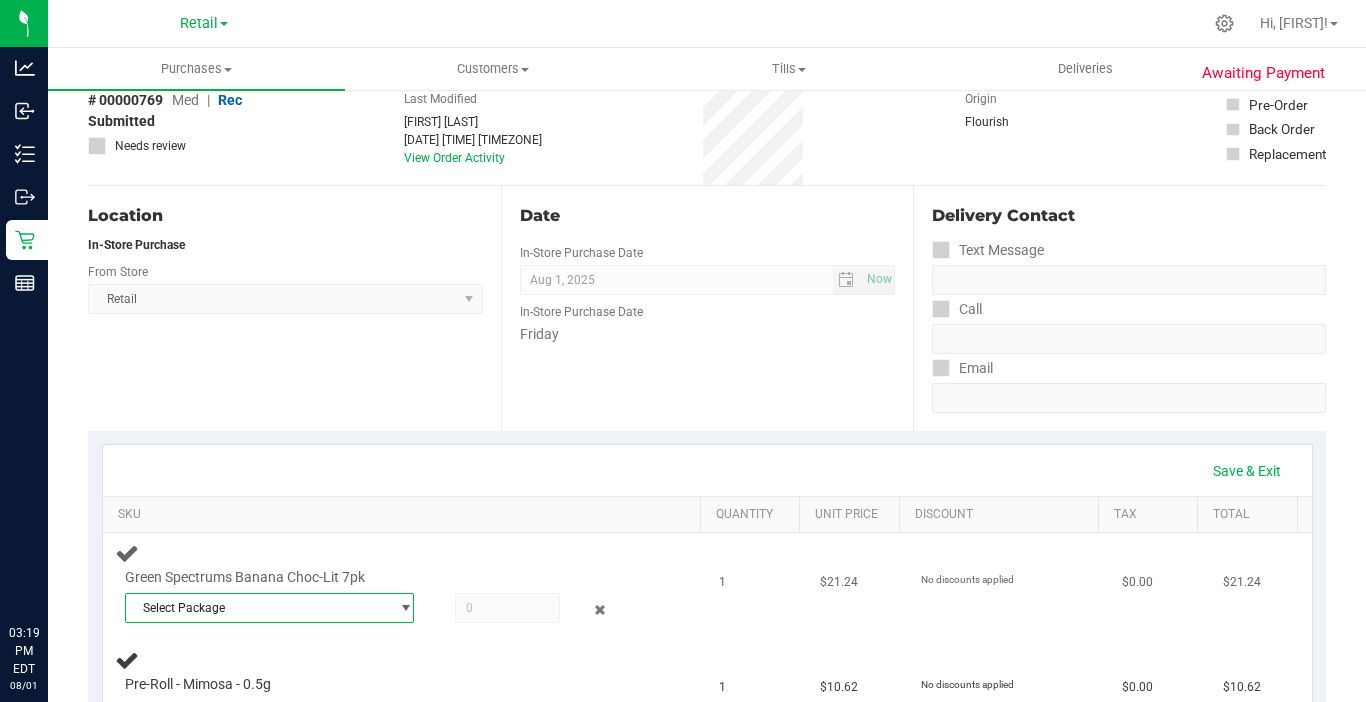 click on "Select Package" at bounding box center (257, 608) 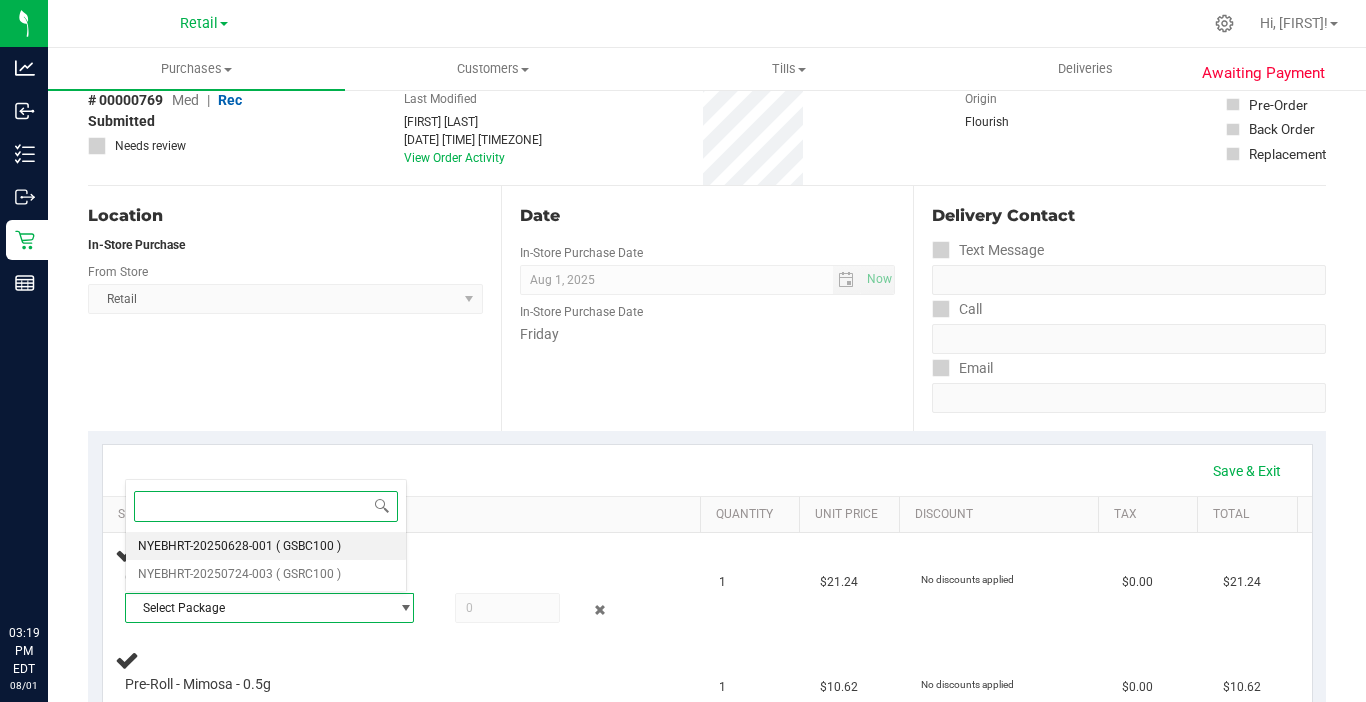 click on "(
GSBC100
)" at bounding box center (308, 546) 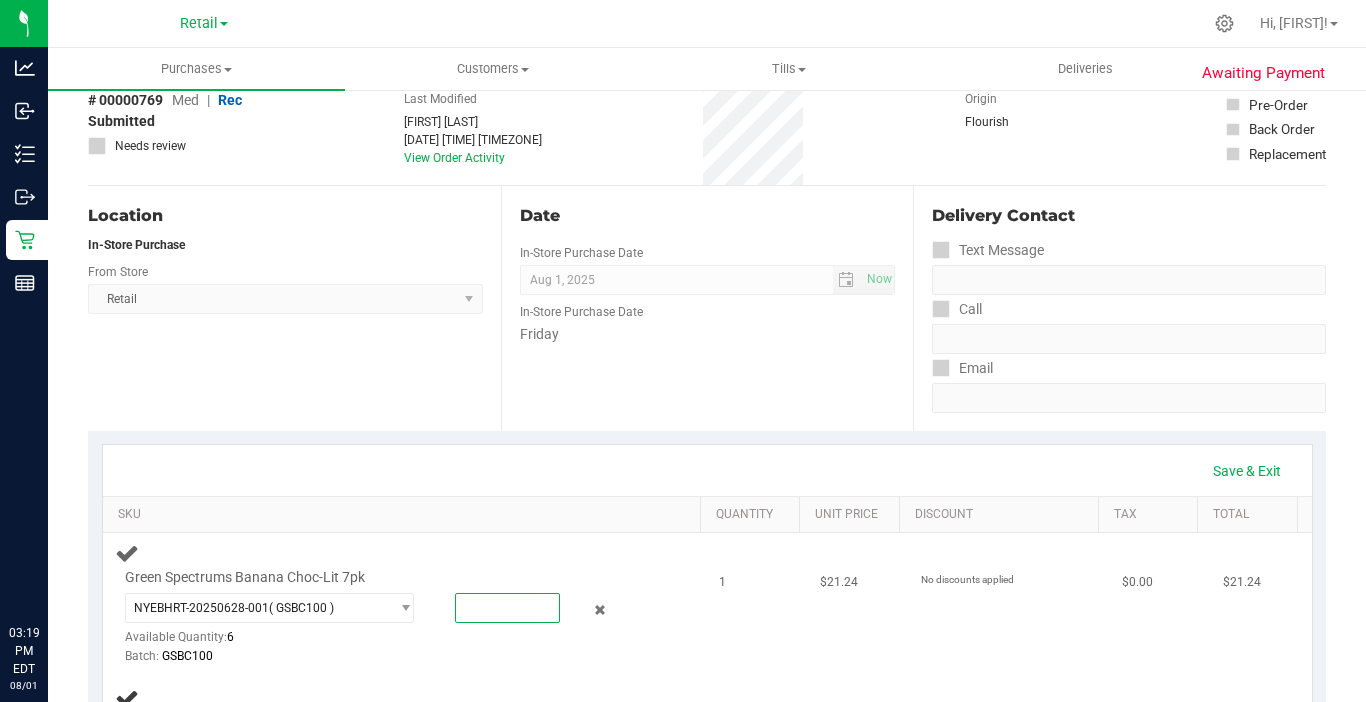 click at bounding box center (507, 608) 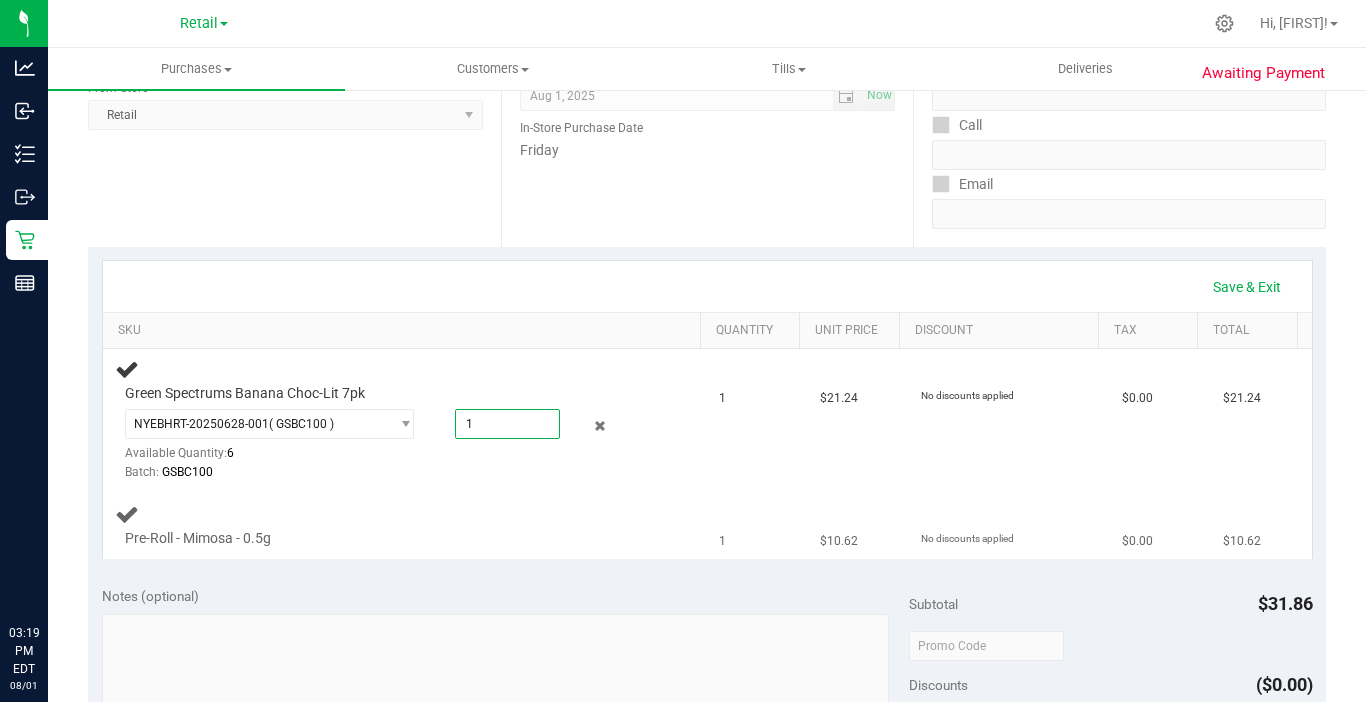 scroll, scrollTop: 300, scrollLeft: 0, axis: vertical 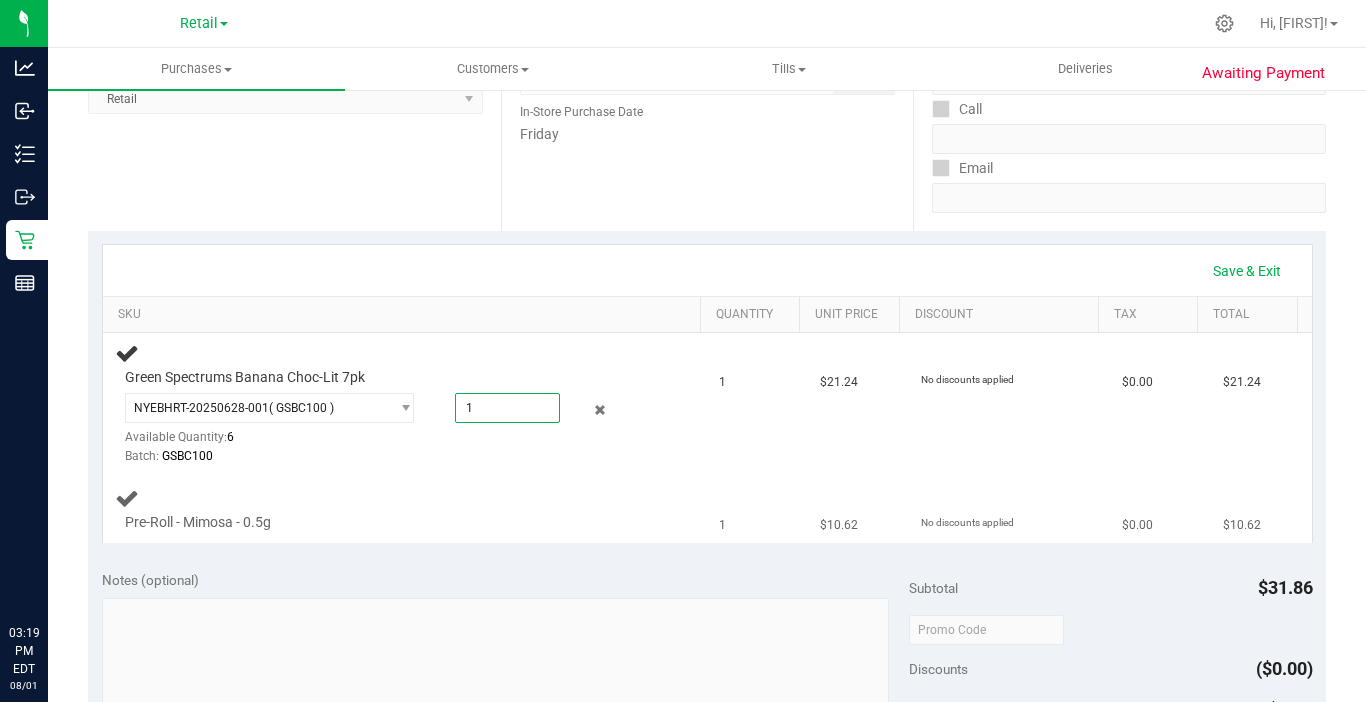 type on "1.0000" 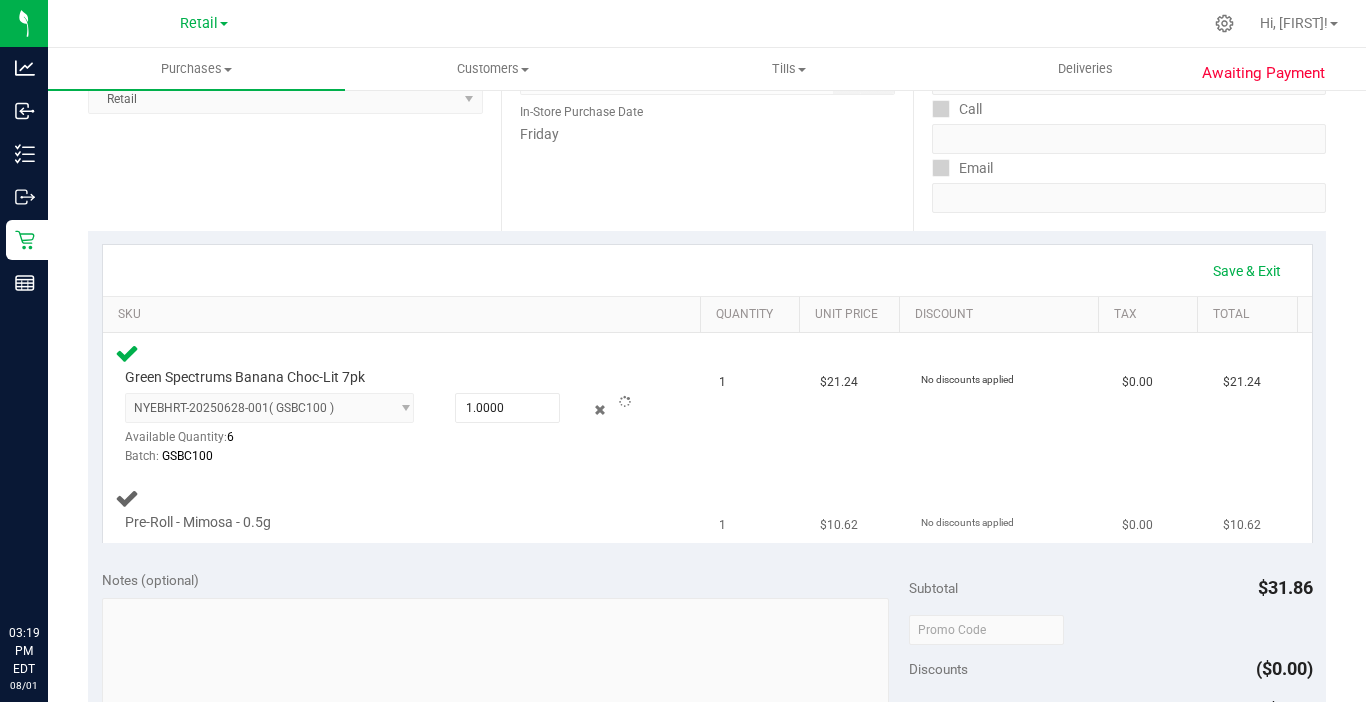 click on "Pre-Roll - Mimosa - 0.5g" at bounding box center (198, 522) 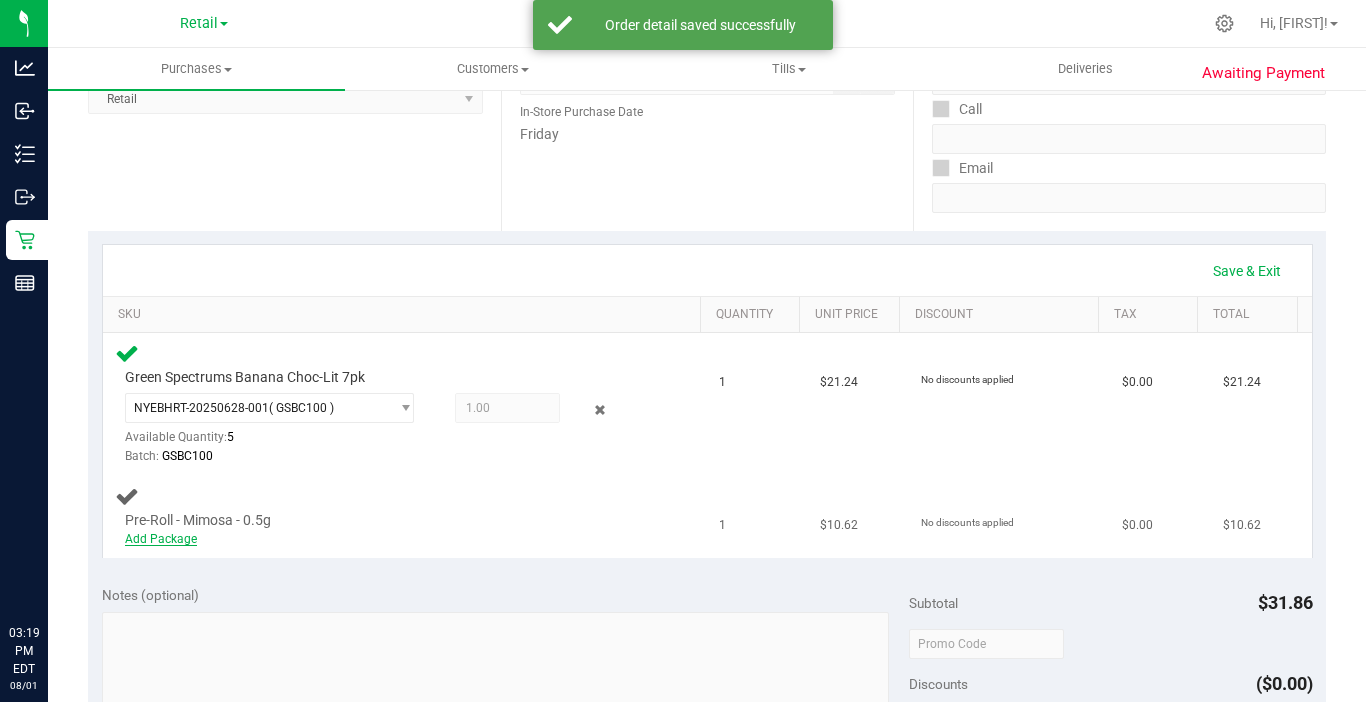 click on "Add Package" at bounding box center [161, 539] 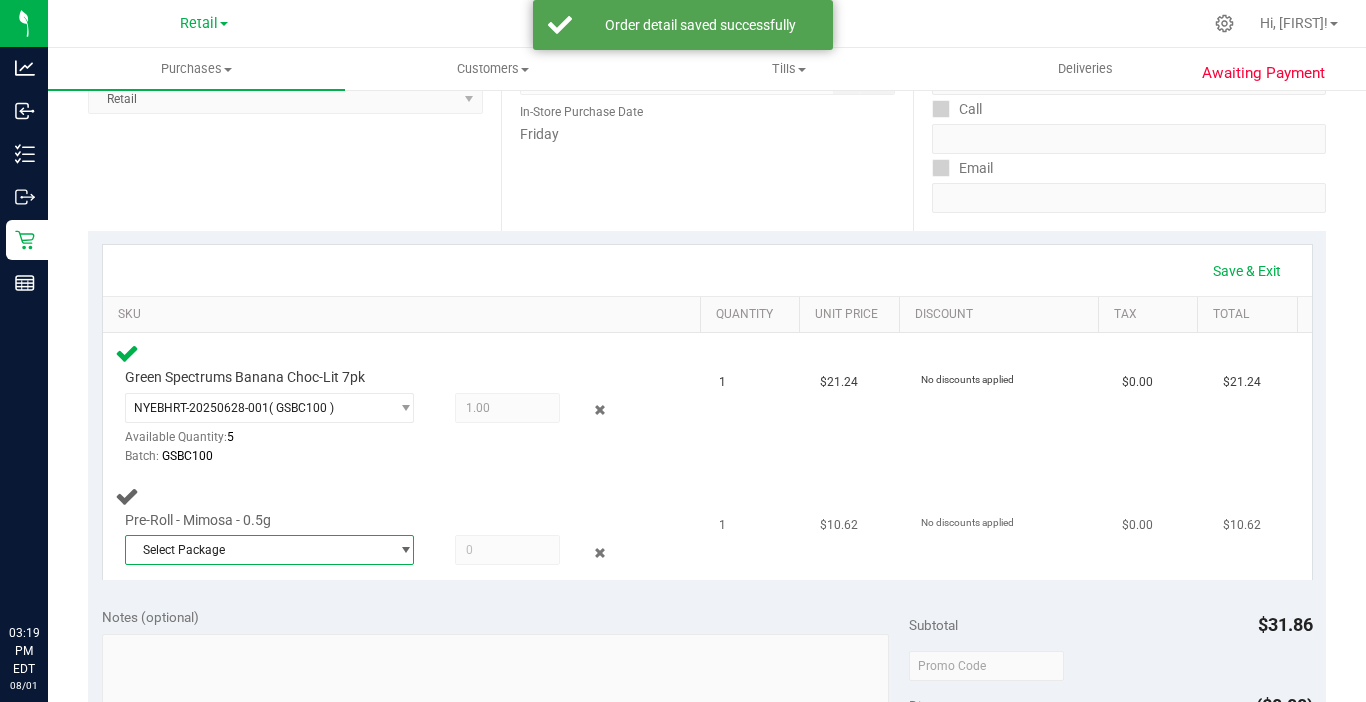 click on "Select Package" at bounding box center (257, 550) 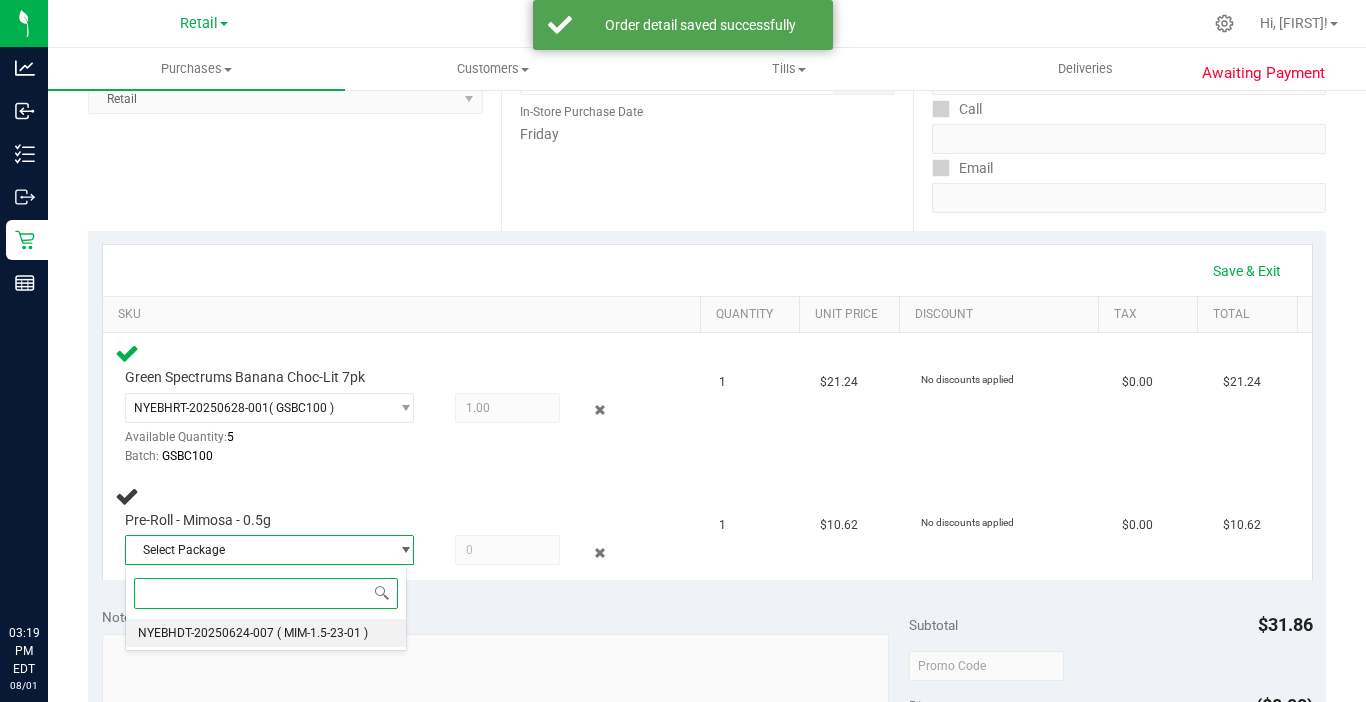click on "(
MIM-1.5-23-01
)" at bounding box center [322, 633] 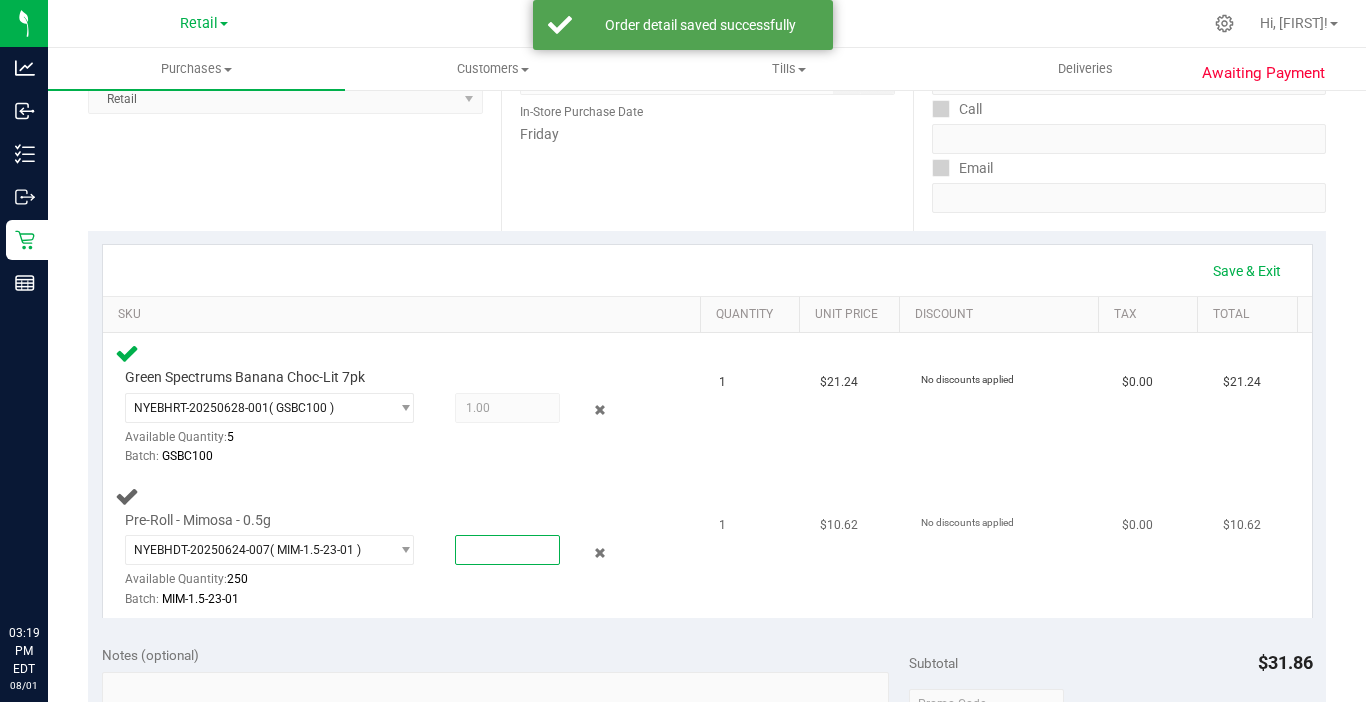 click at bounding box center (507, 550) 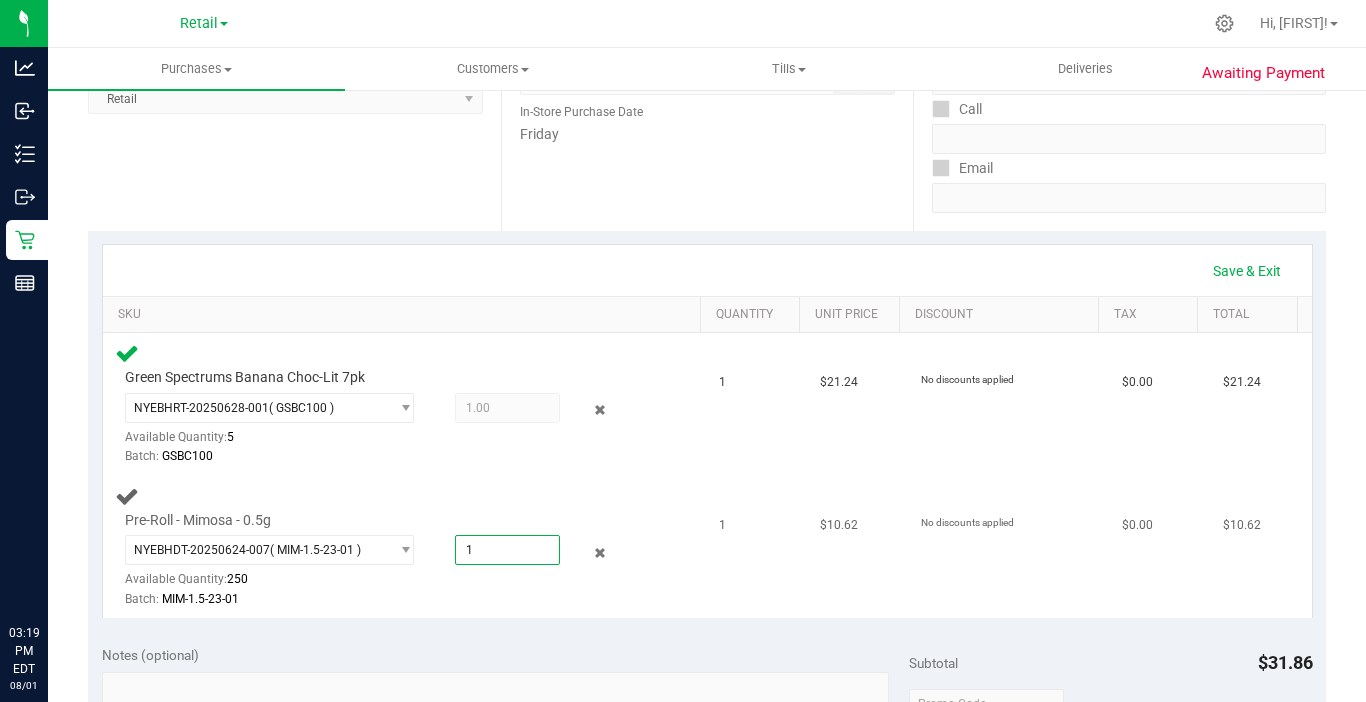 type on "1.0000" 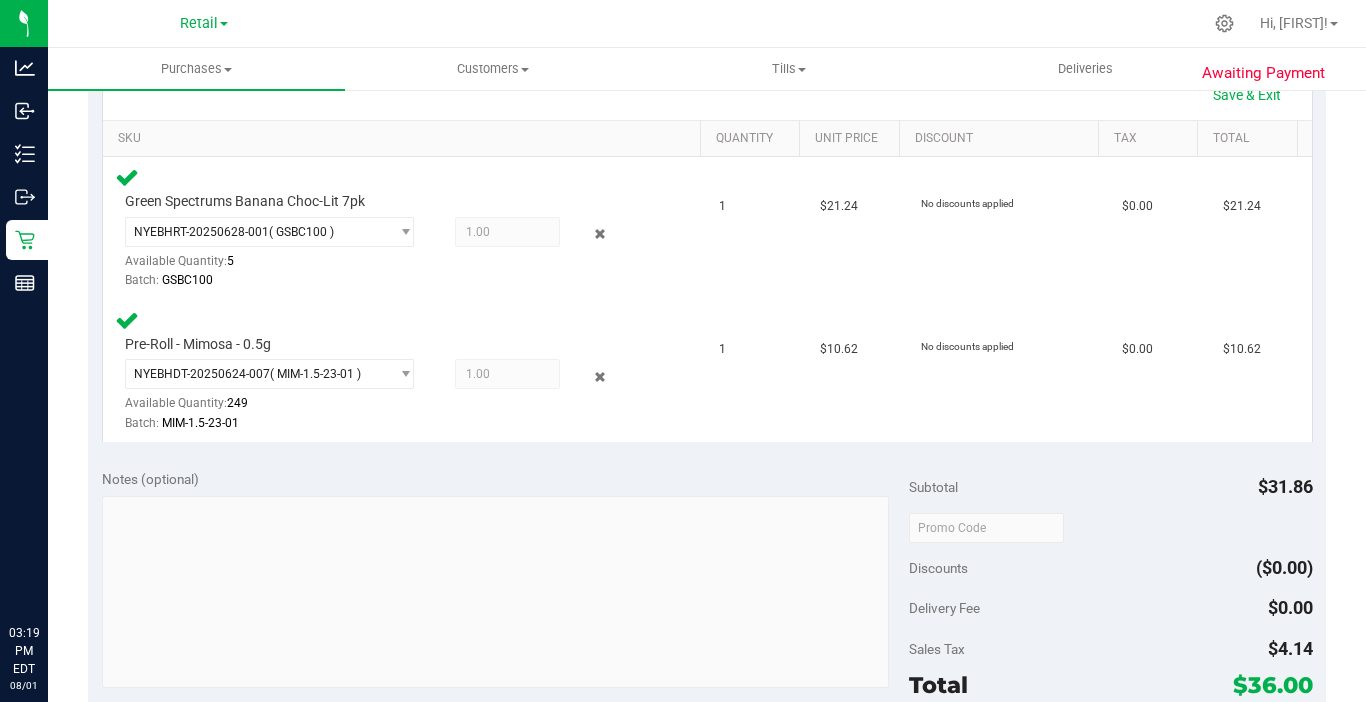 scroll, scrollTop: 700, scrollLeft: 0, axis: vertical 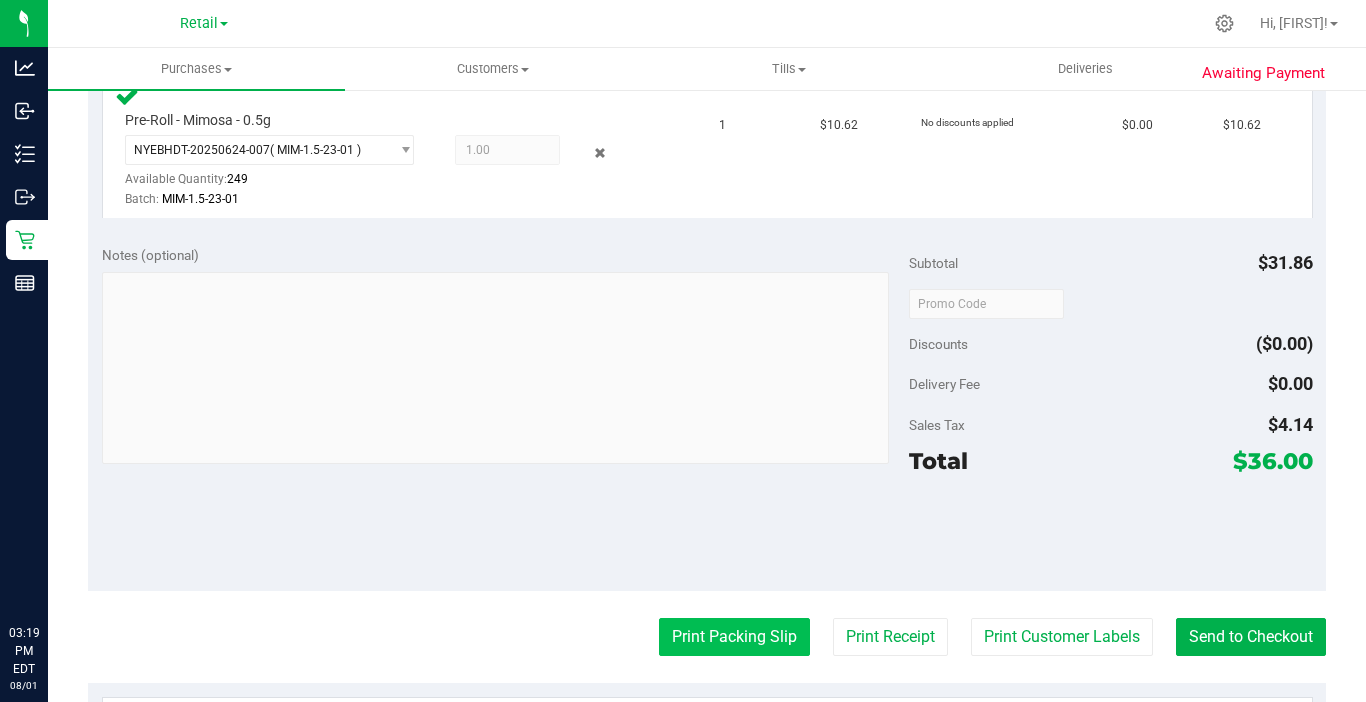 click on "Print Packing Slip" at bounding box center (734, 637) 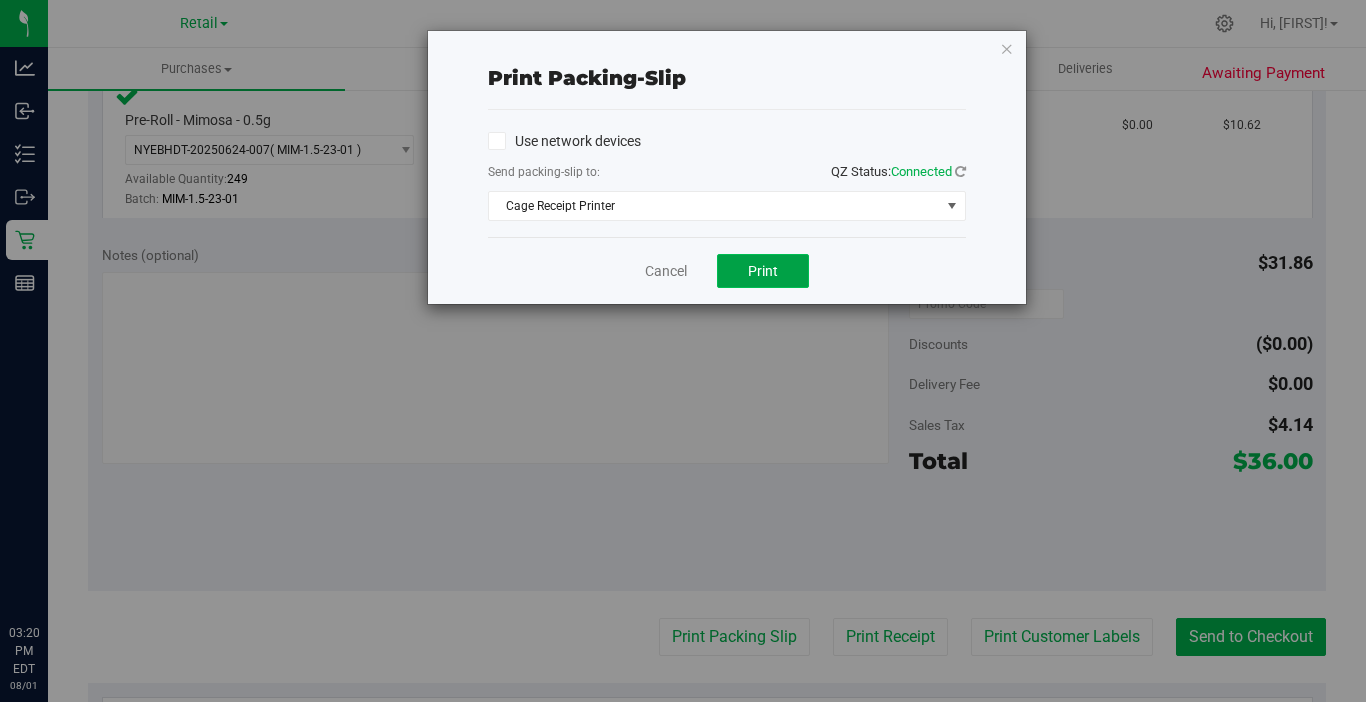 click on "Print" at bounding box center (763, 271) 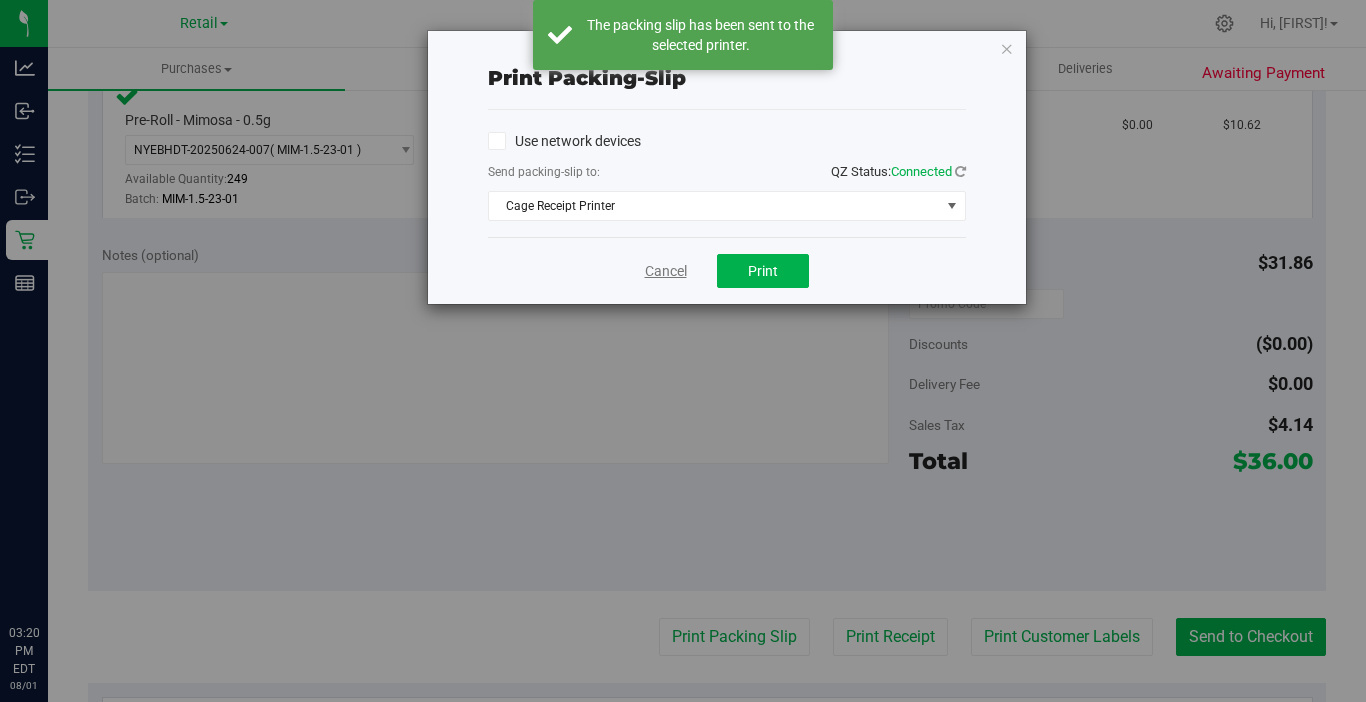 click on "Cancel" at bounding box center [666, 271] 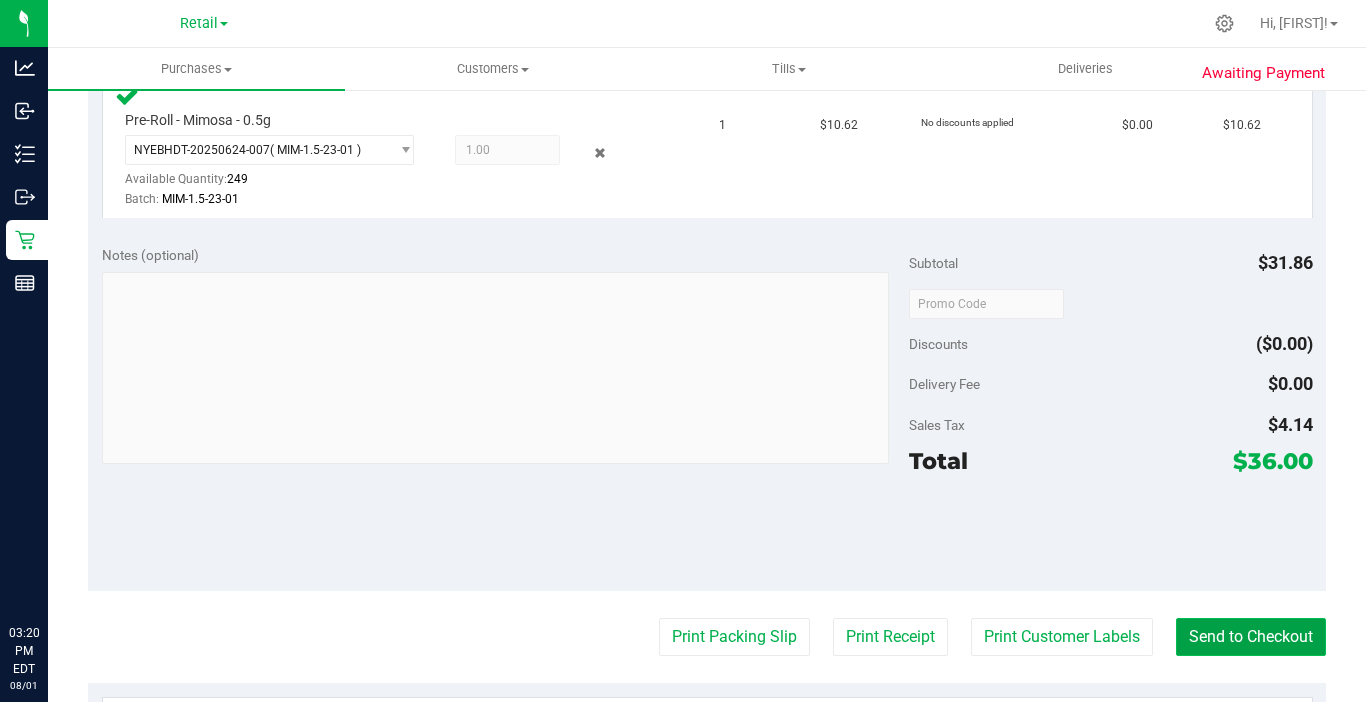 click on "Send to Checkout" at bounding box center [1251, 637] 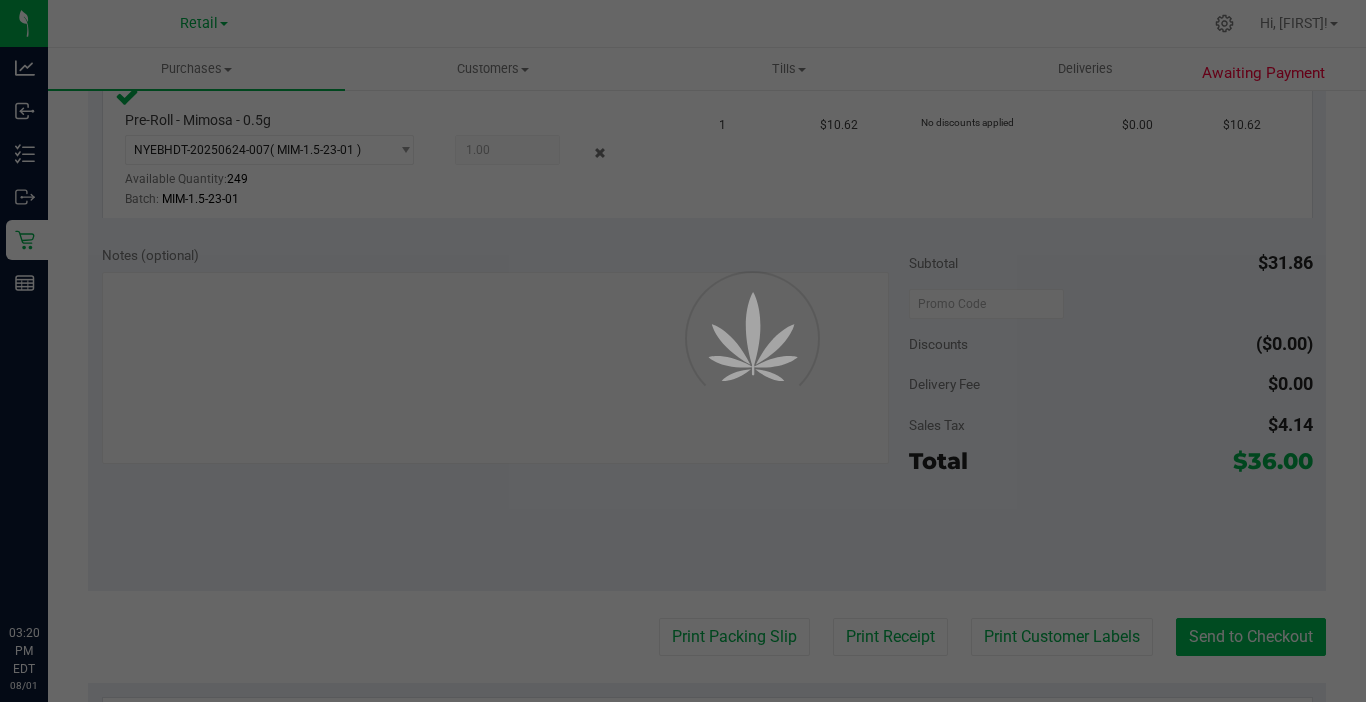 scroll, scrollTop: 0, scrollLeft: 0, axis: both 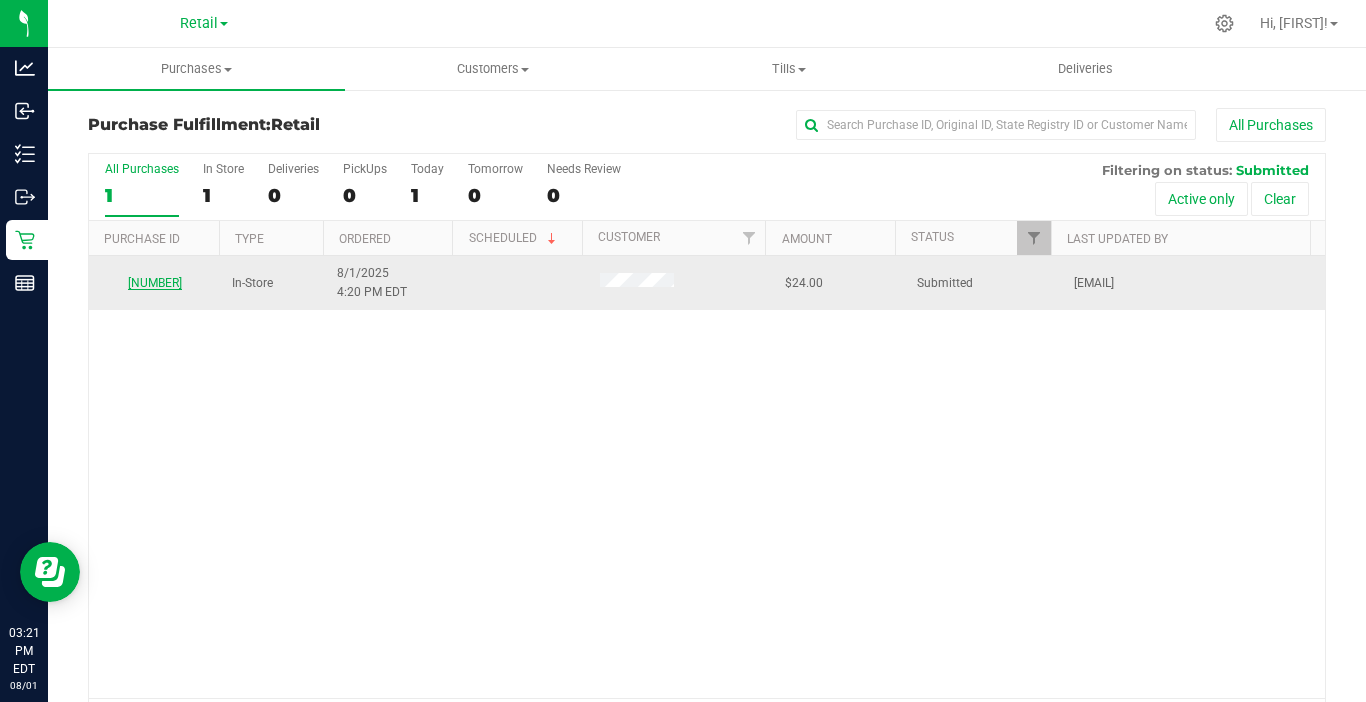 click on "00000770" at bounding box center (155, 283) 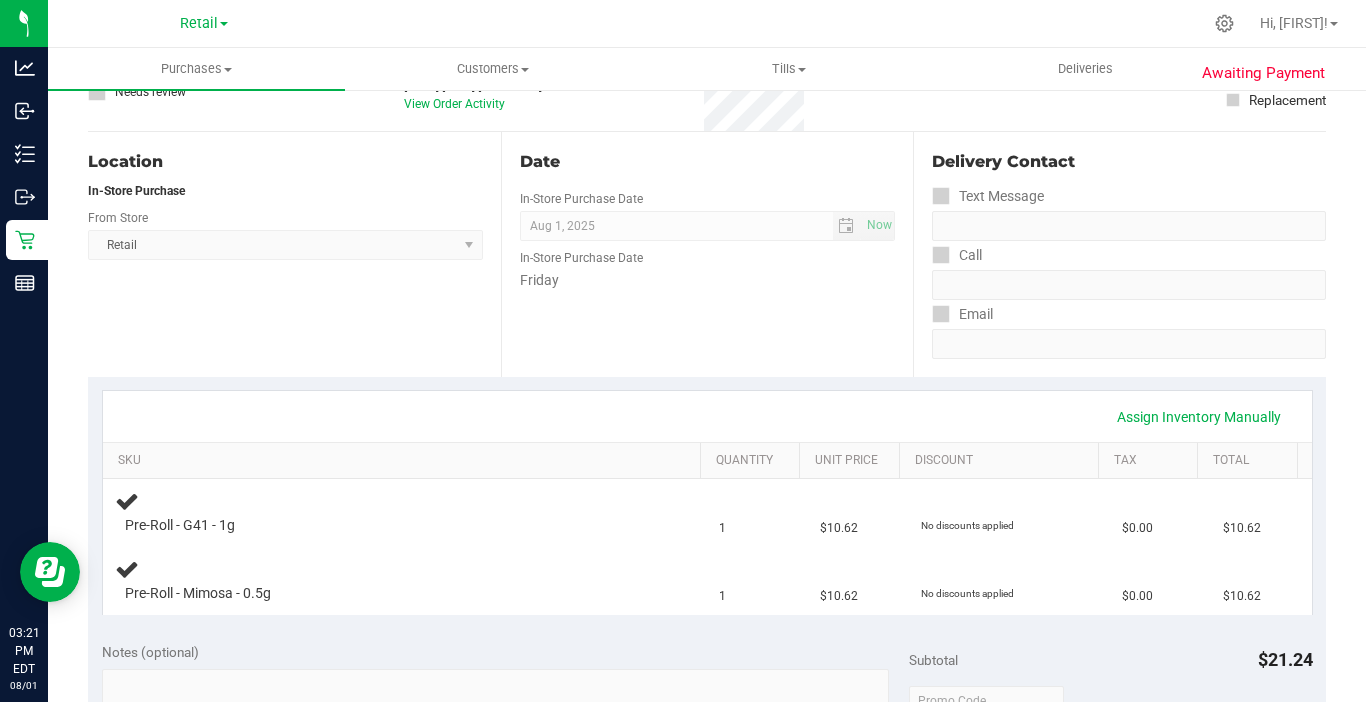 scroll, scrollTop: 200, scrollLeft: 0, axis: vertical 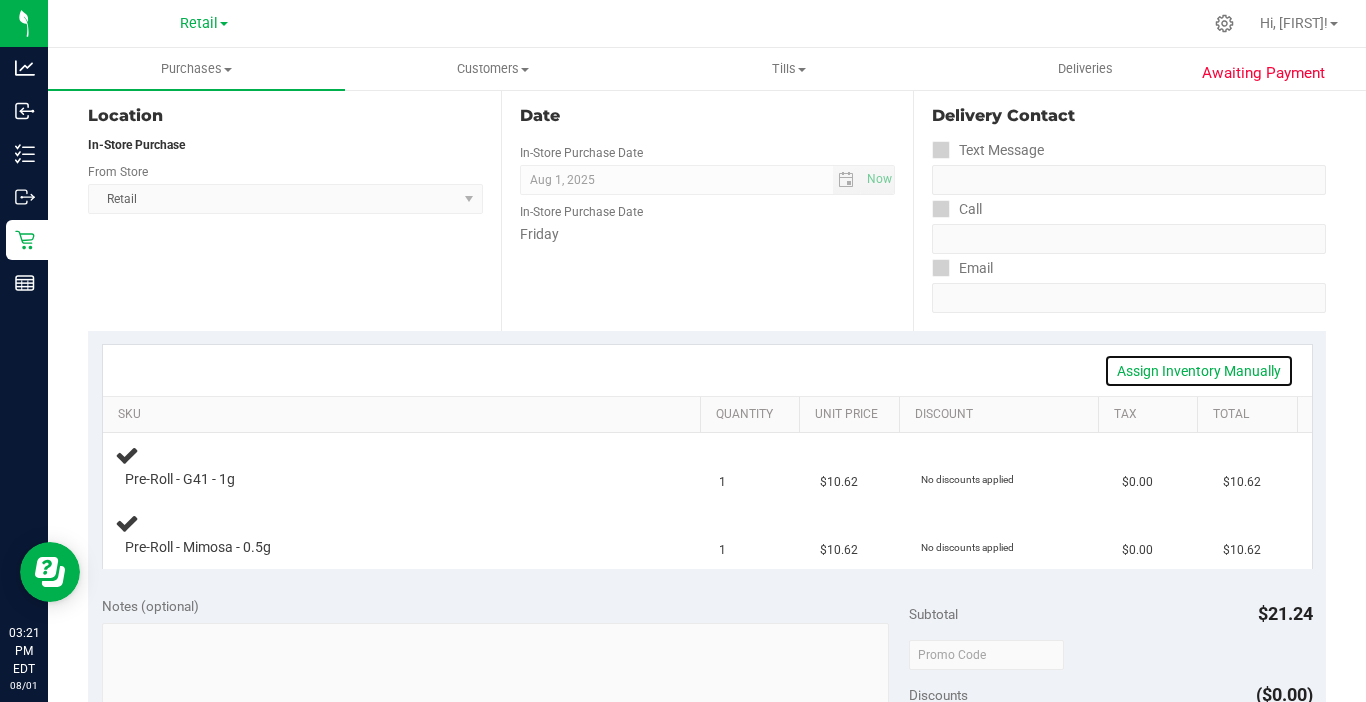 click on "Assign Inventory Manually" at bounding box center [1199, 371] 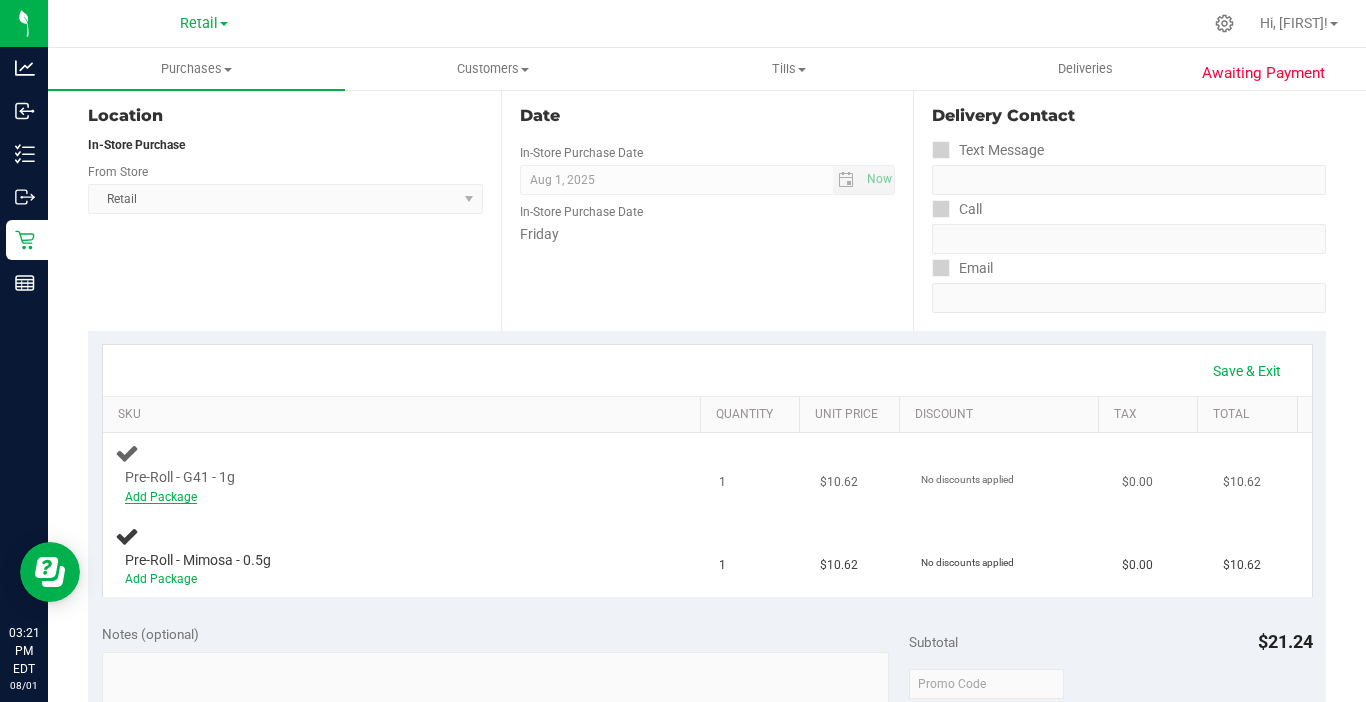 click on "Add Package" at bounding box center [161, 497] 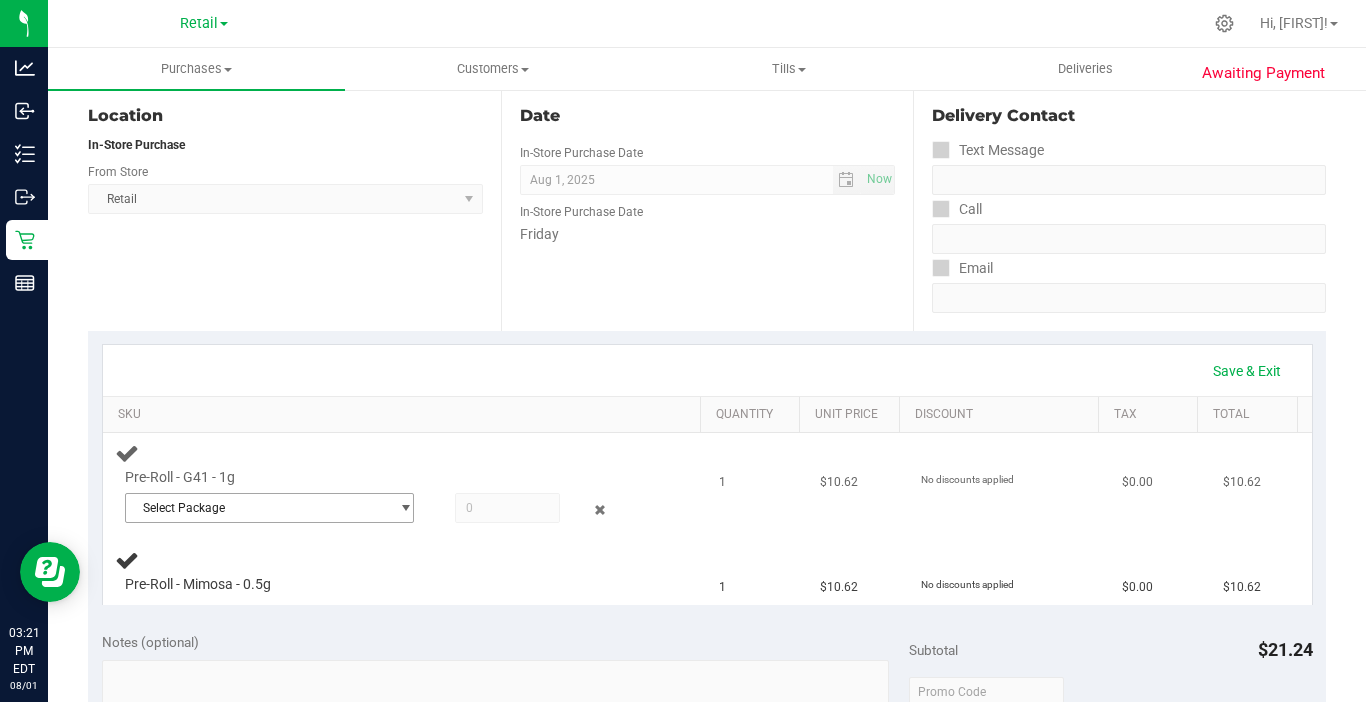 click on "Select Package" at bounding box center (257, 508) 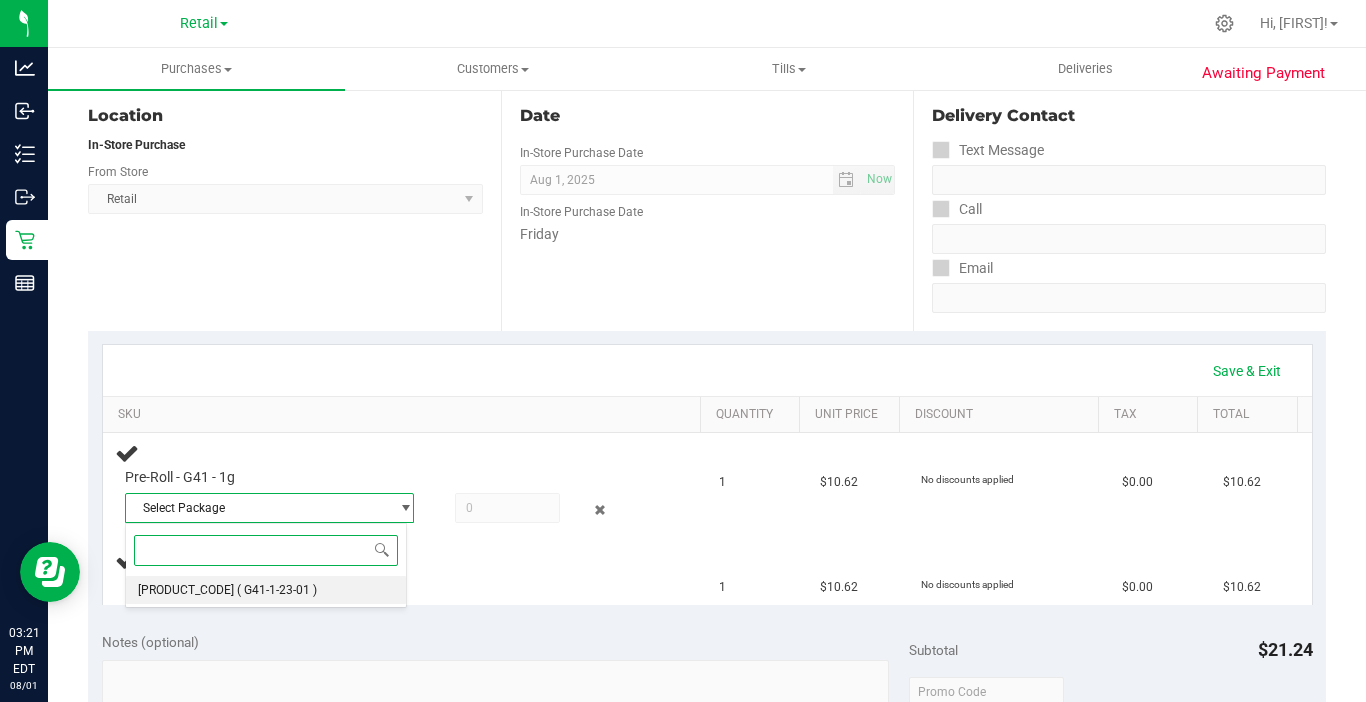 click on "NYEBHDT-20250628-005" at bounding box center (186, 590) 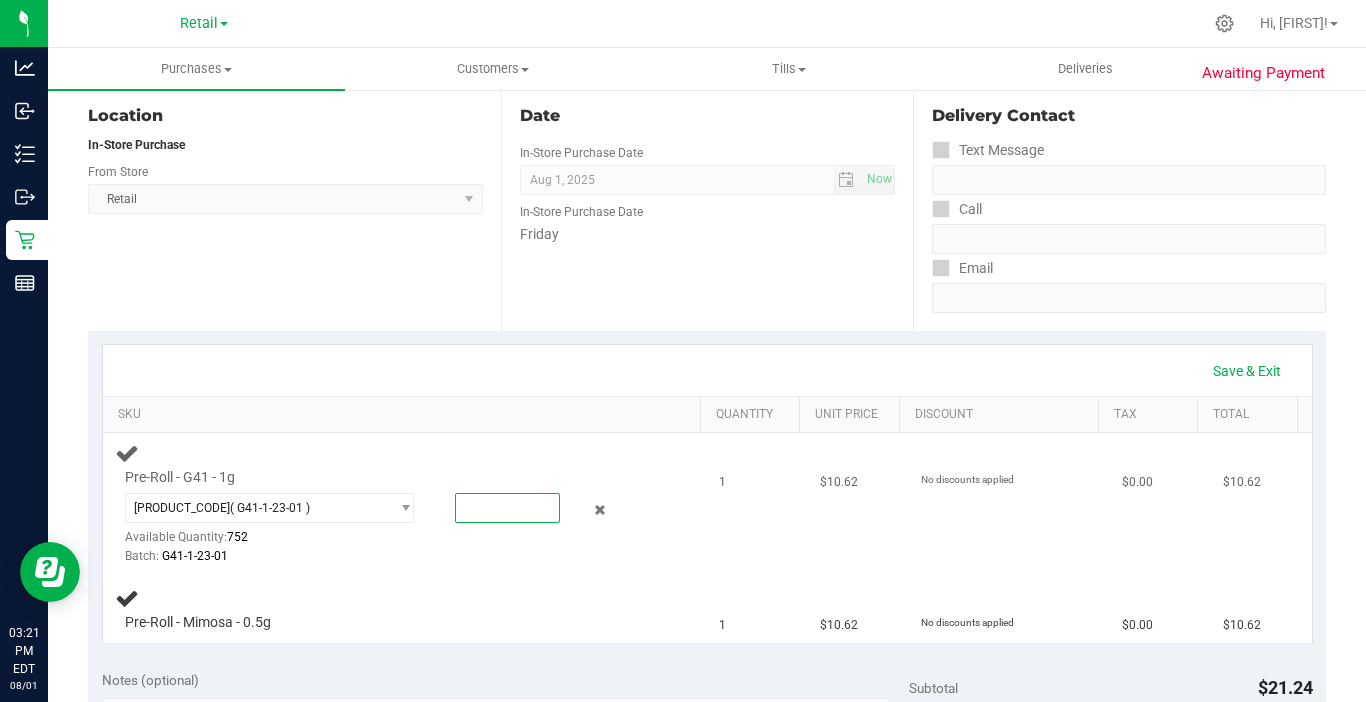 click at bounding box center (507, 508) 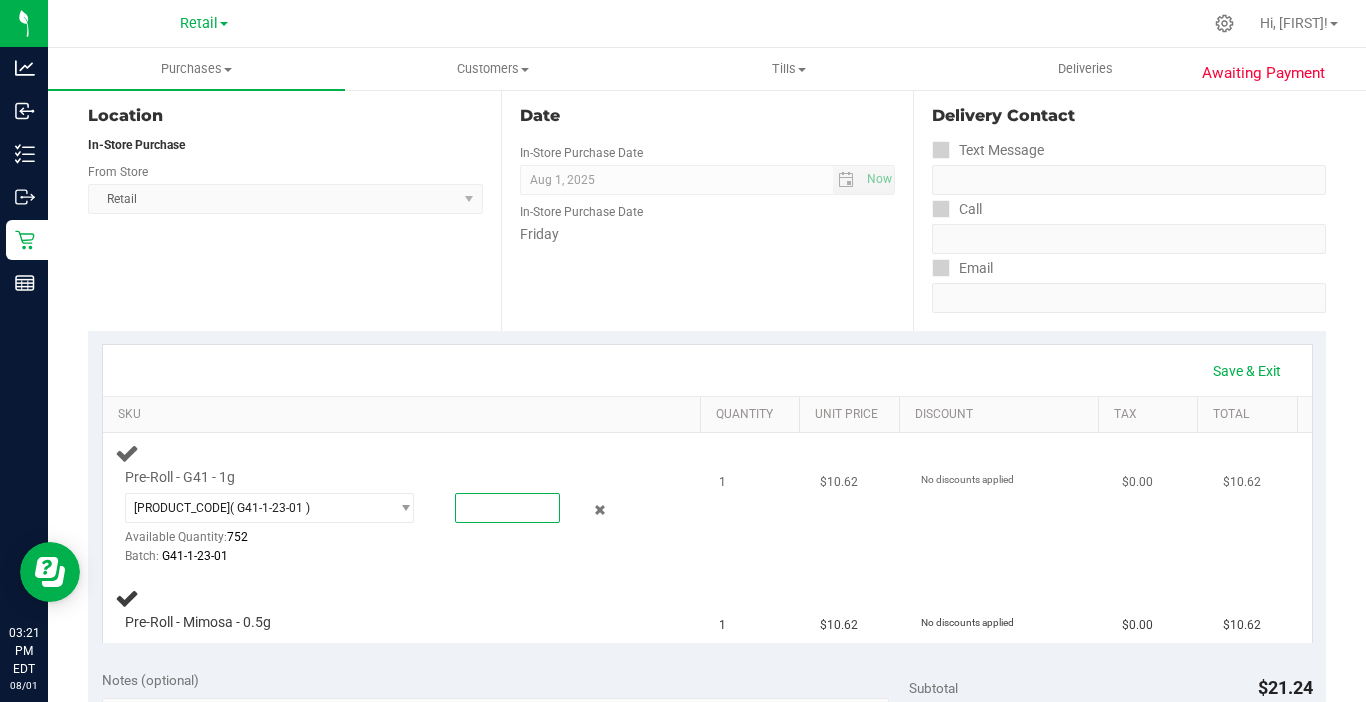 type on "1" 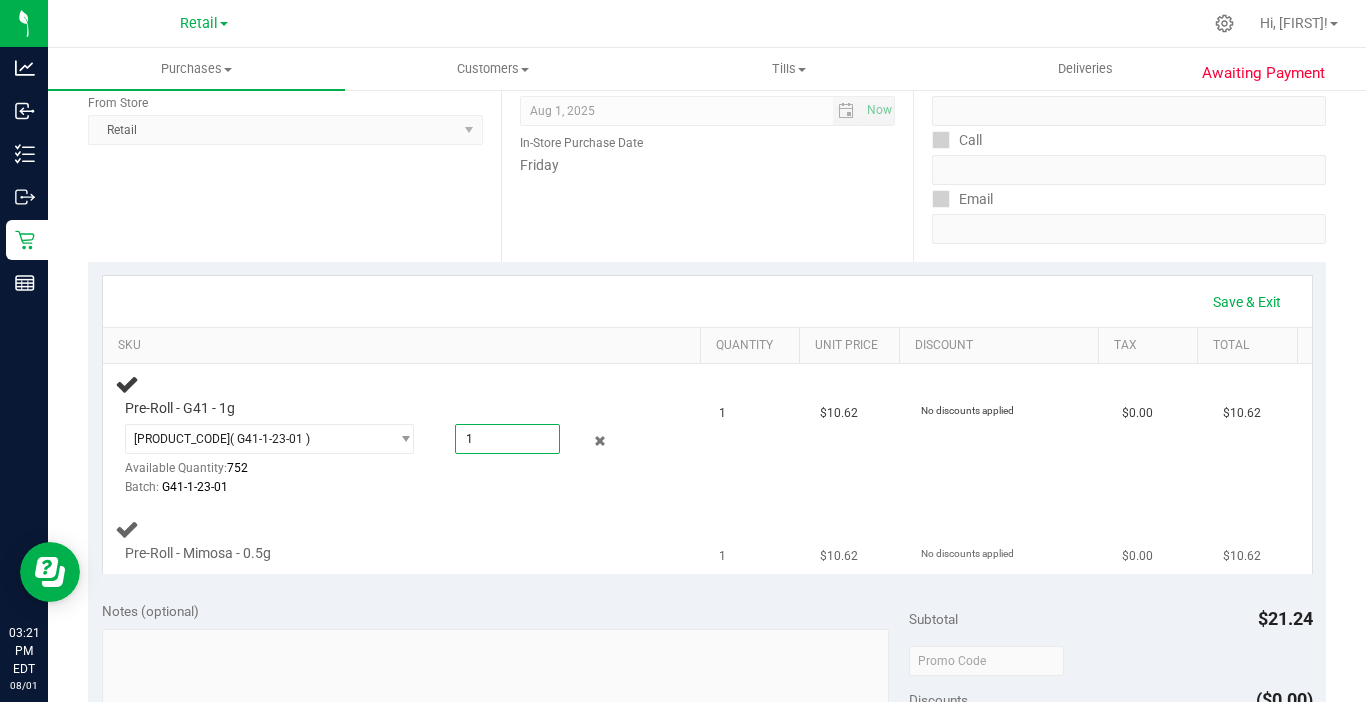 scroll, scrollTop: 300, scrollLeft: 0, axis: vertical 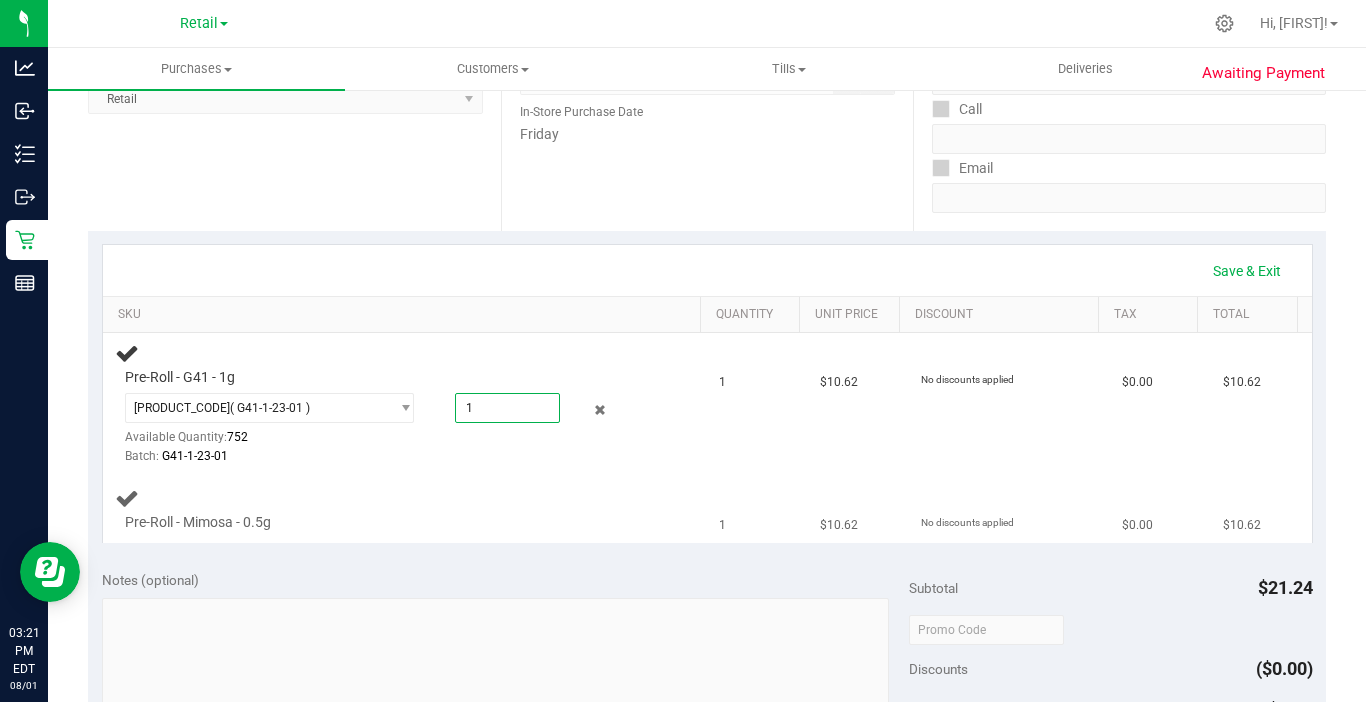 type on "1.0000" 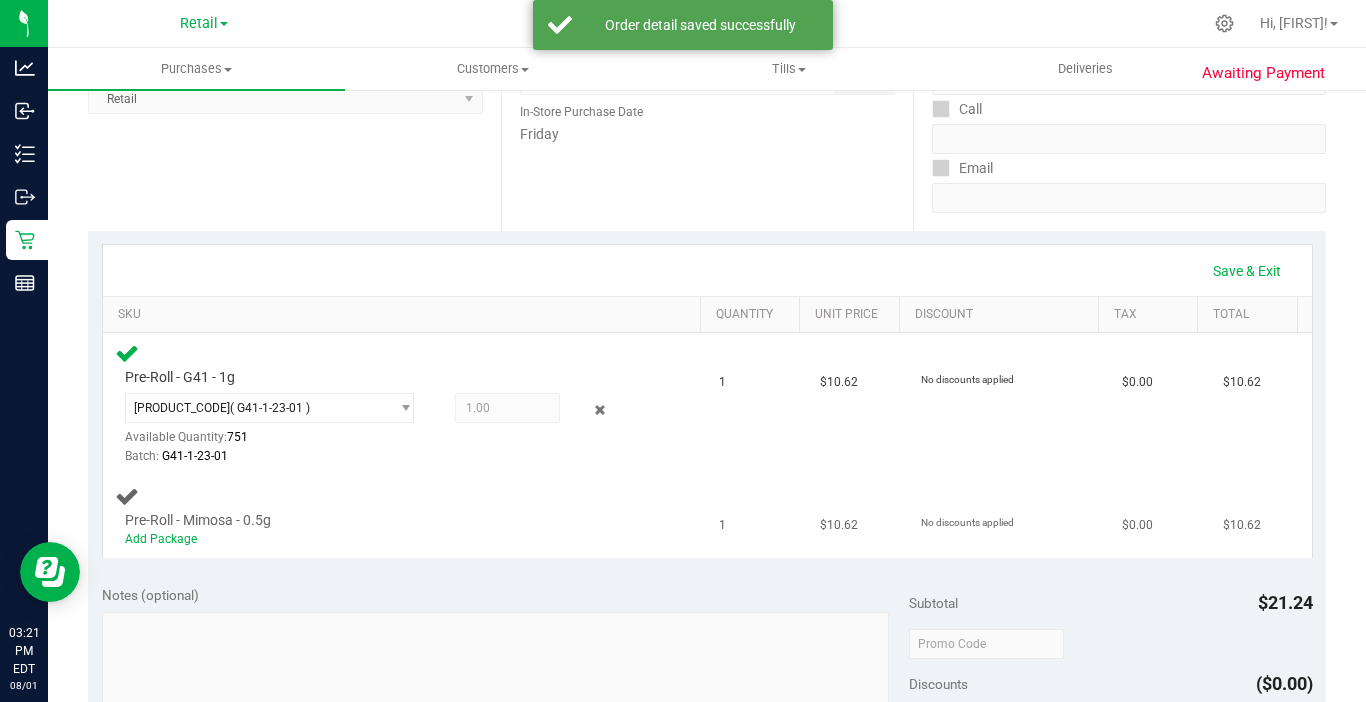 click on "Pre-Roll - Mimosa - 0.5g" at bounding box center (198, 520) 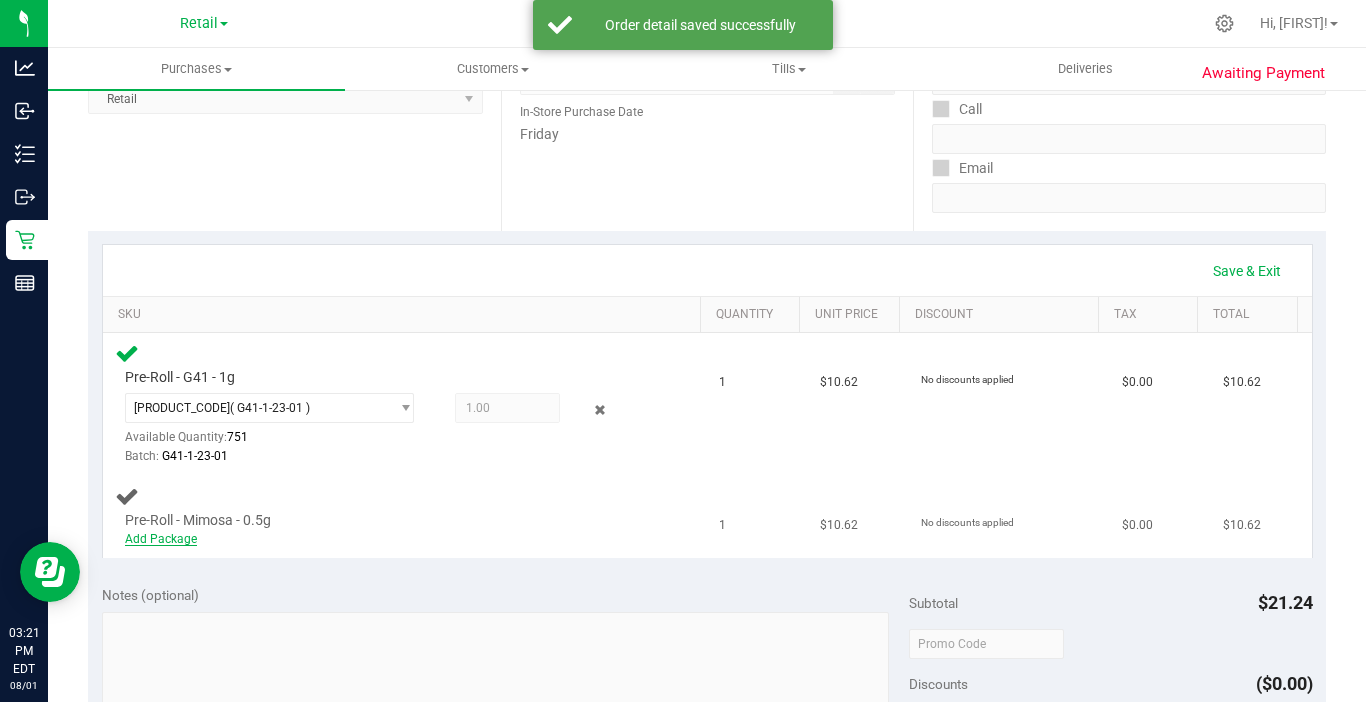 click on "Add Package" at bounding box center (161, 539) 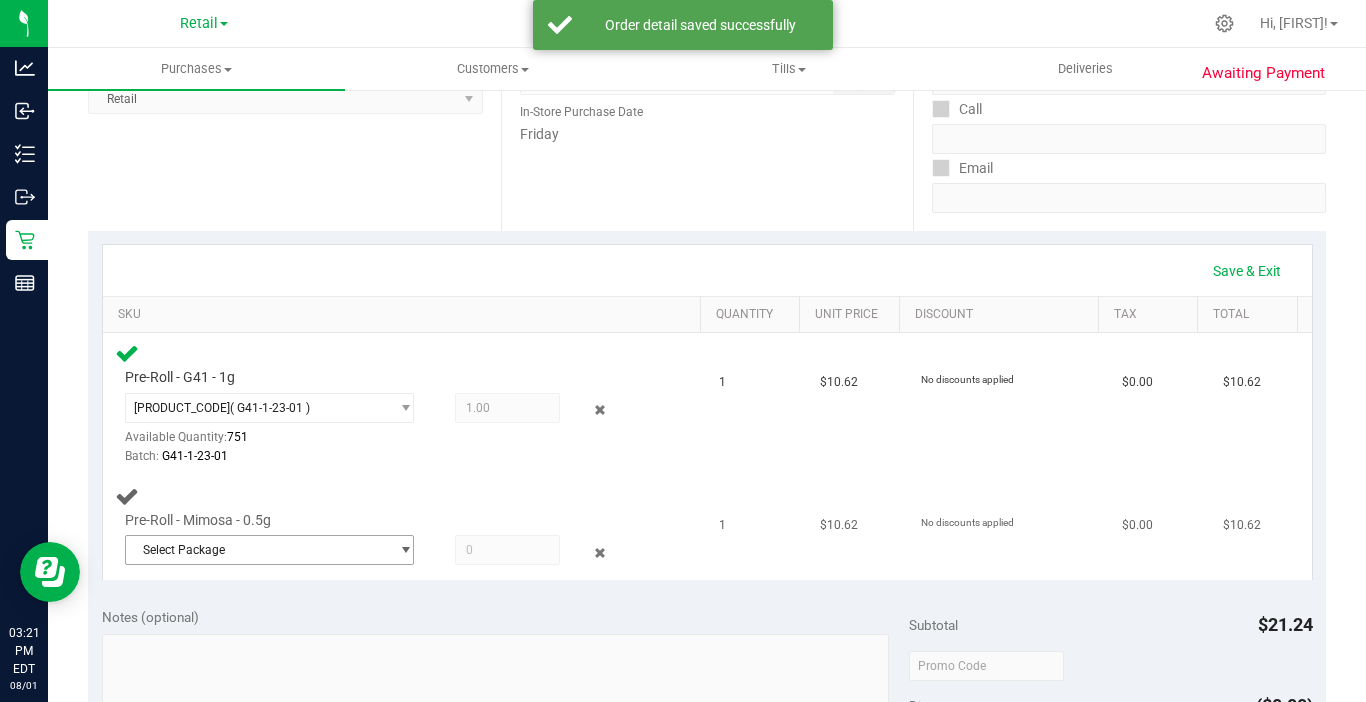 click on "Select Package" at bounding box center [257, 550] 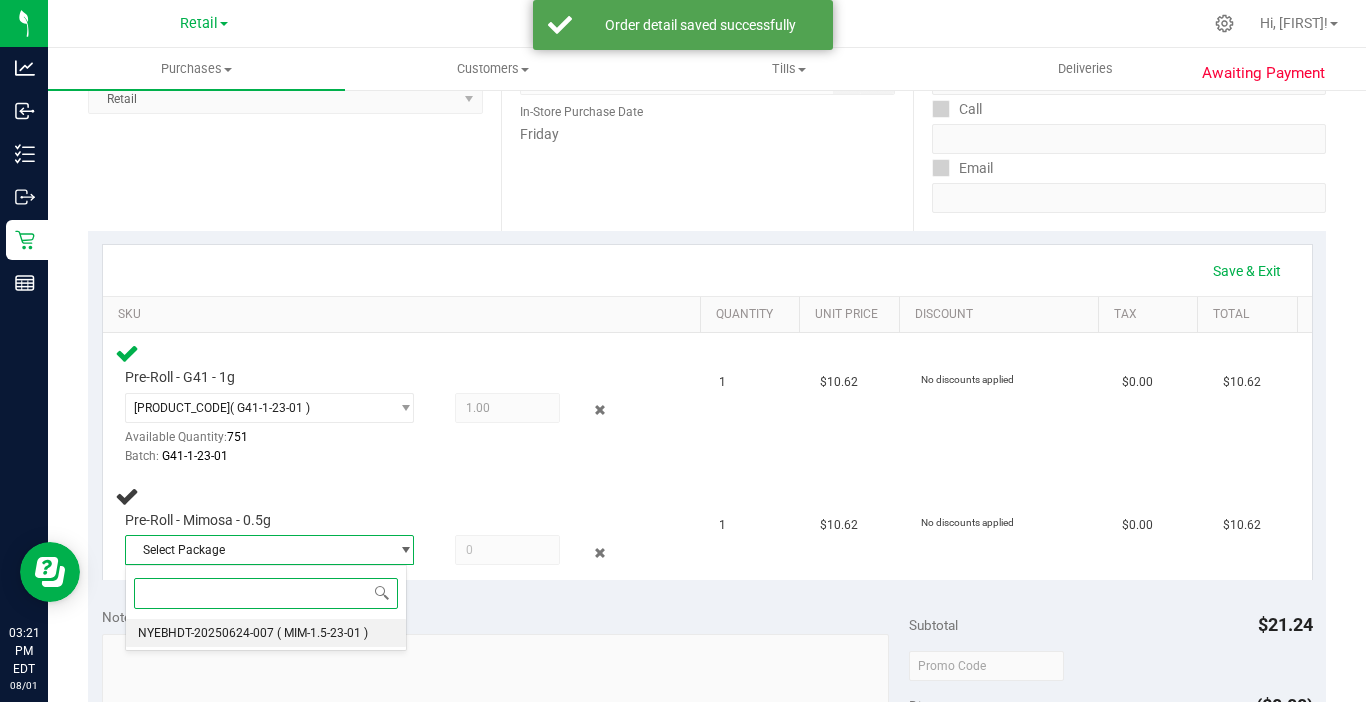click on "(
MIM-1.5-23-01
)" at bounding box center [322, 633] 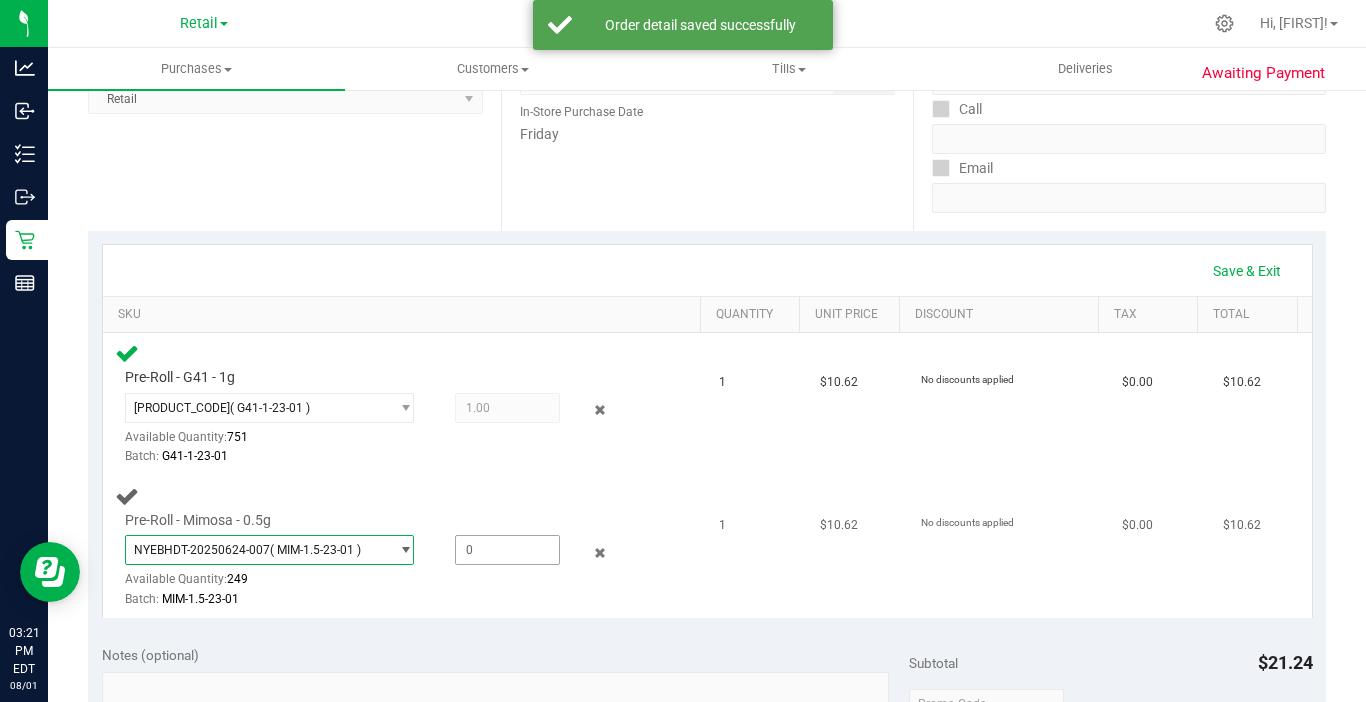 click at bounding box center [507, 550] 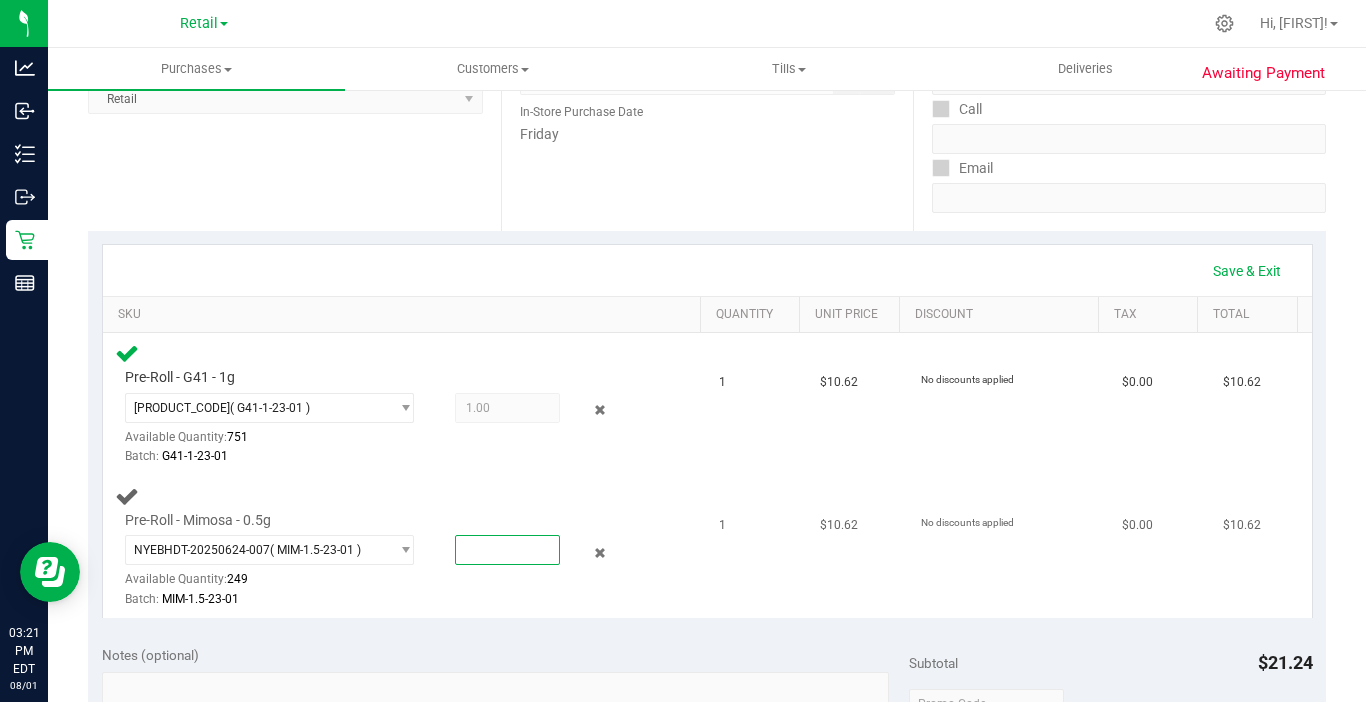 type on "1" 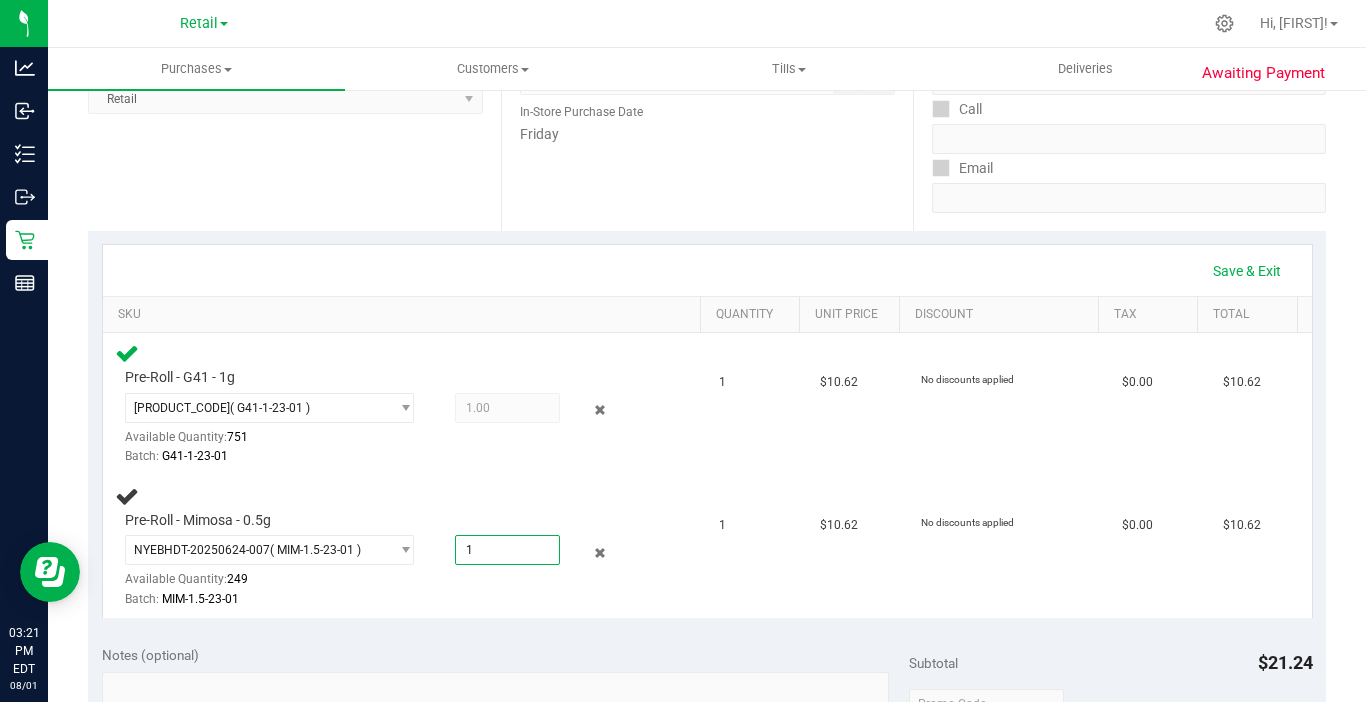 type on "1.0000" 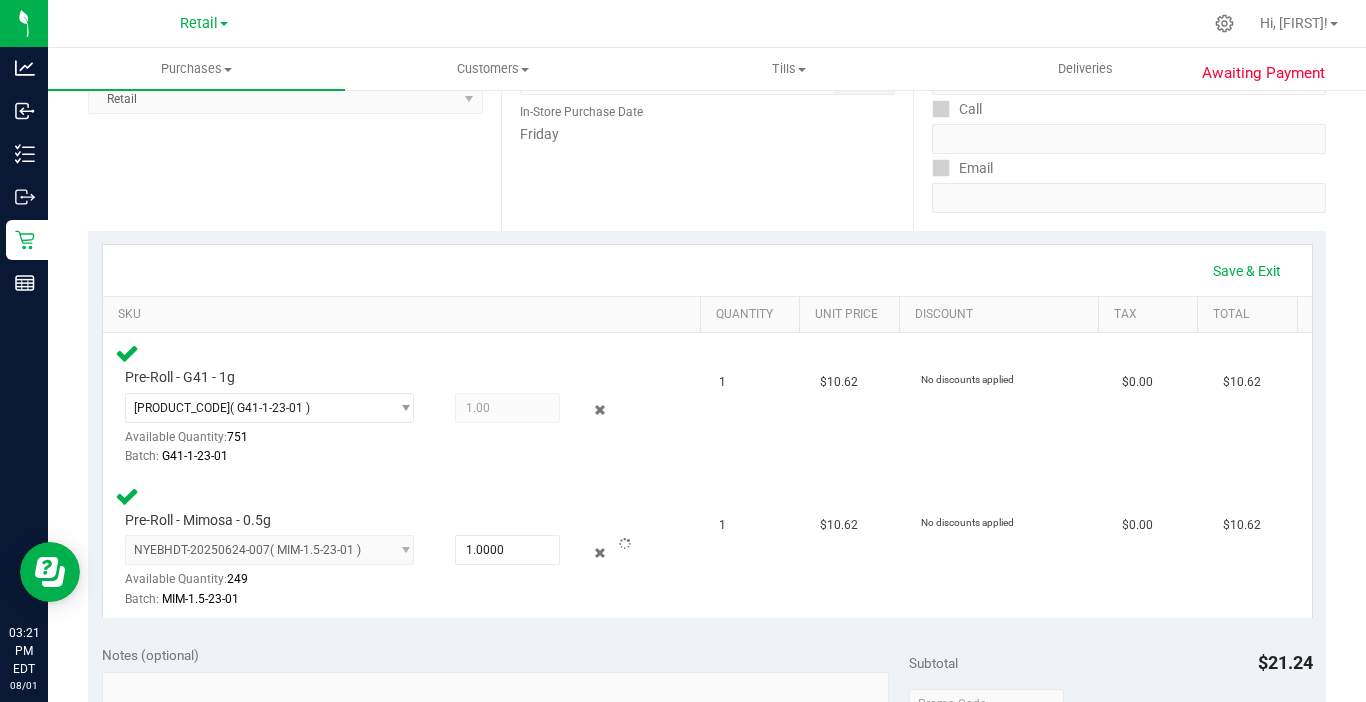 click on "Save & Exit
SKU Quantity Unit Price Discount Tax Total
Pre-Roll - G41 - 1g
NYEBHDT-20250628-005
(
G41-1-23-01
)
NYEBHDT-20250628-005
Available Quantity:  751
1.00 1
Batch:  G41-1-23-01 1" at bounding box center [707, 431] 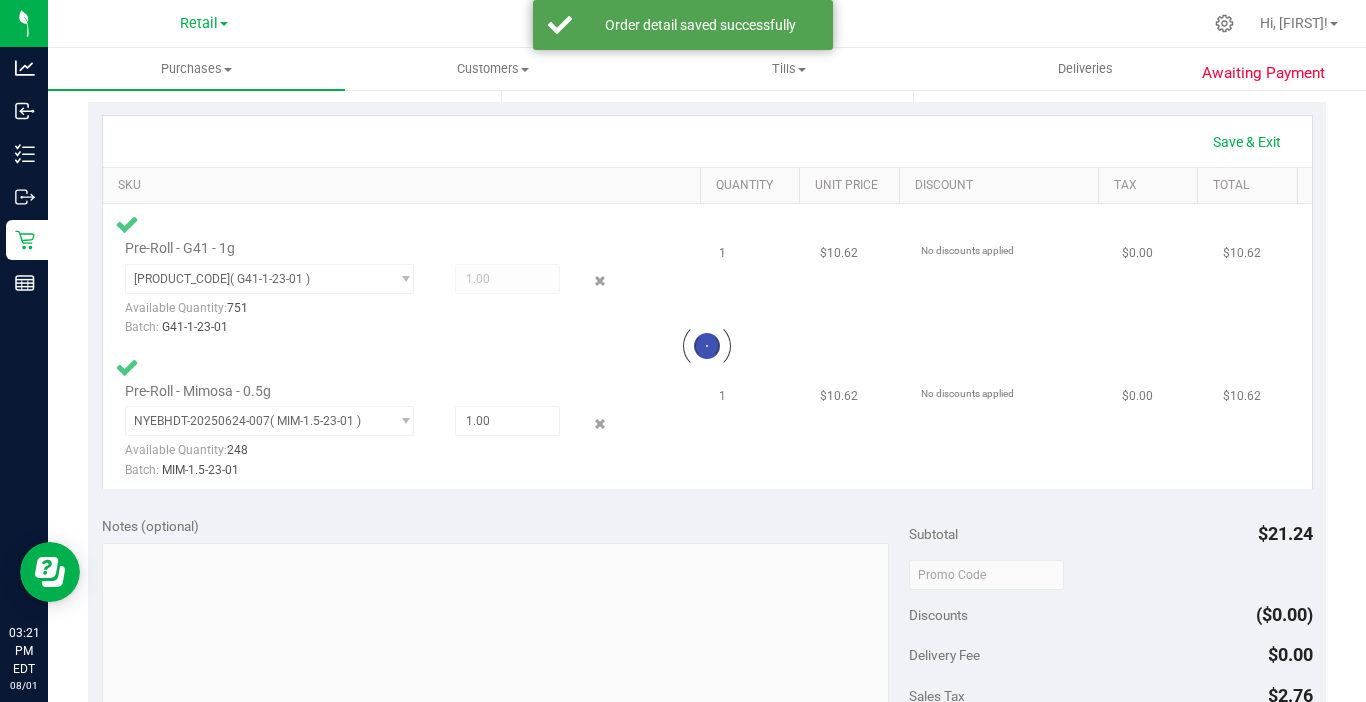 scroll, scrollTop: 700, scrollLeft: 0, axis: vertical 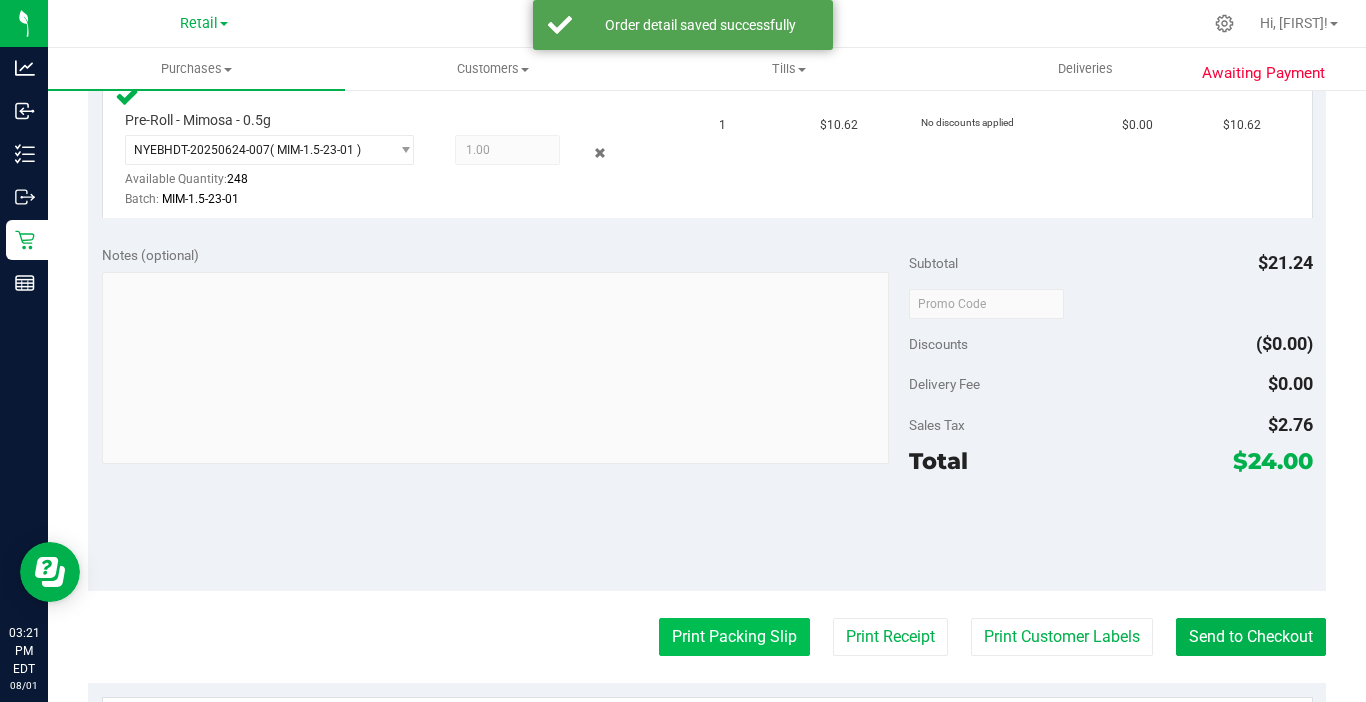click on "Print Packing Slip" at bounding box center (734, 637) 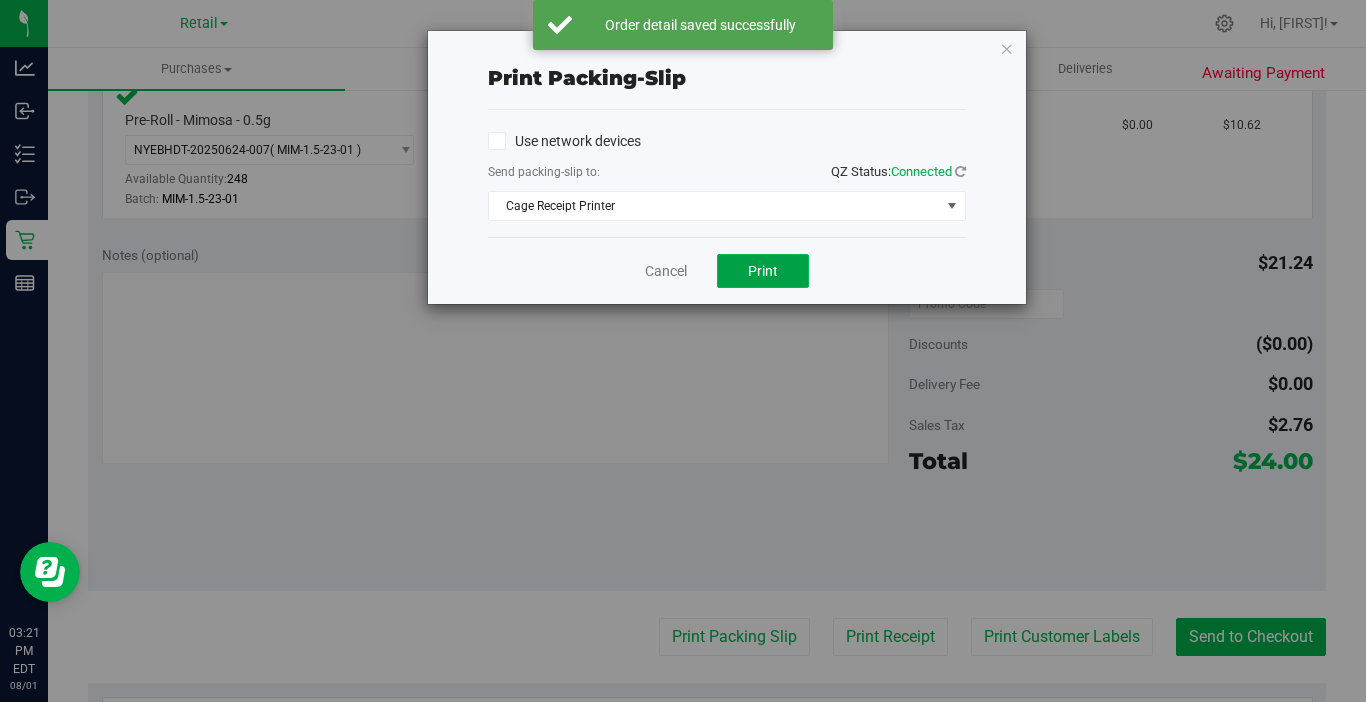 click on "Print" at bounding box center [763, 271] 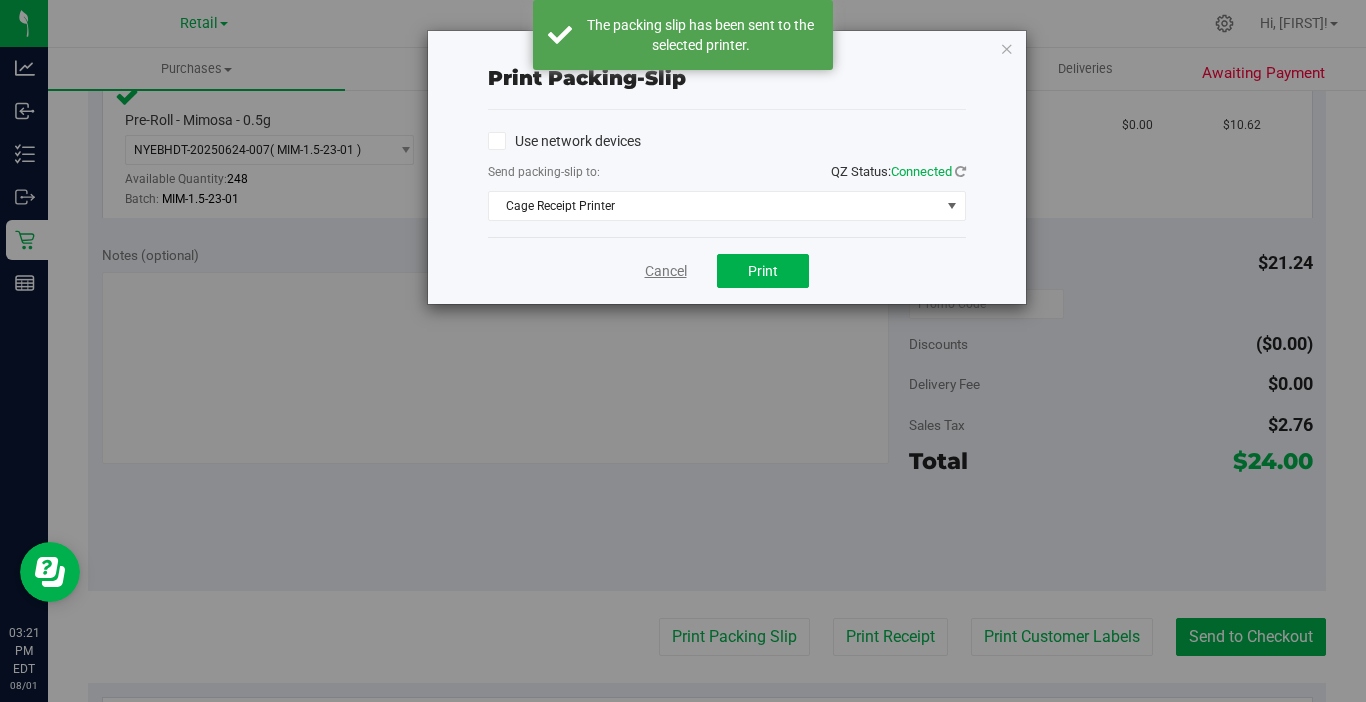 click on "Cancel" at bounding box center (666, 271) 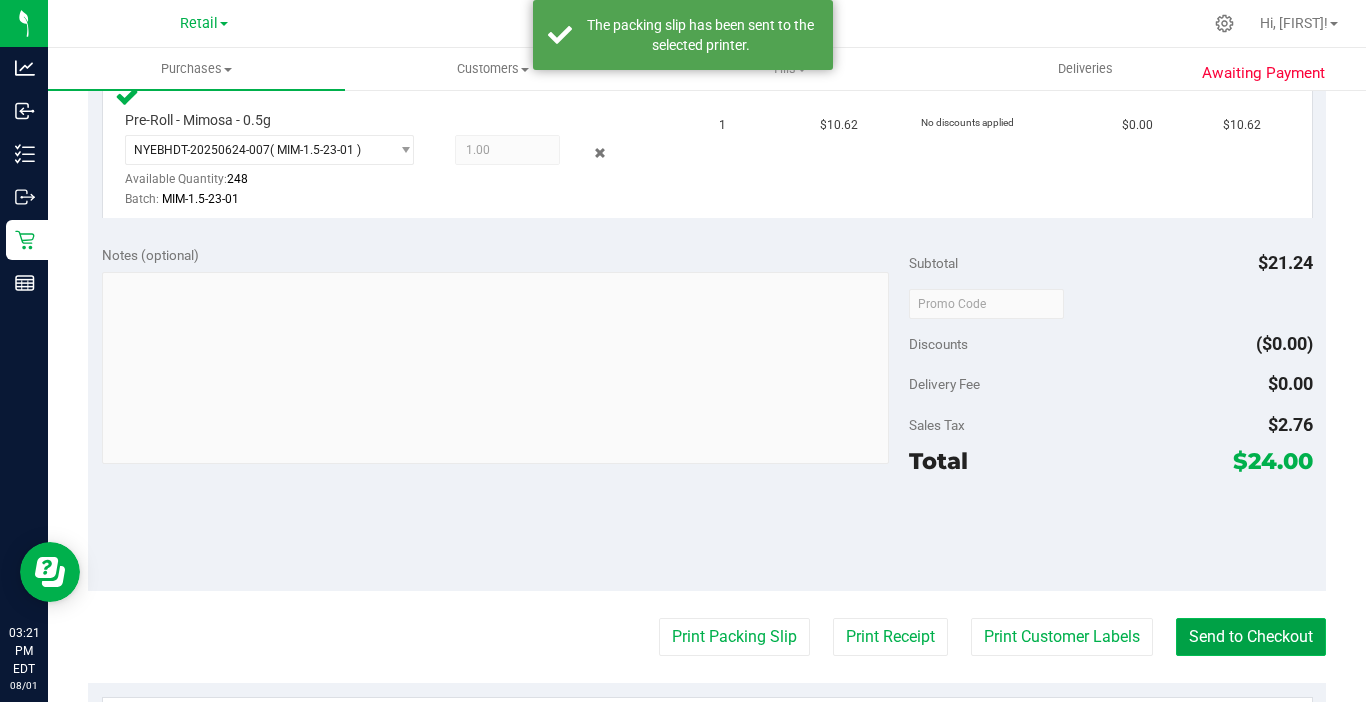 click on "Send to Checkout" at bounding box center (1251, 637) 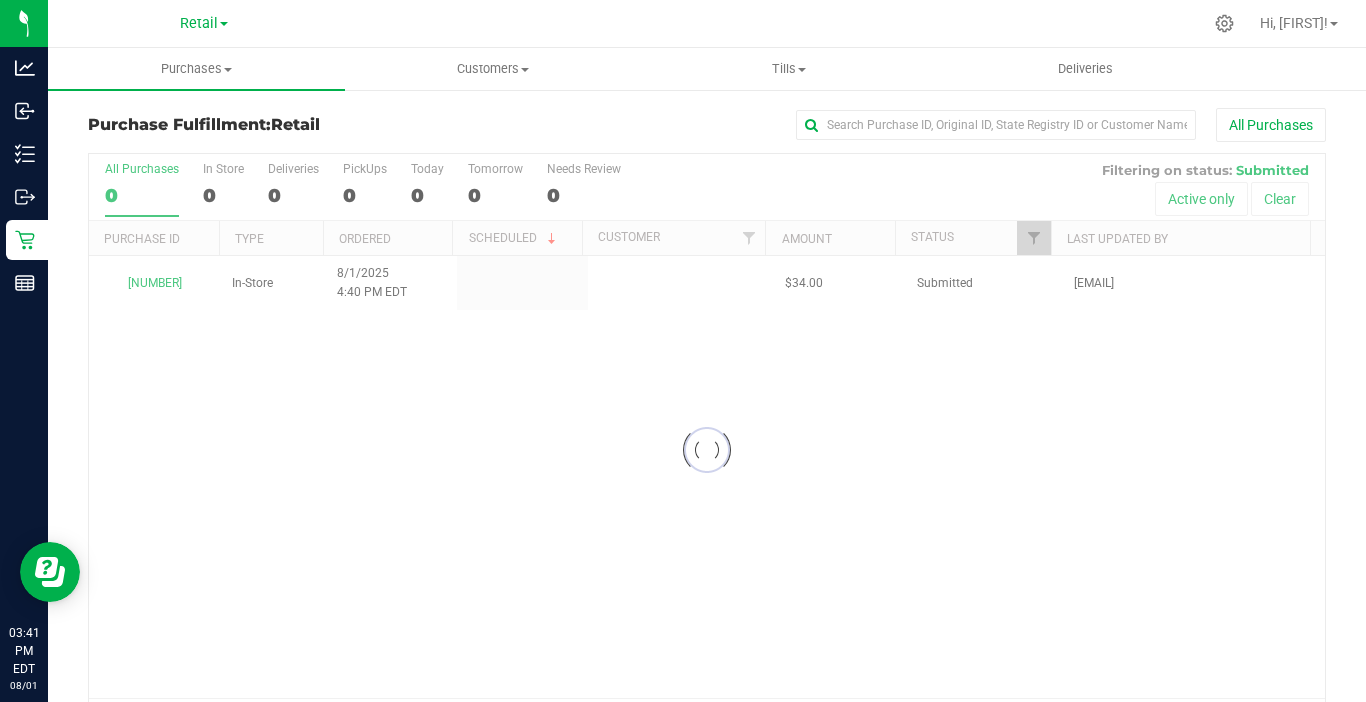scroll, scrollTop: 65, scrollLeft: 0, axis: vertical 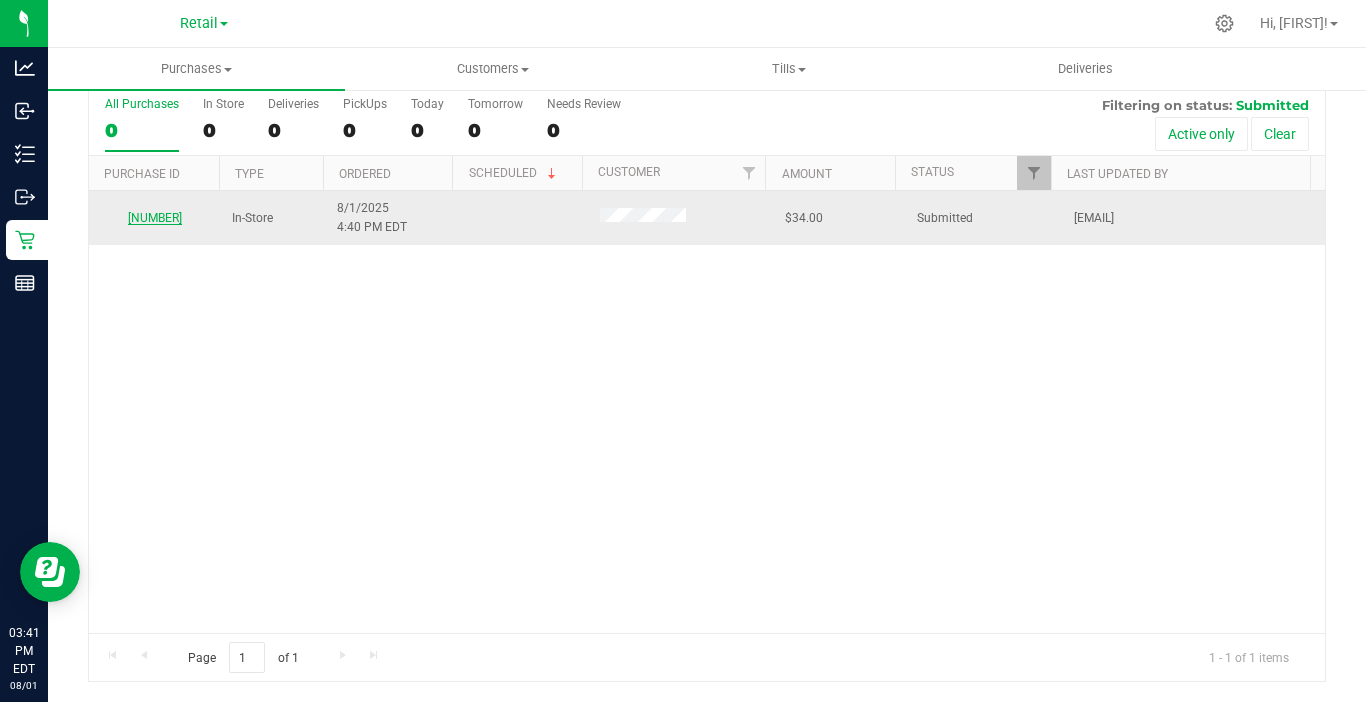 click on "00000771" at bounding box center [155, 218] 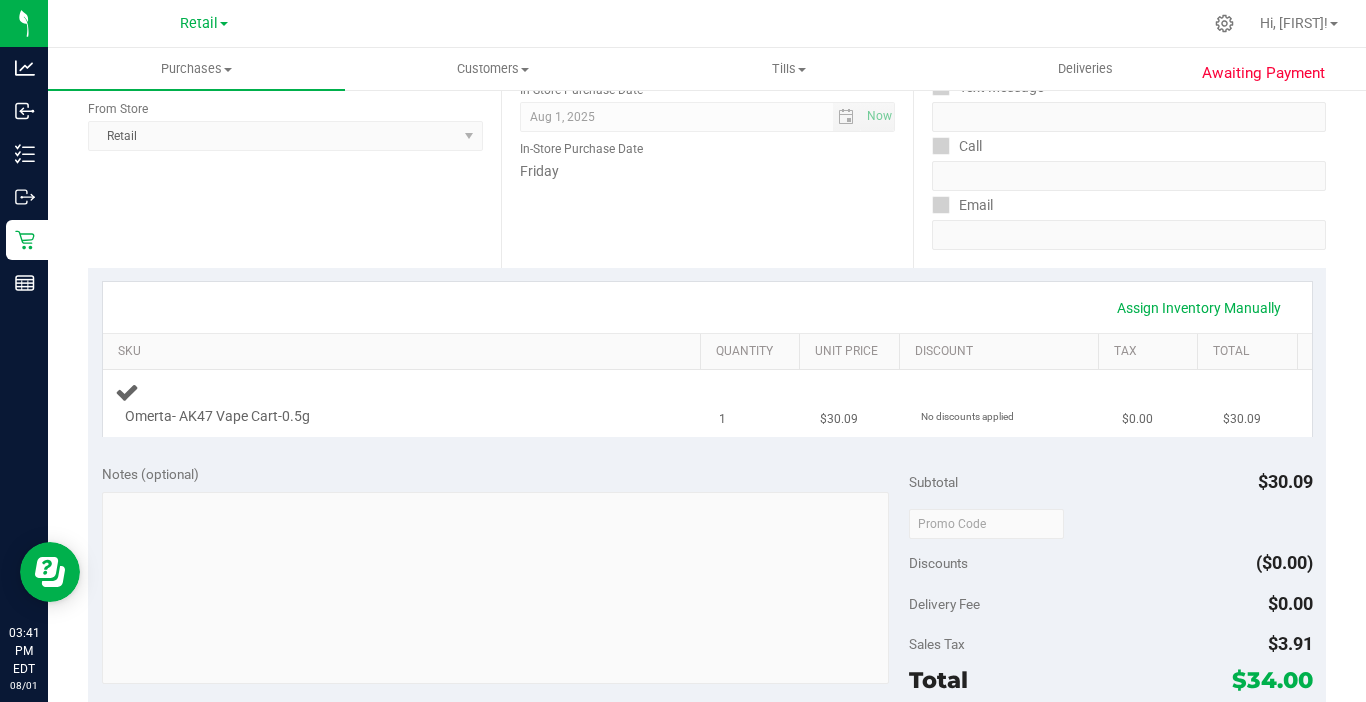 scroll, scrollTop: 265, scrollLeft: 0, axis: vertical 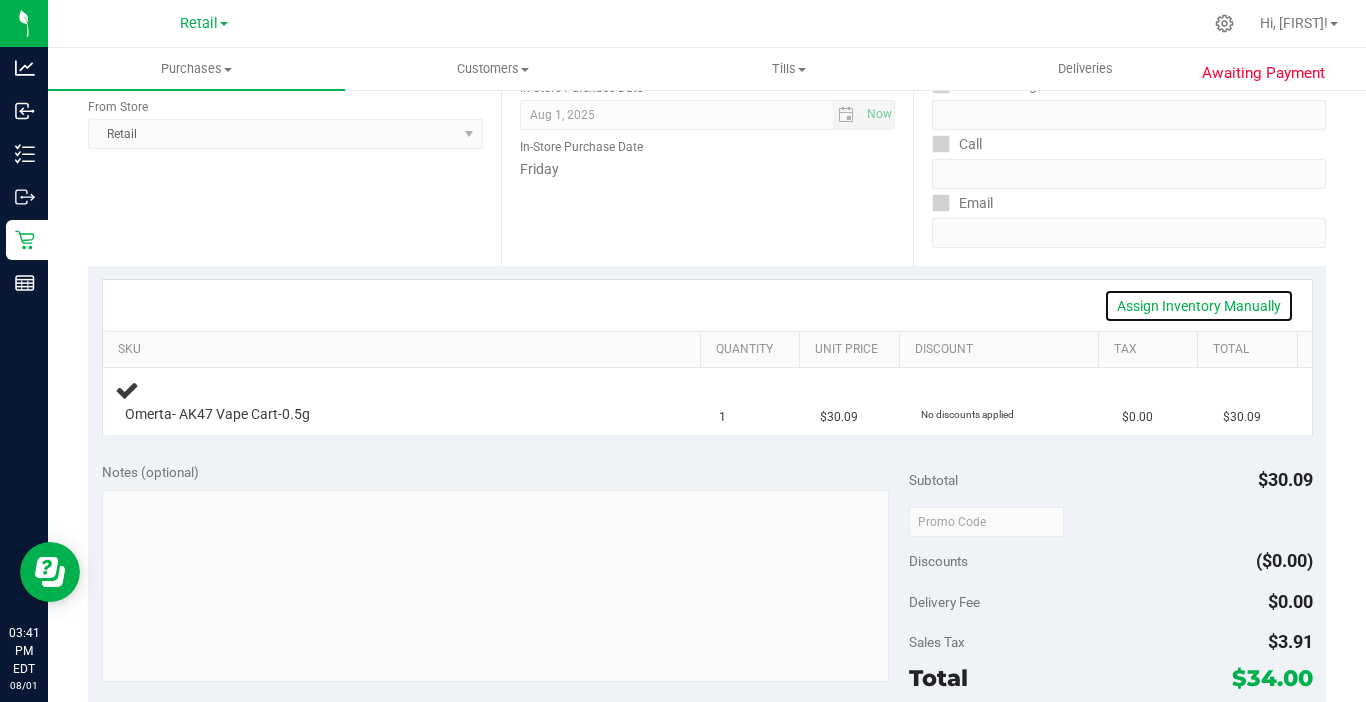 click on "Assign Inventory Manually" at bounding box center (1199, 306) 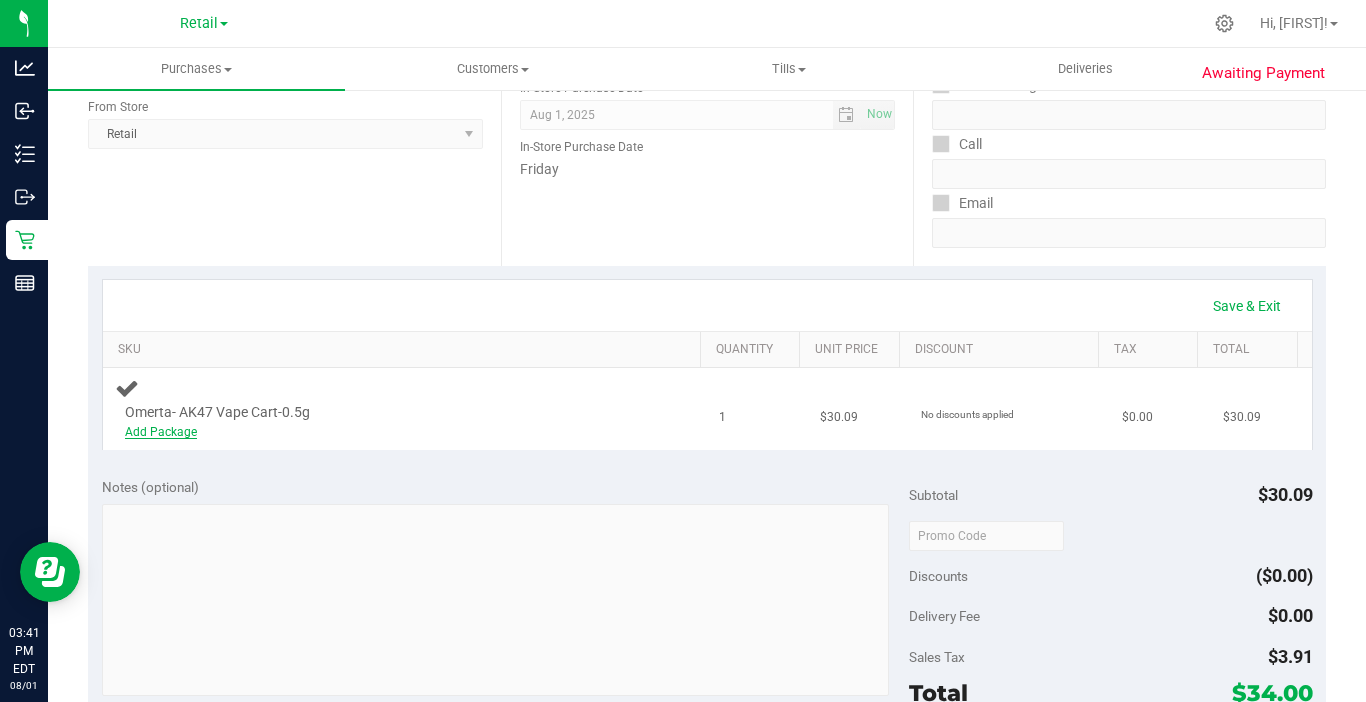 click on "Add Package" at bounding box center (161, 432) 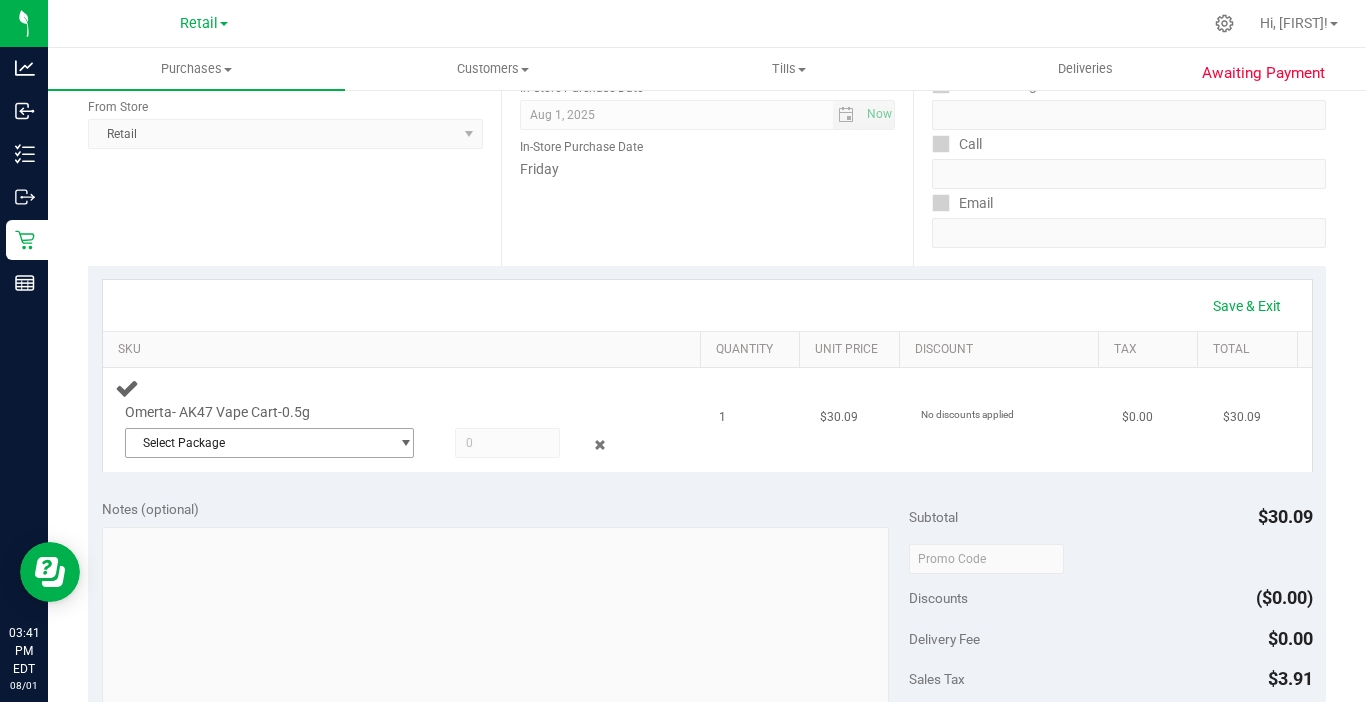 click on "Select Package" at bounding box center (257, 443) 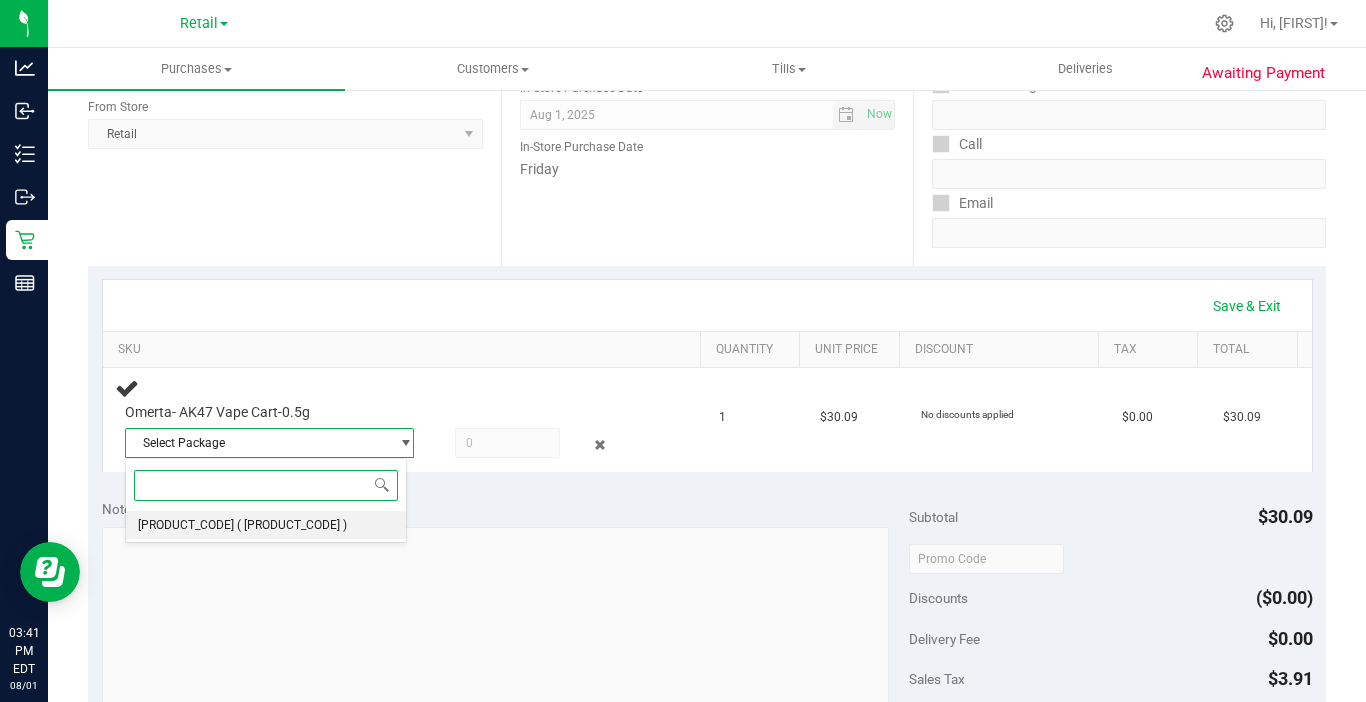 click on "NYEBHRT-20250724-001" at bounding box center (186, 525) 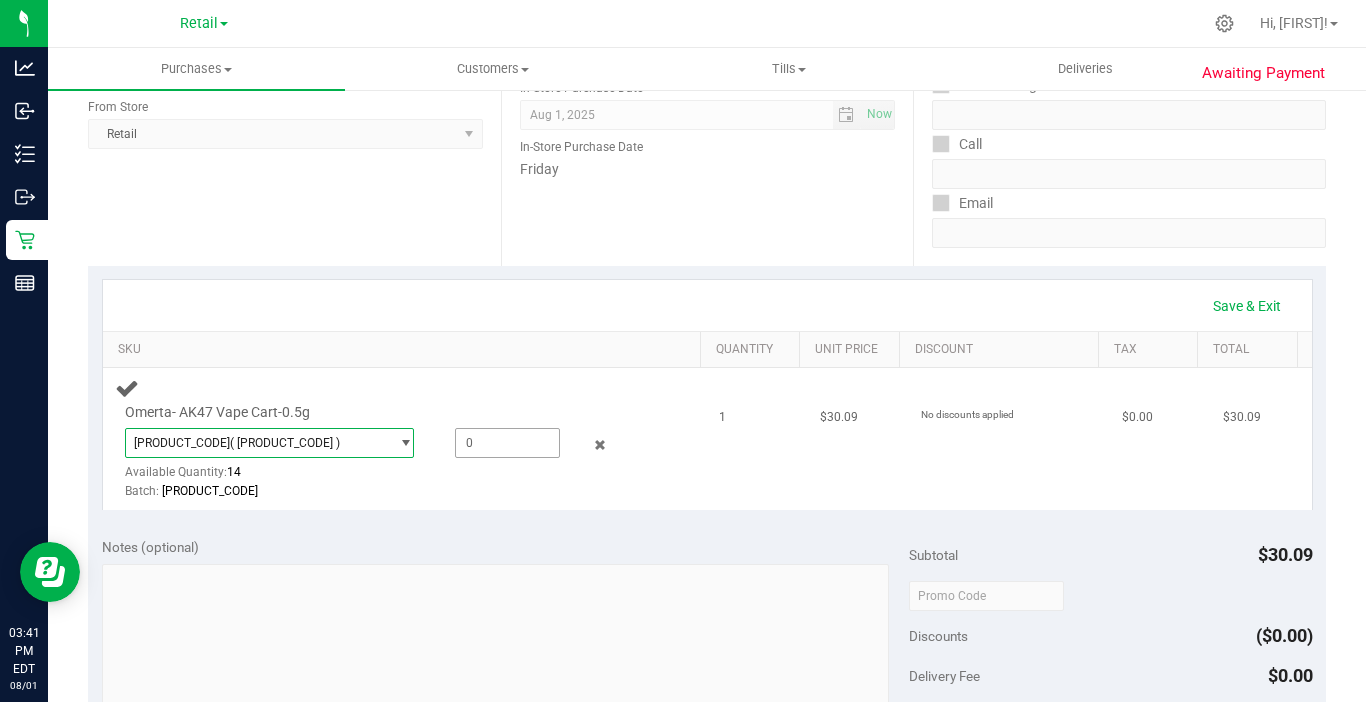 click at bounding box center [507, 443] 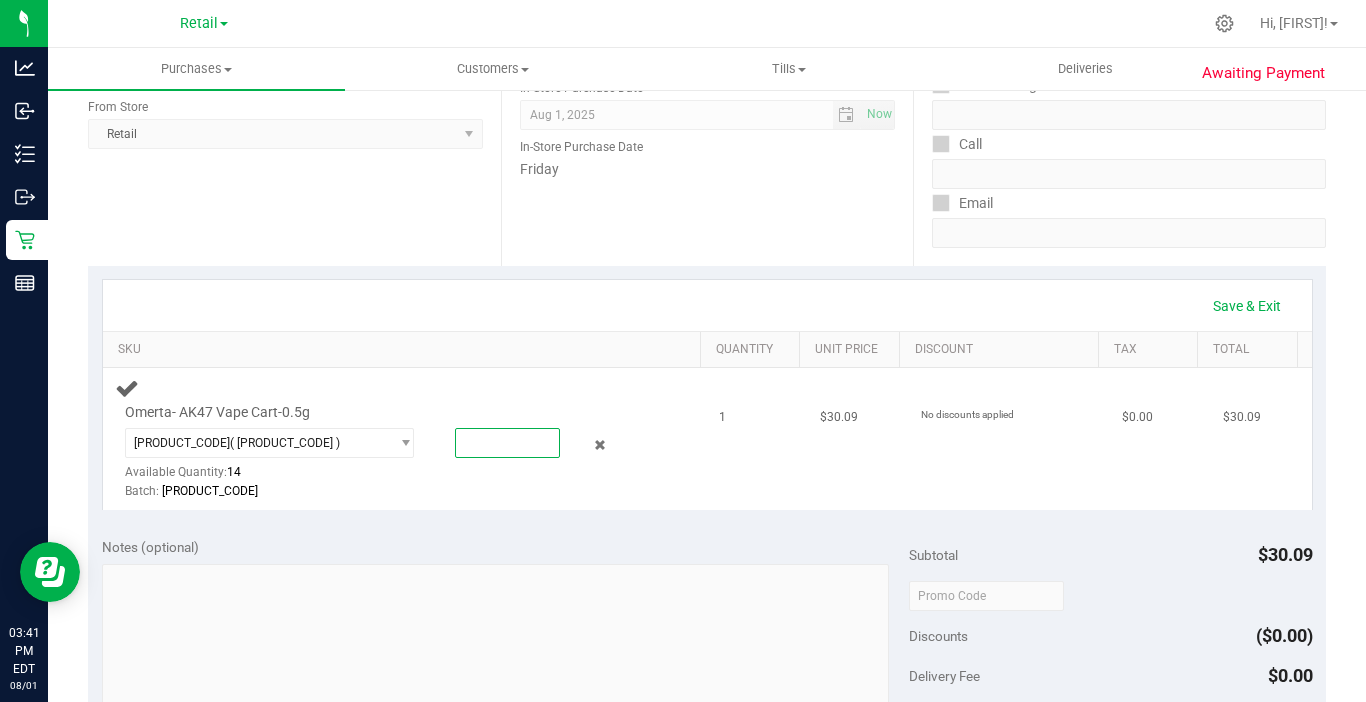 type on "1" 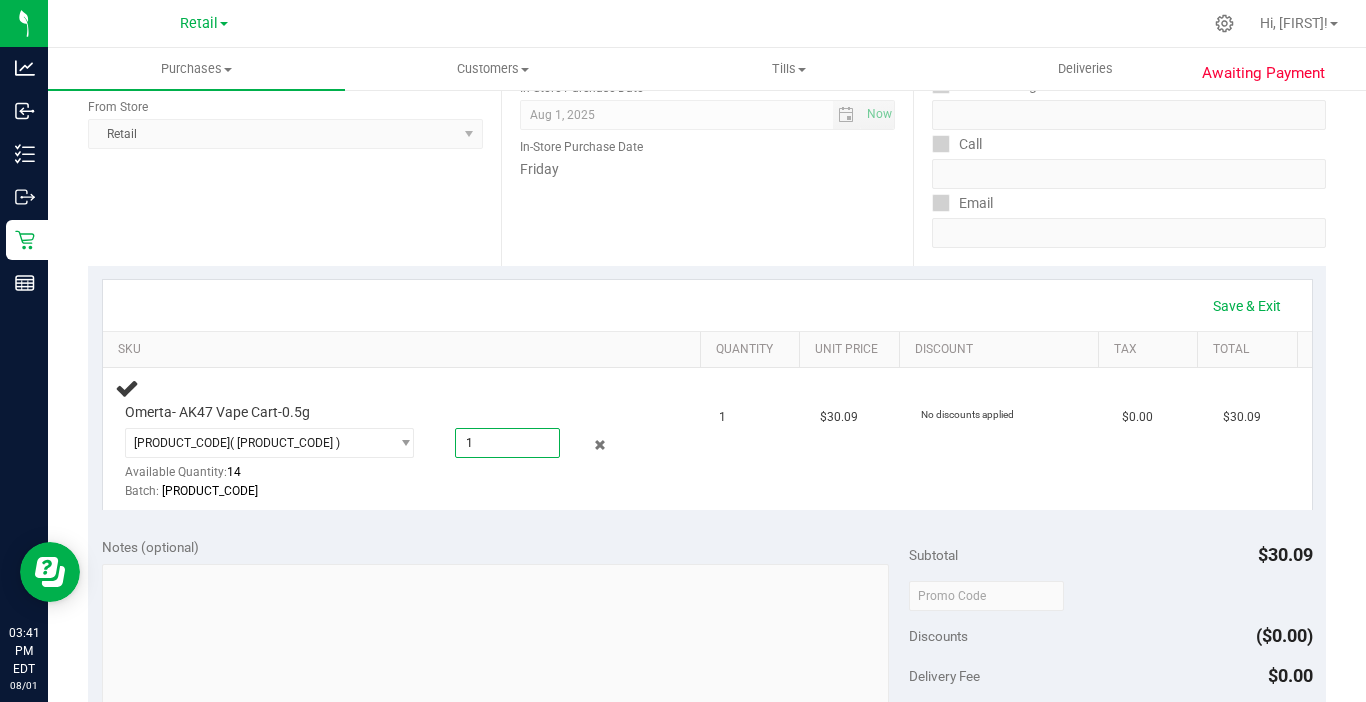 type on "1.0000" 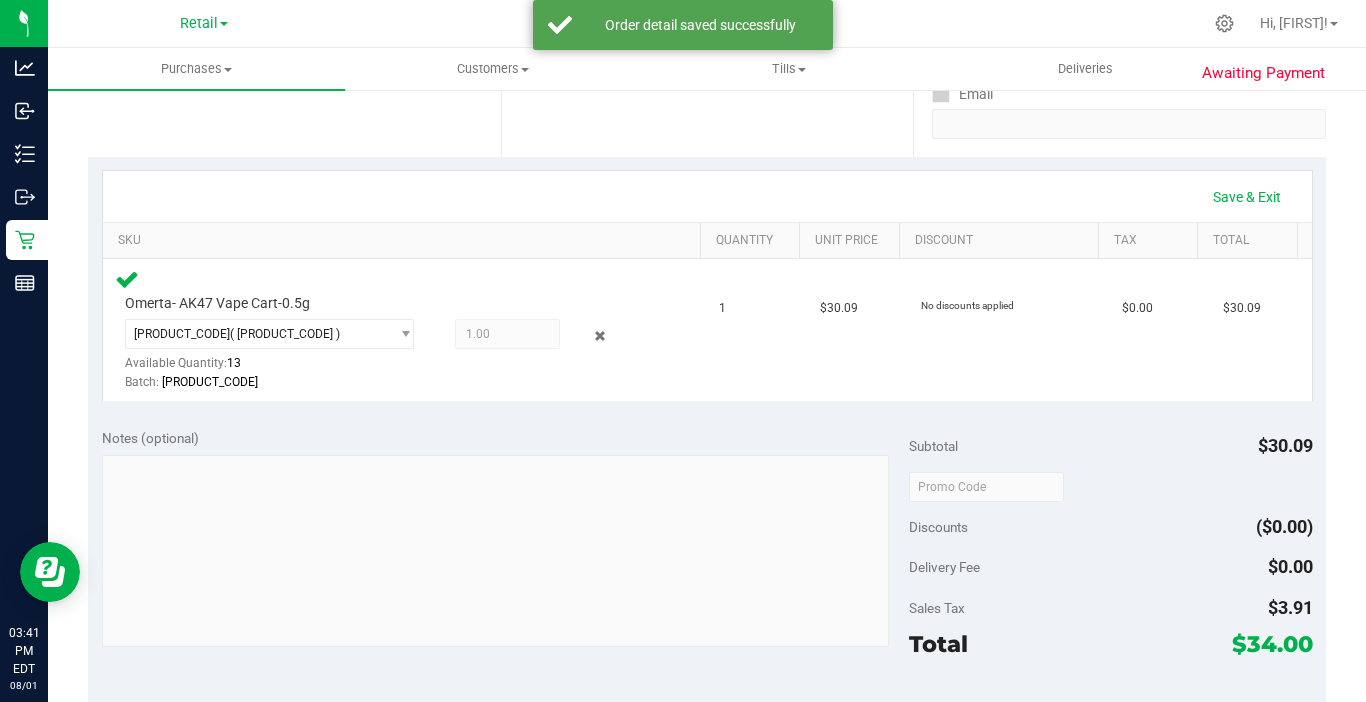 scroll, scrollTop: 665, scrollLeft: 0, axis: vertical 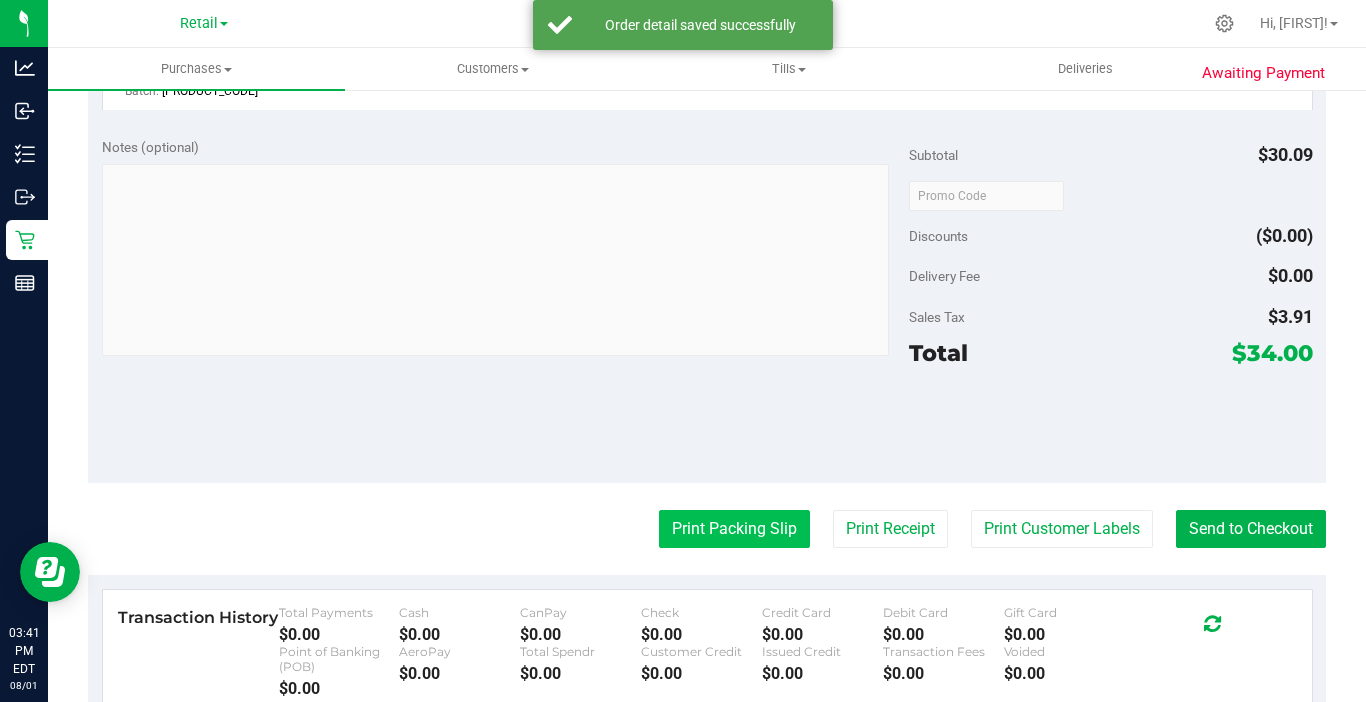 click on "Print Packing Slip" at bounding box center [734, 529] 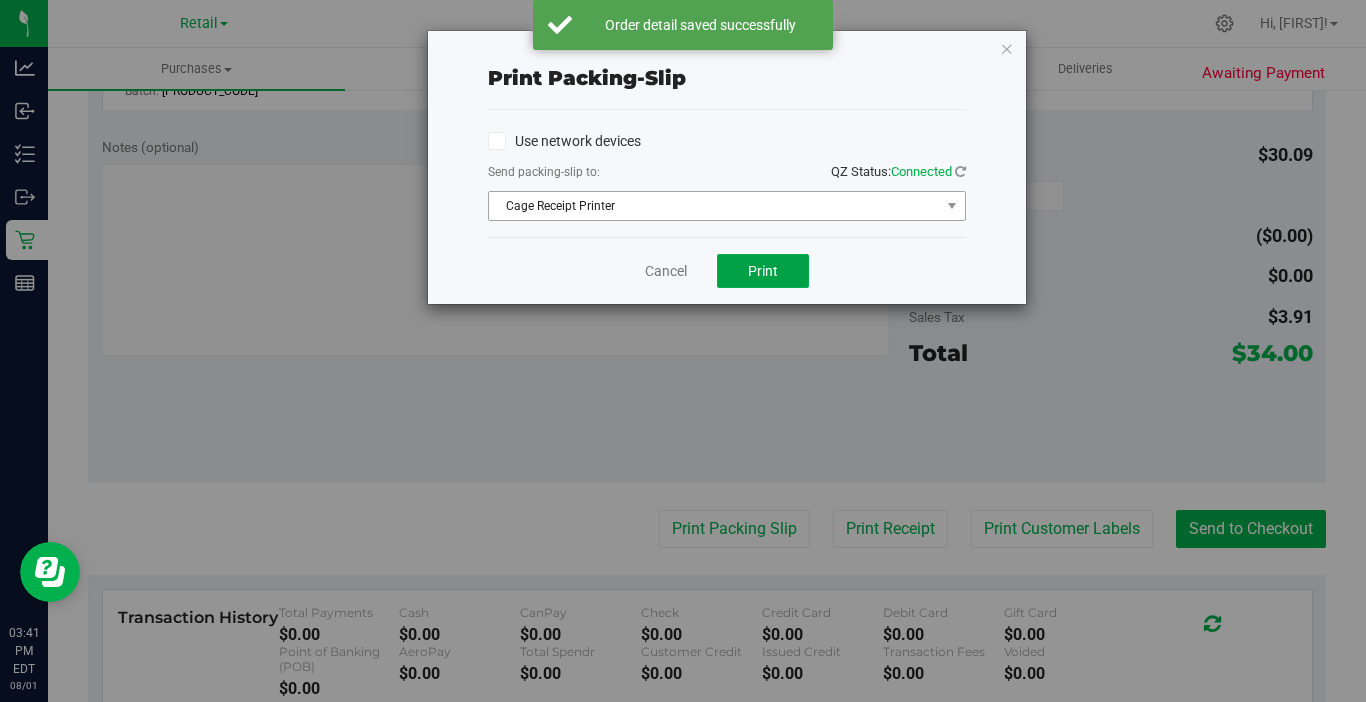 drag, startPoint x: 745, startPoint y: 267, endPoint x: 769, endPoint y: 212, distance: 60.00833 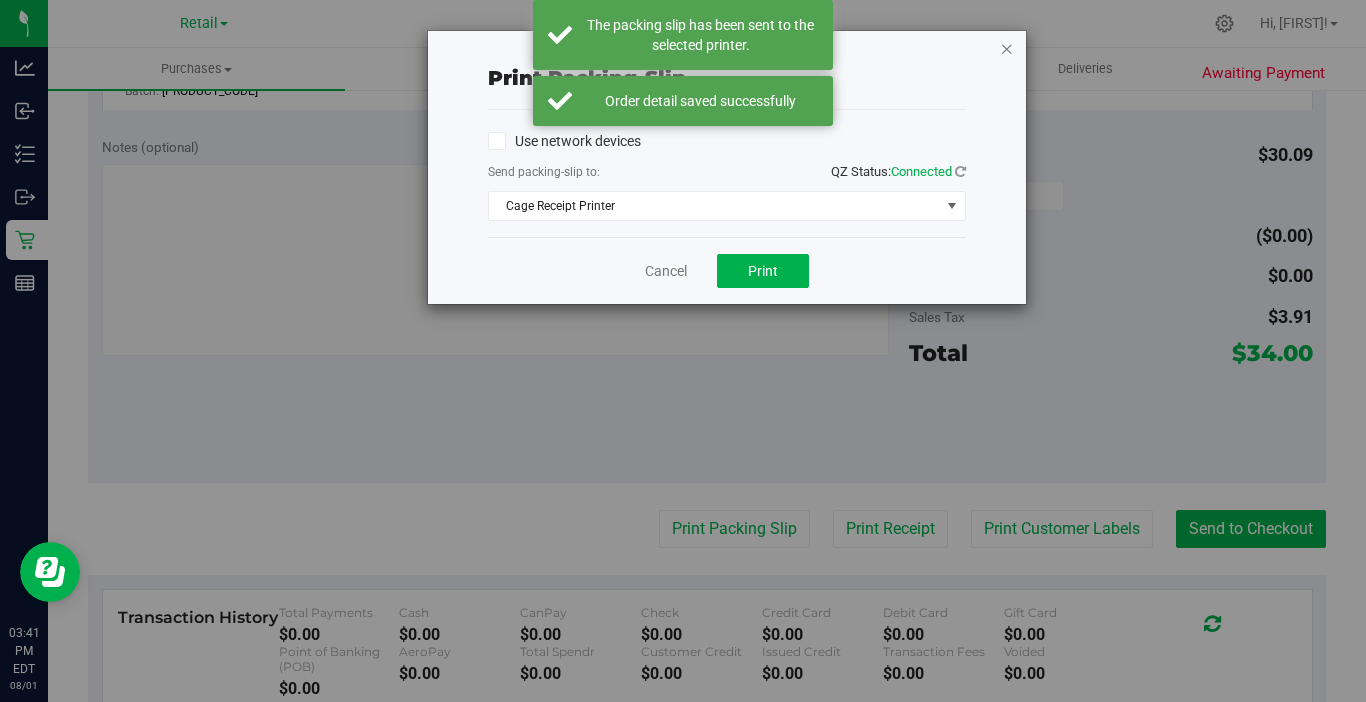 click at bounding box center [1007, 48] 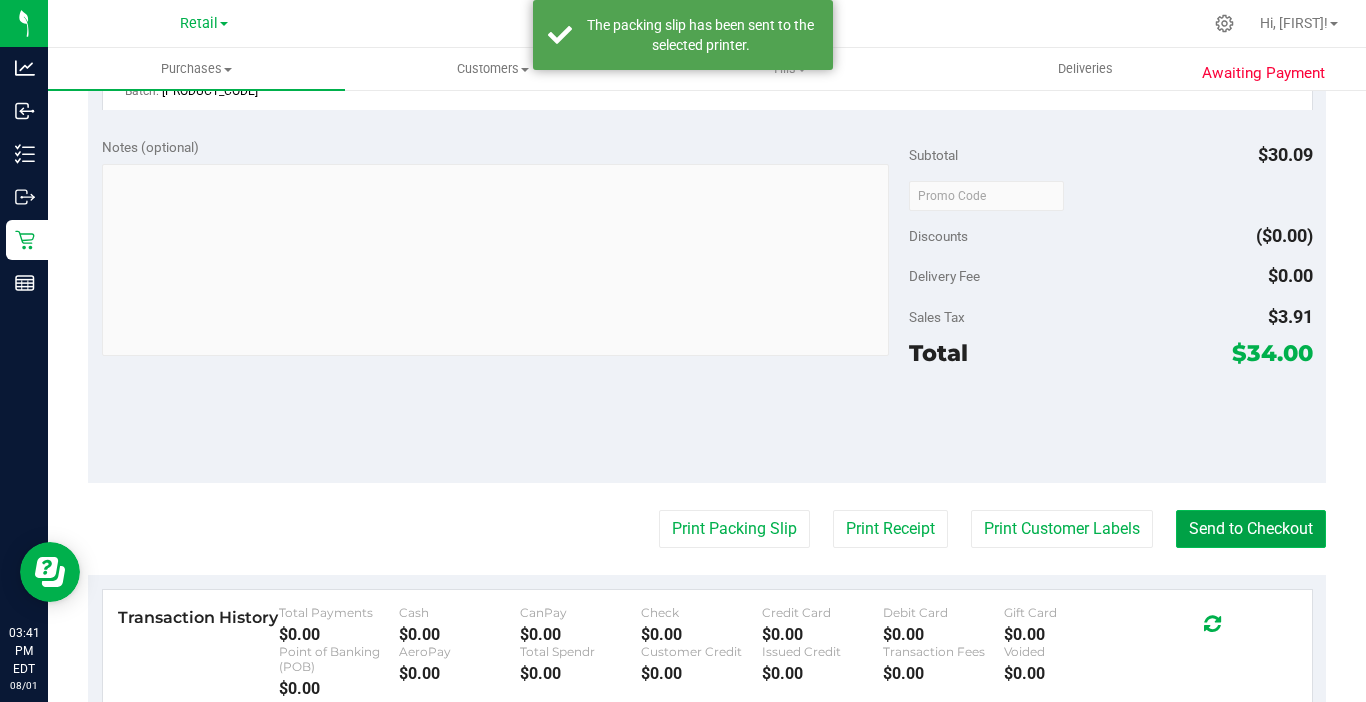 click on "Send to Checkout" at bounding box center [1251, 529] 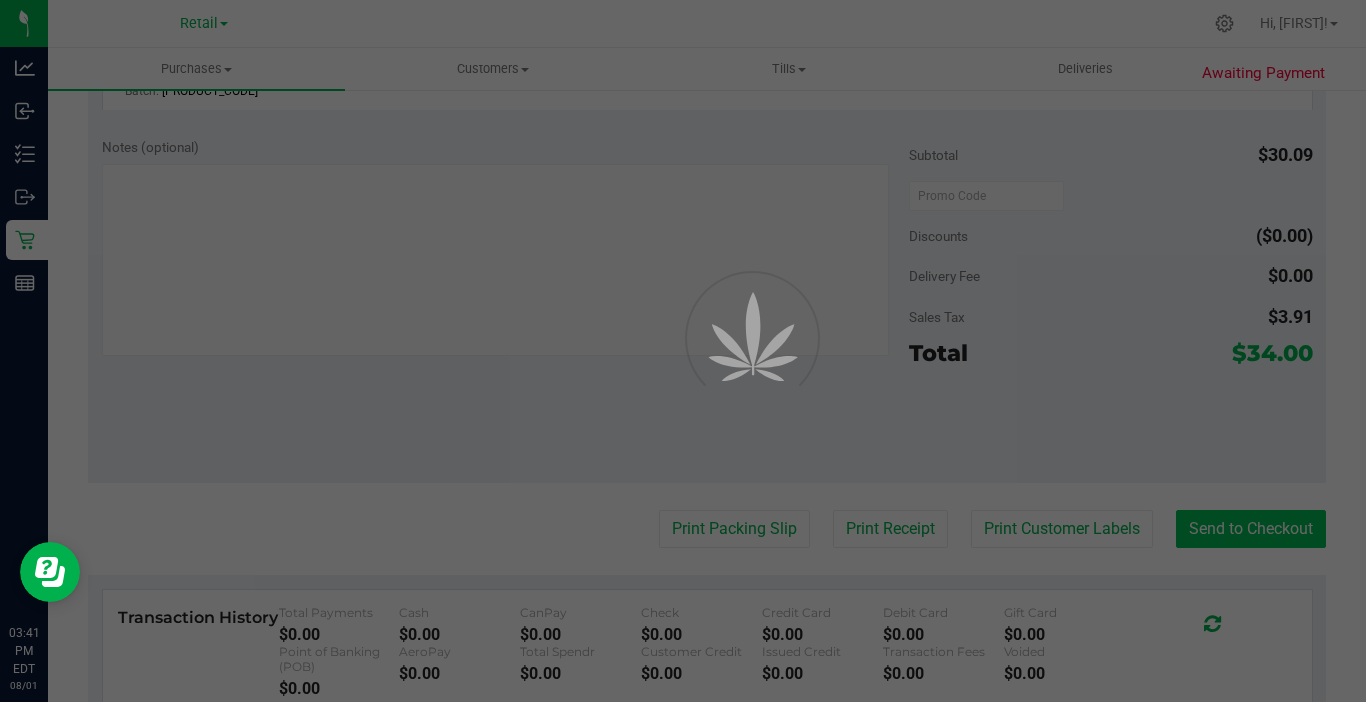 scroll, scrollTop: 0, scrollLeft: 0, axis: both 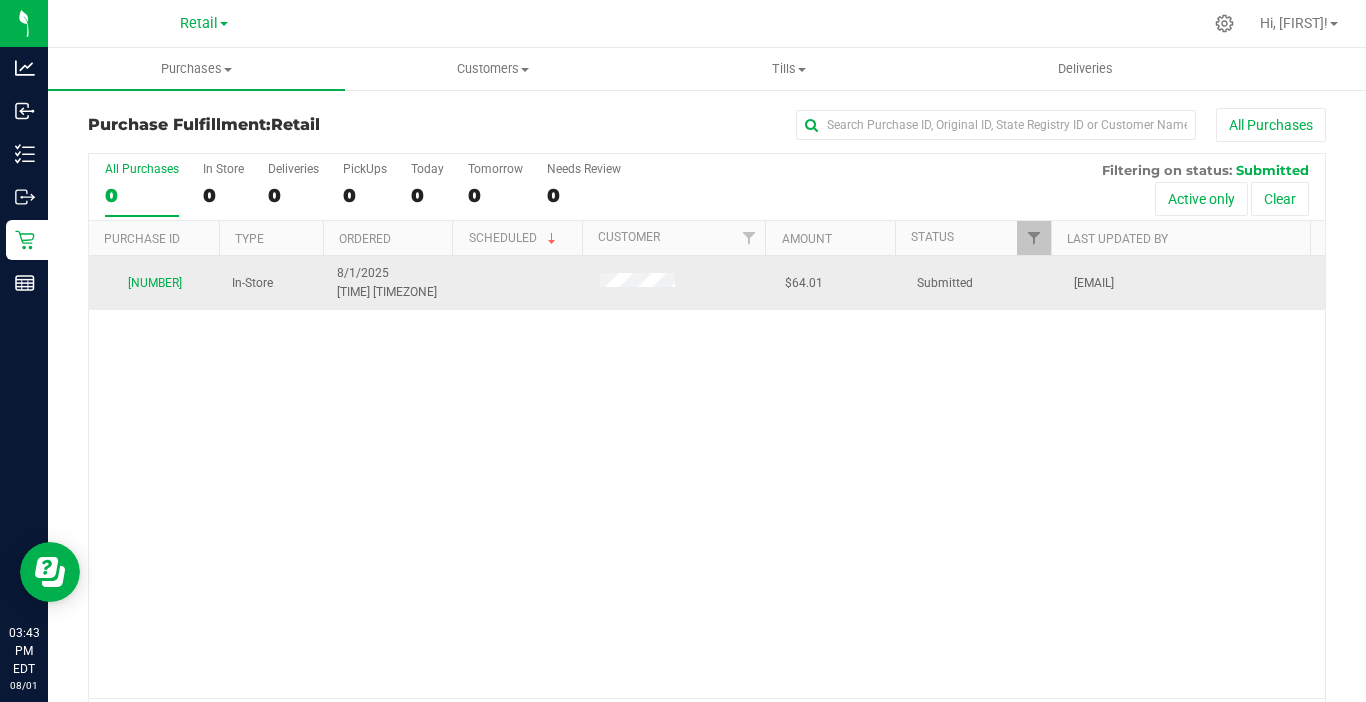 click on "00000772" at bounding box center [154, 283] 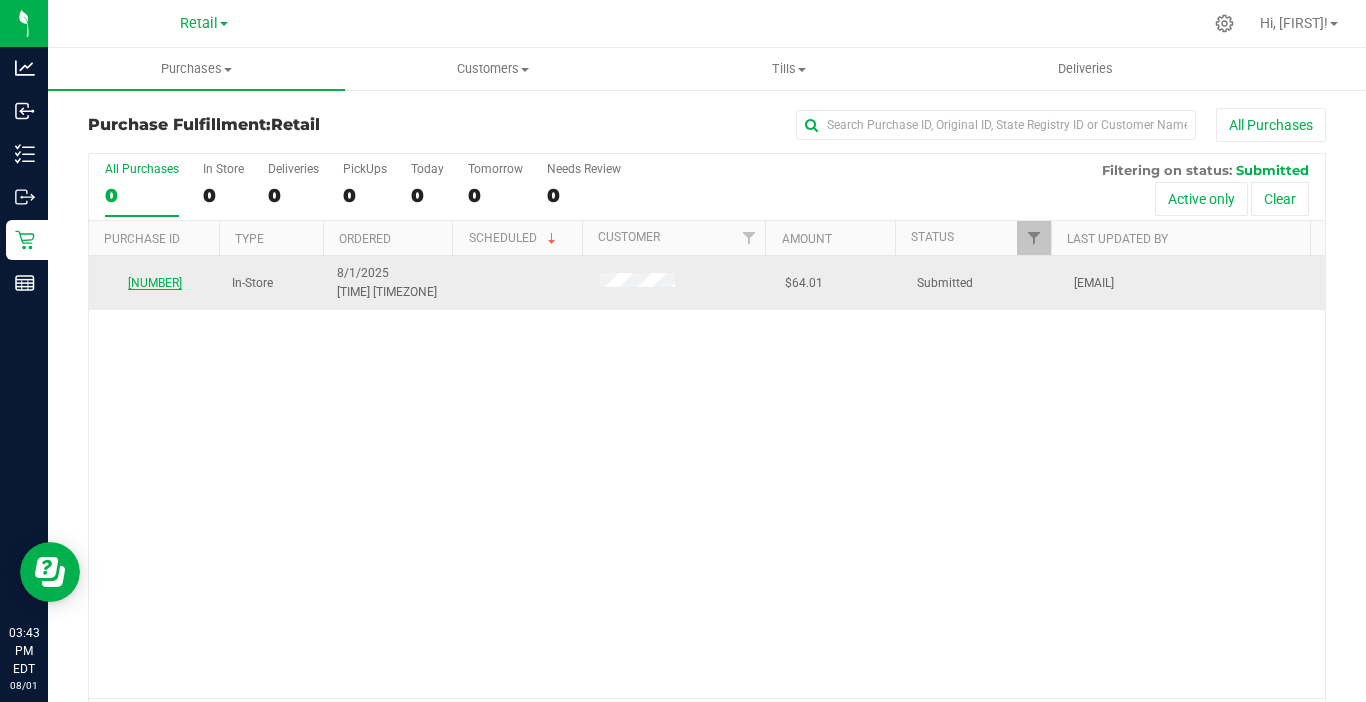 click on "00000772" at bounding box center (155, 283) 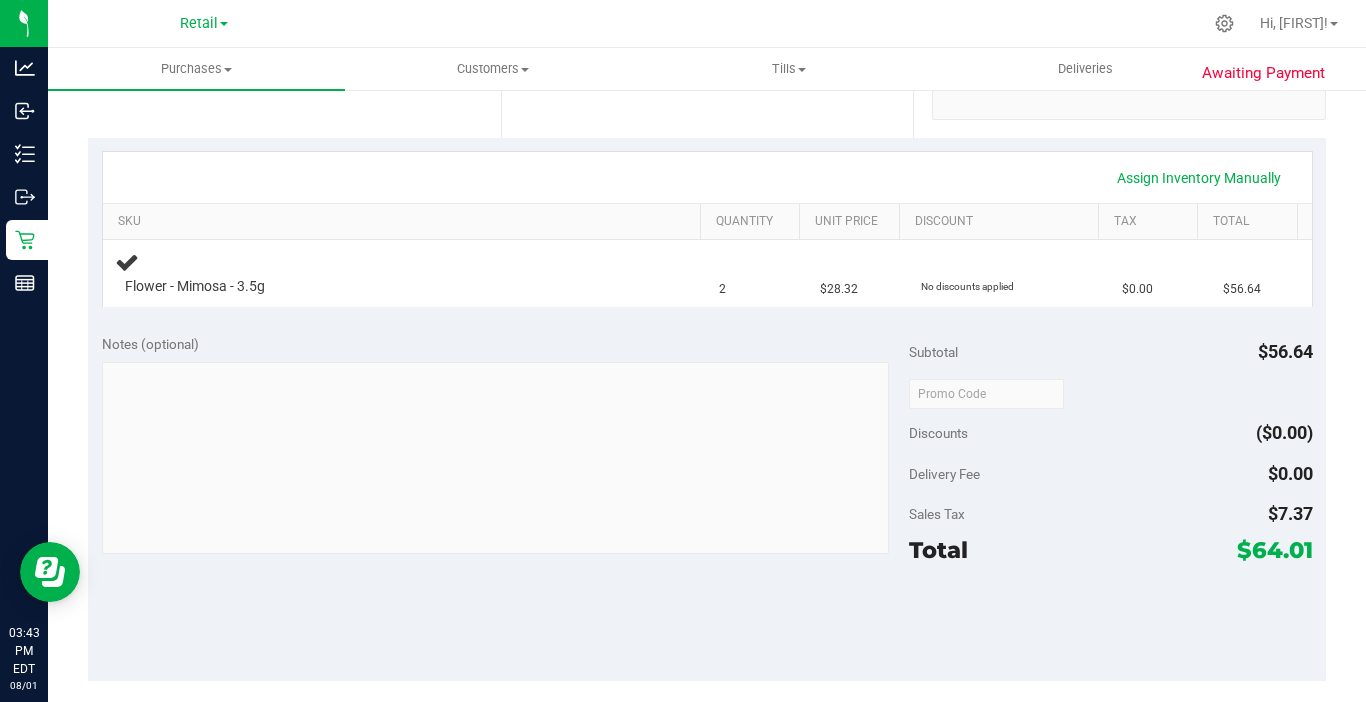 scroll, scrollTop: 400, scrollLeft: 0, axis: vertical 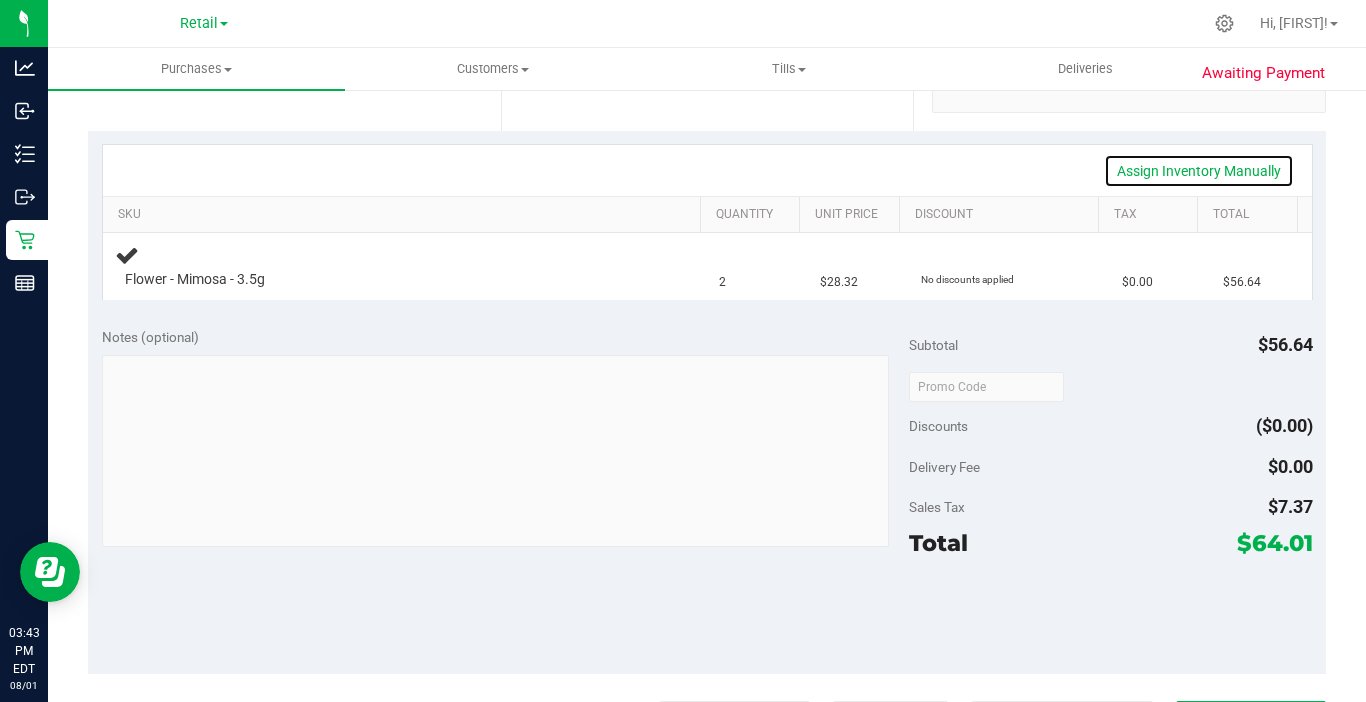 click on "Assign Inventory Manually" at bounding box center [1199, 171] 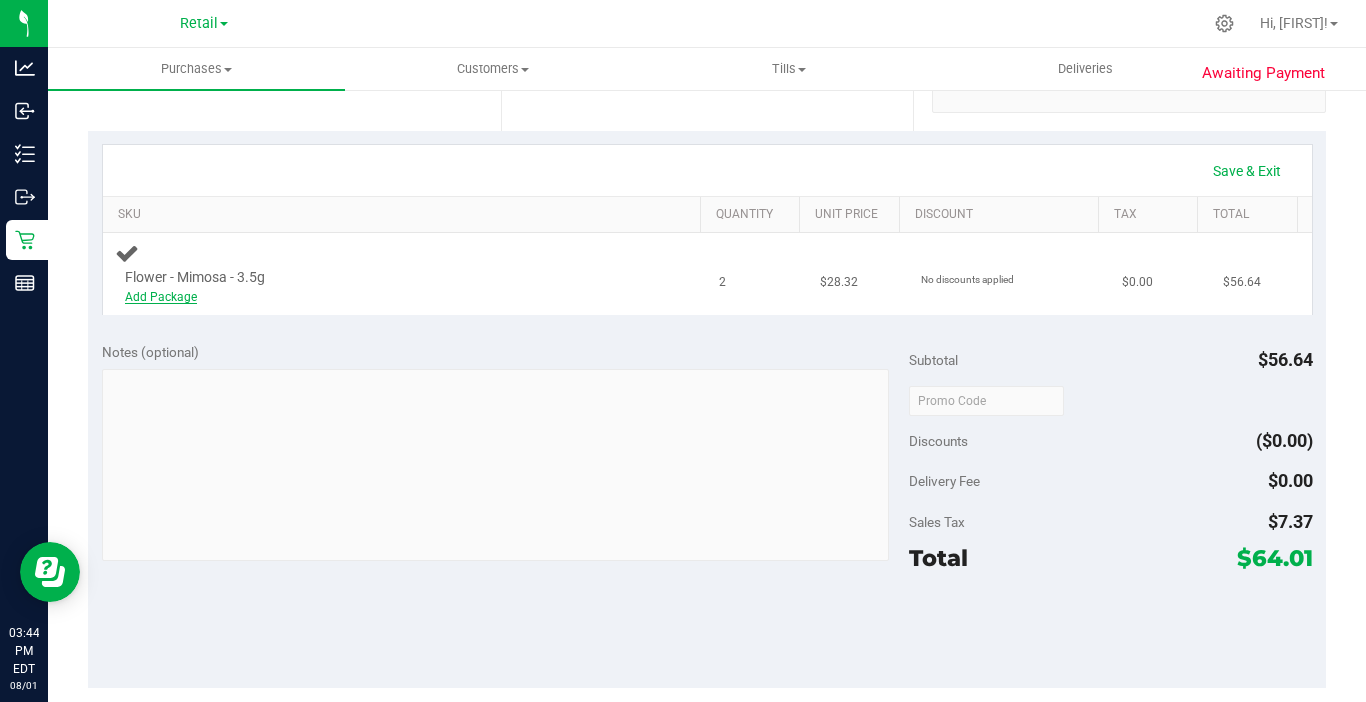 click on "Add Package" at bounding box center [161, 297] 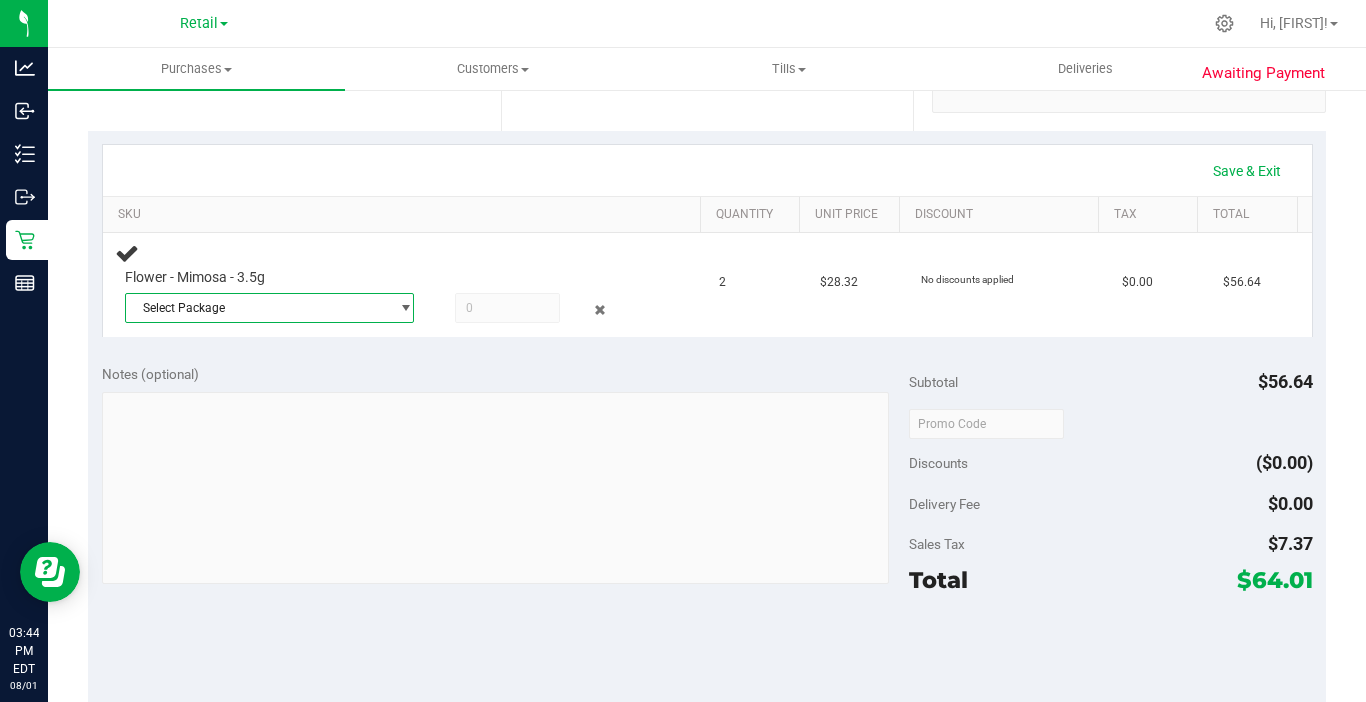 drag, startPoint x: 201, startPoint y: 308, endPoint x: 216, endPoint y: 333, distance: 29.15476 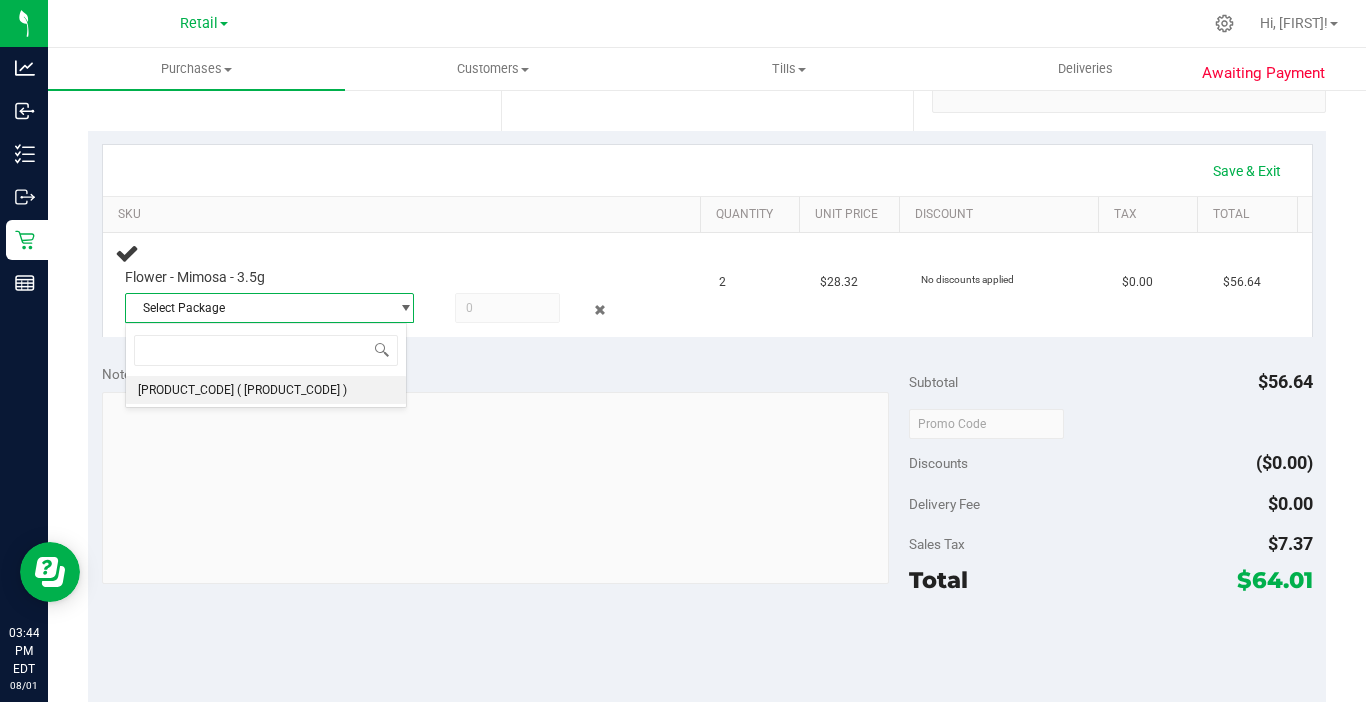 click on "[ALPHANUMERIC]" at bounding box center (186, 390) 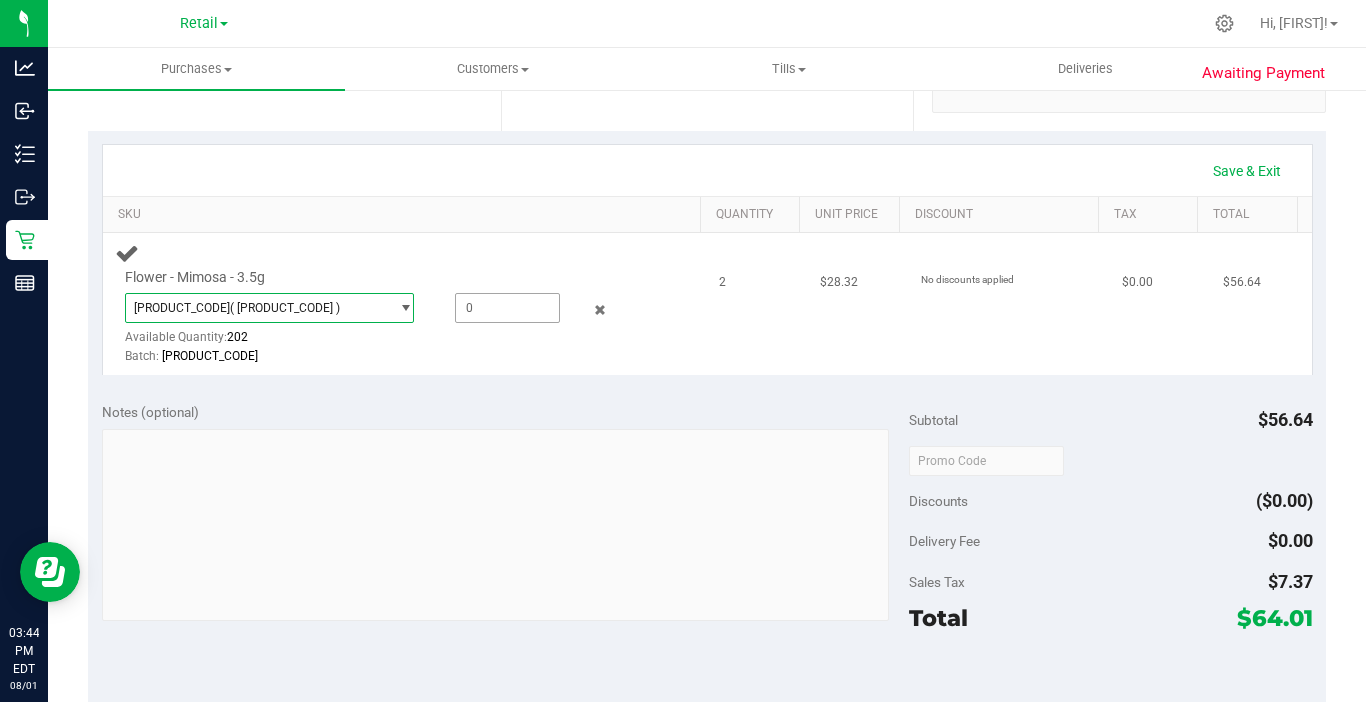 click at bounding box center (507, 308) 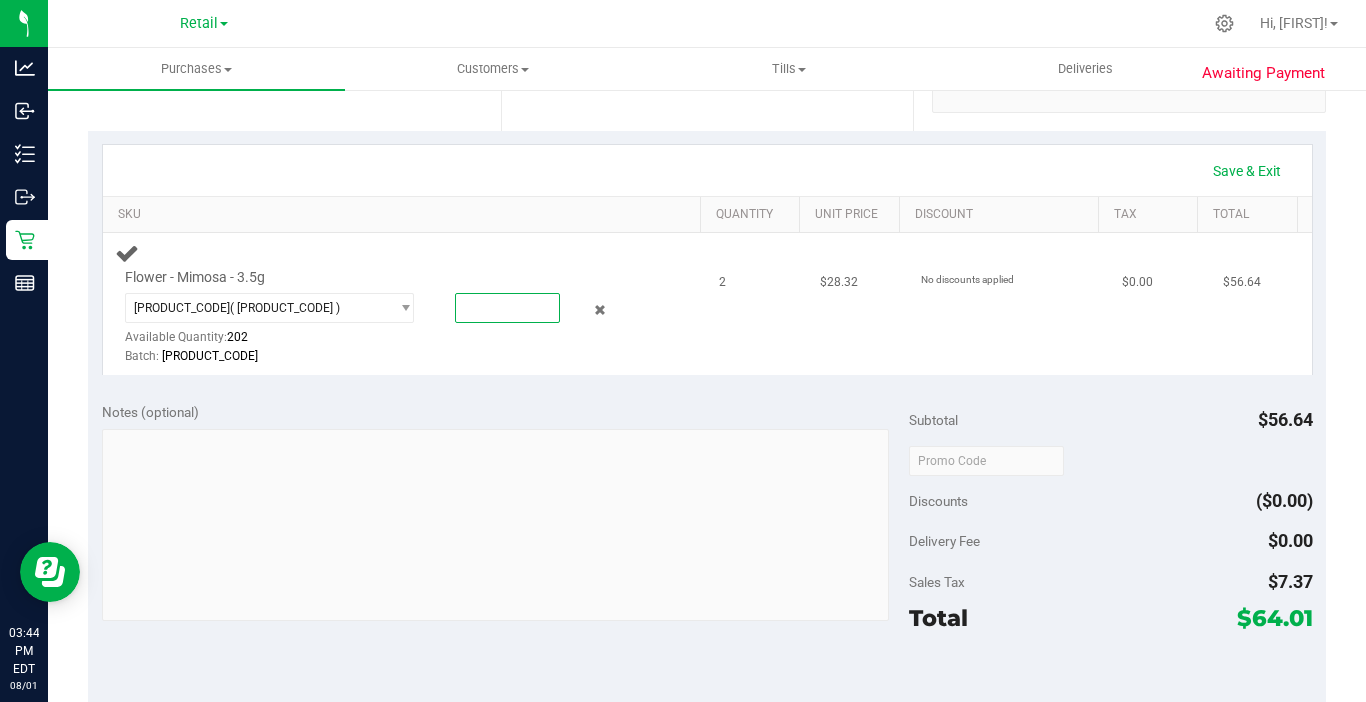 type on "2" 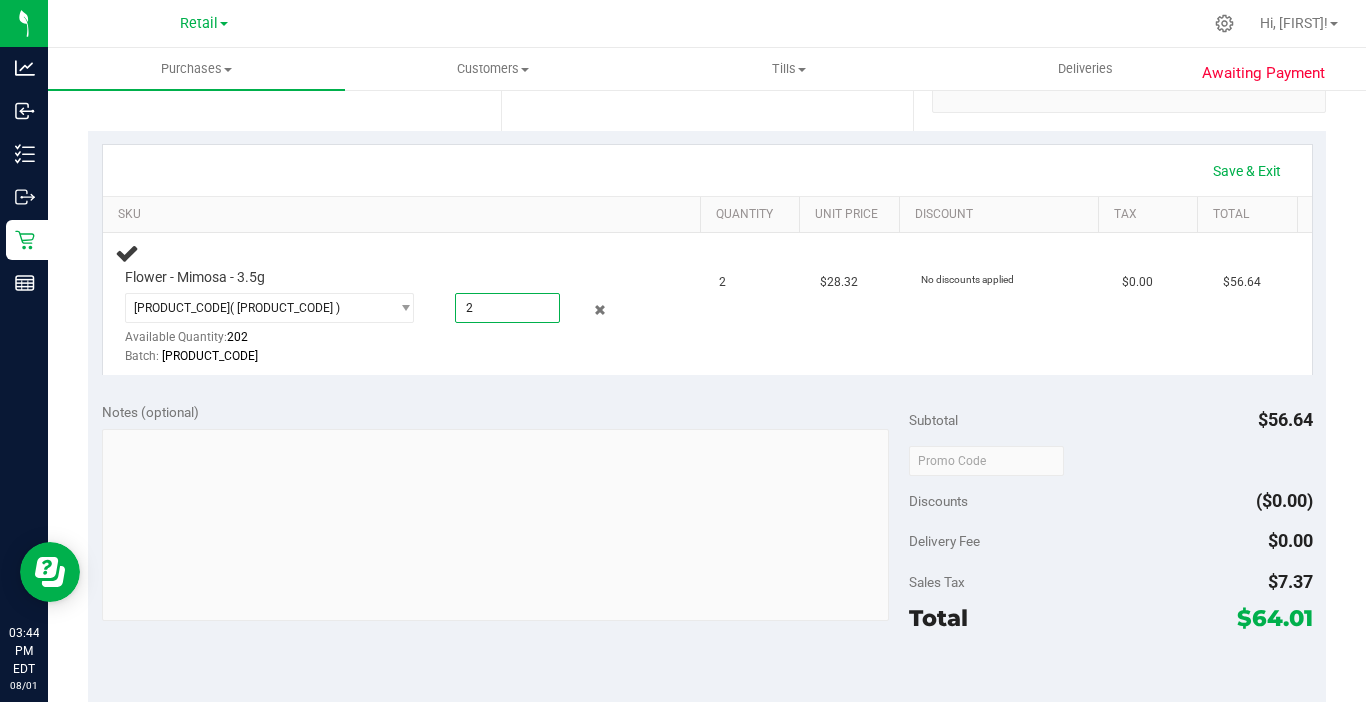 type on "2.0000" 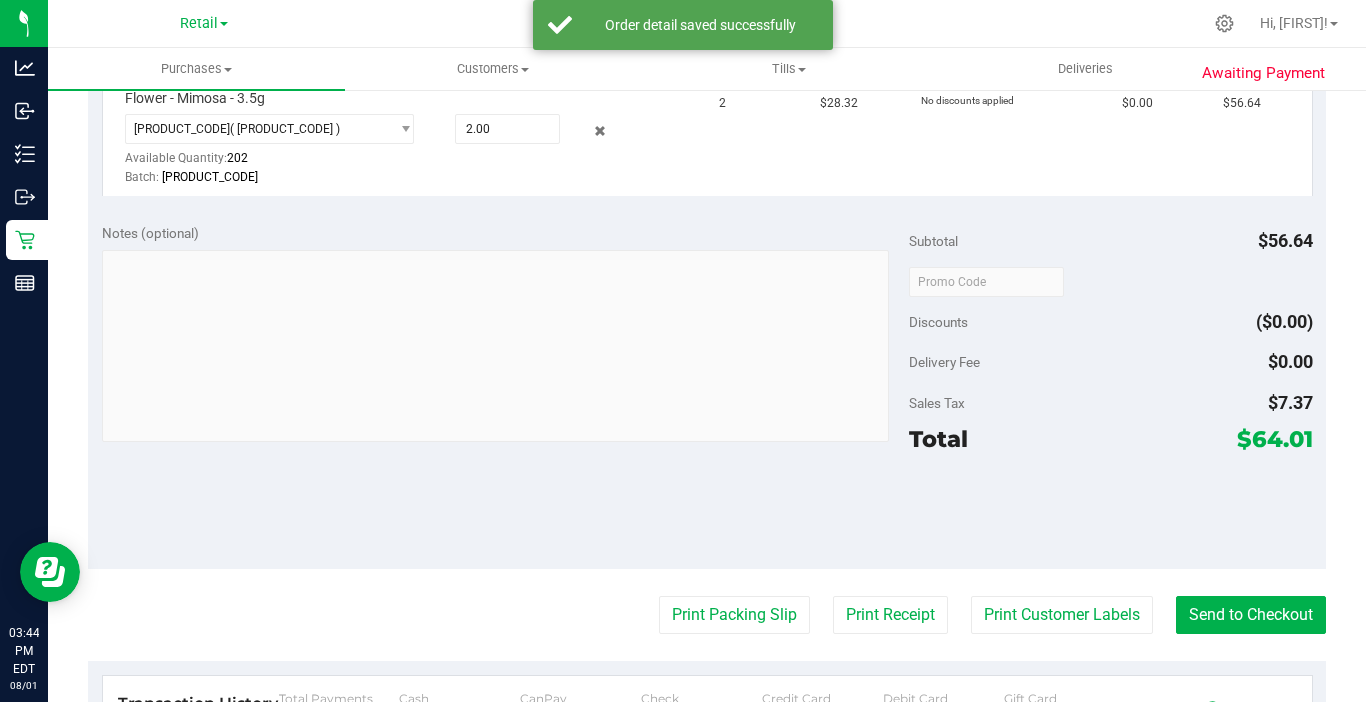 scroll, scrollTop: 700, scrollLeft: 0, axis: vertical 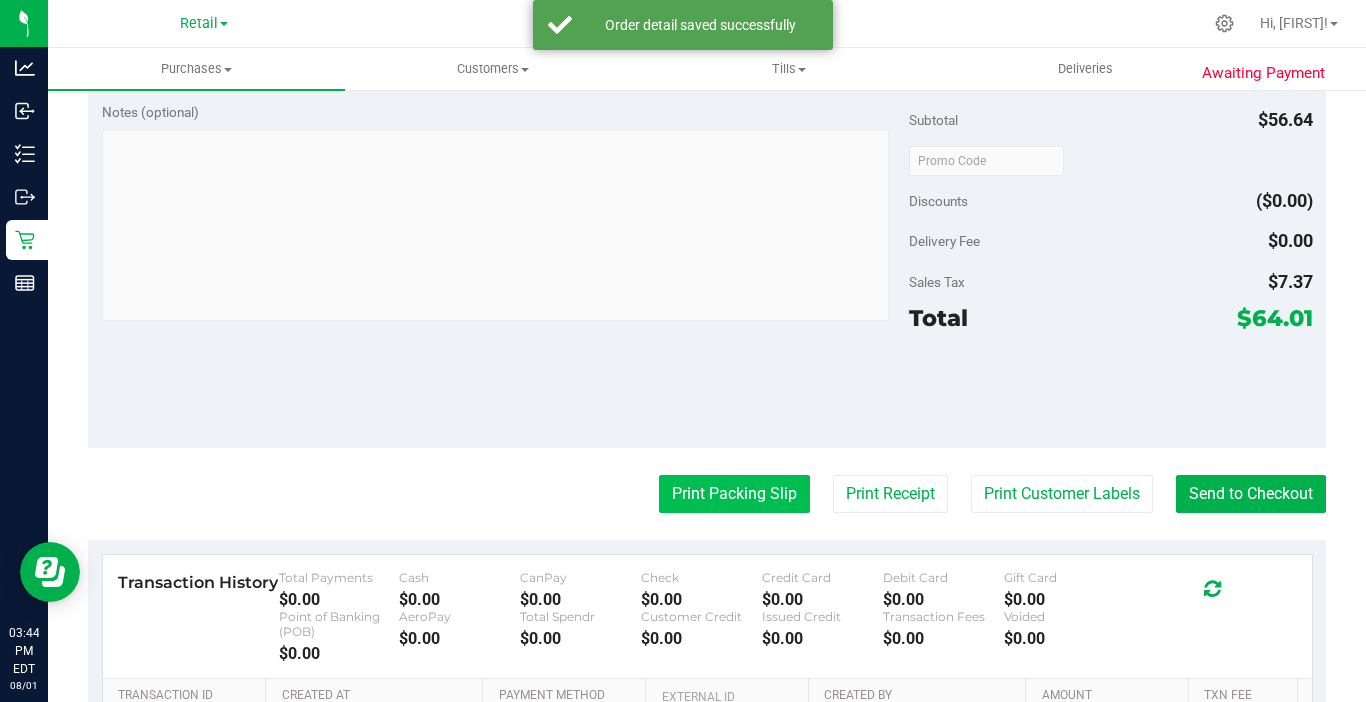 click on "Print Packing Slip" at bounding box center (734, 494) 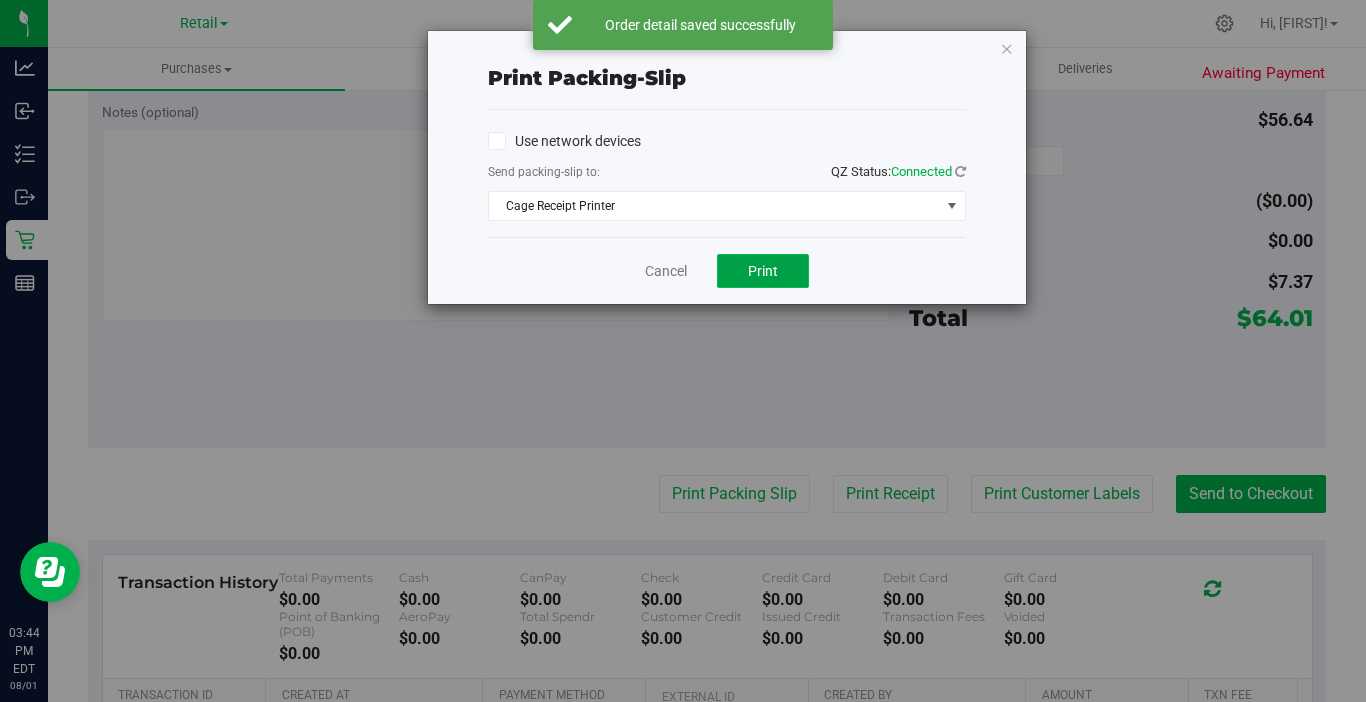 click on "Print" at bounding box center [763, 271] 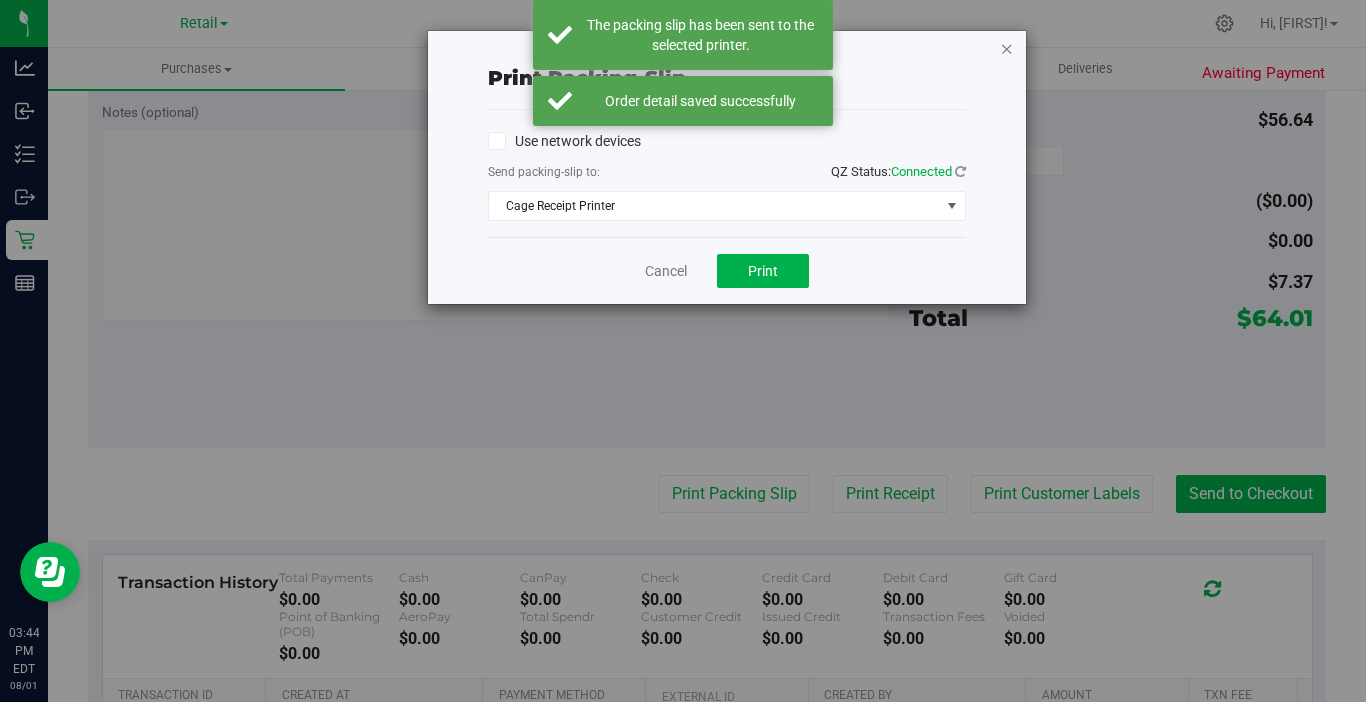 click at bounding box center (1007, 48) 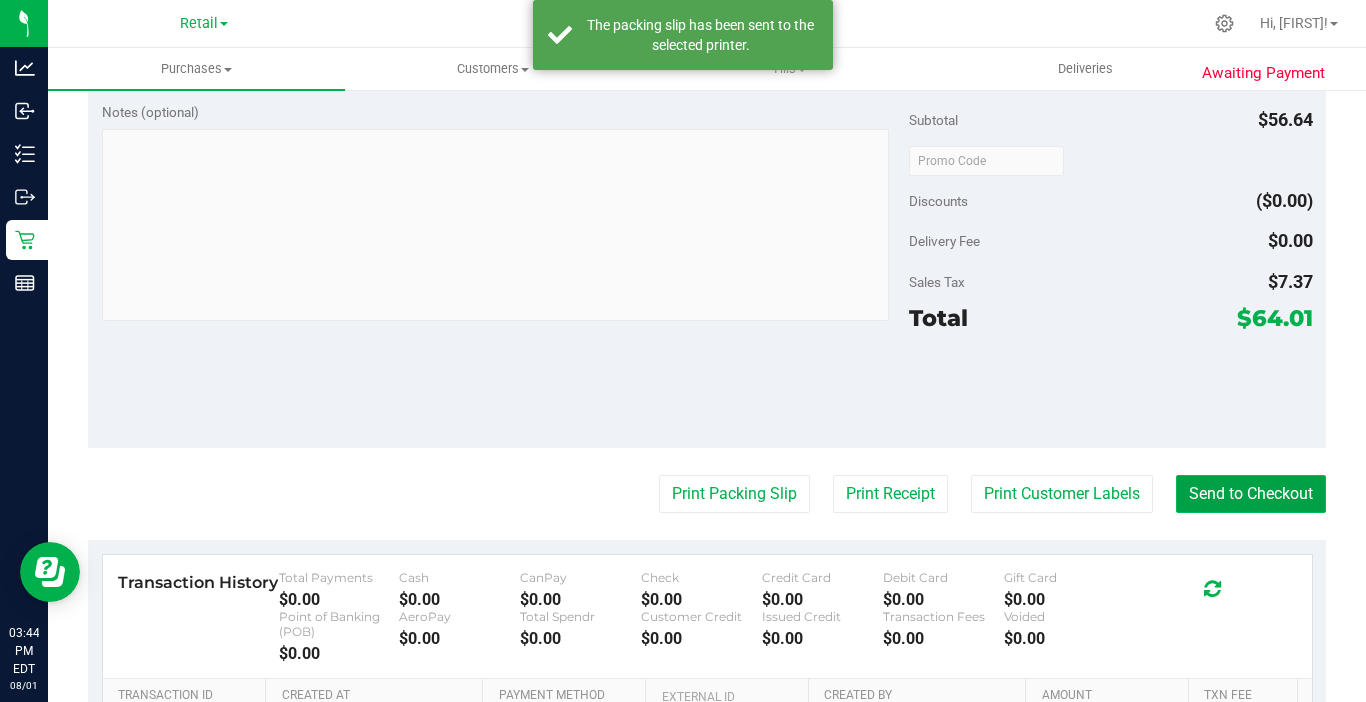 click on "Send to Checkout" at bounding box center (1251, 494) 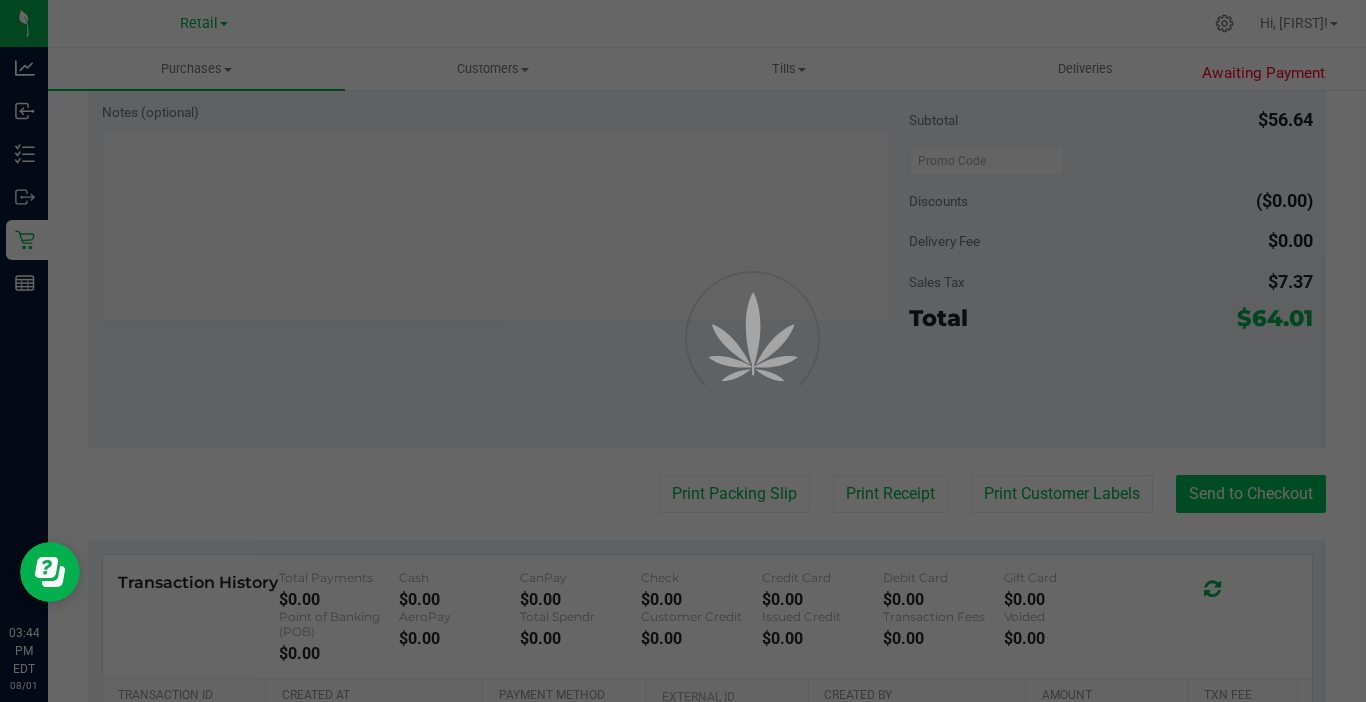 scroll, scrollTop: 0, scrollLeft: 0, axis: both 